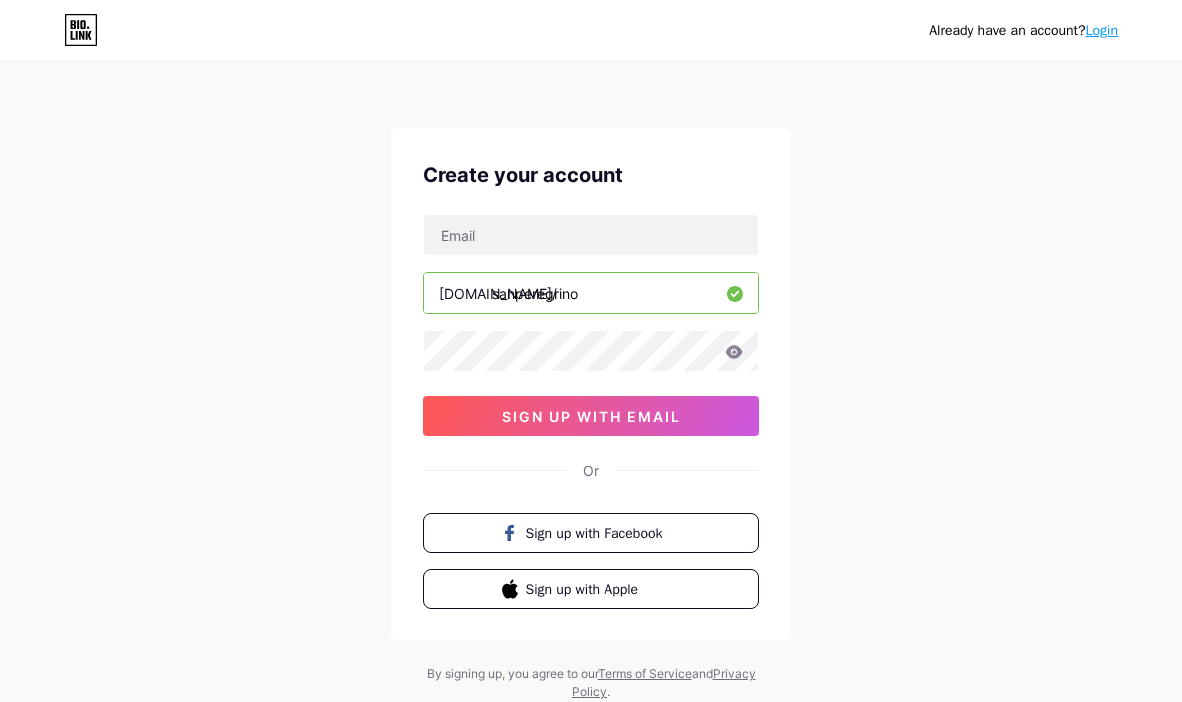 scroll, scrollTop: 0, scrollLeft: 0, axis: both 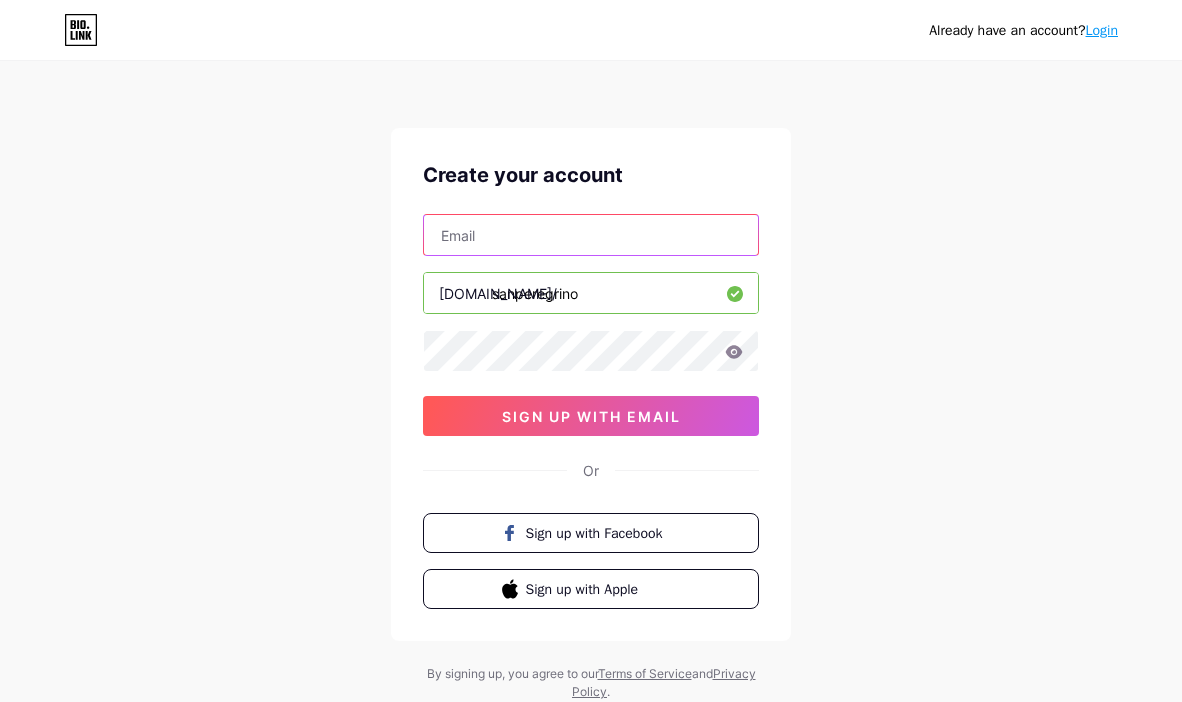click at bounding box center (591, 235) 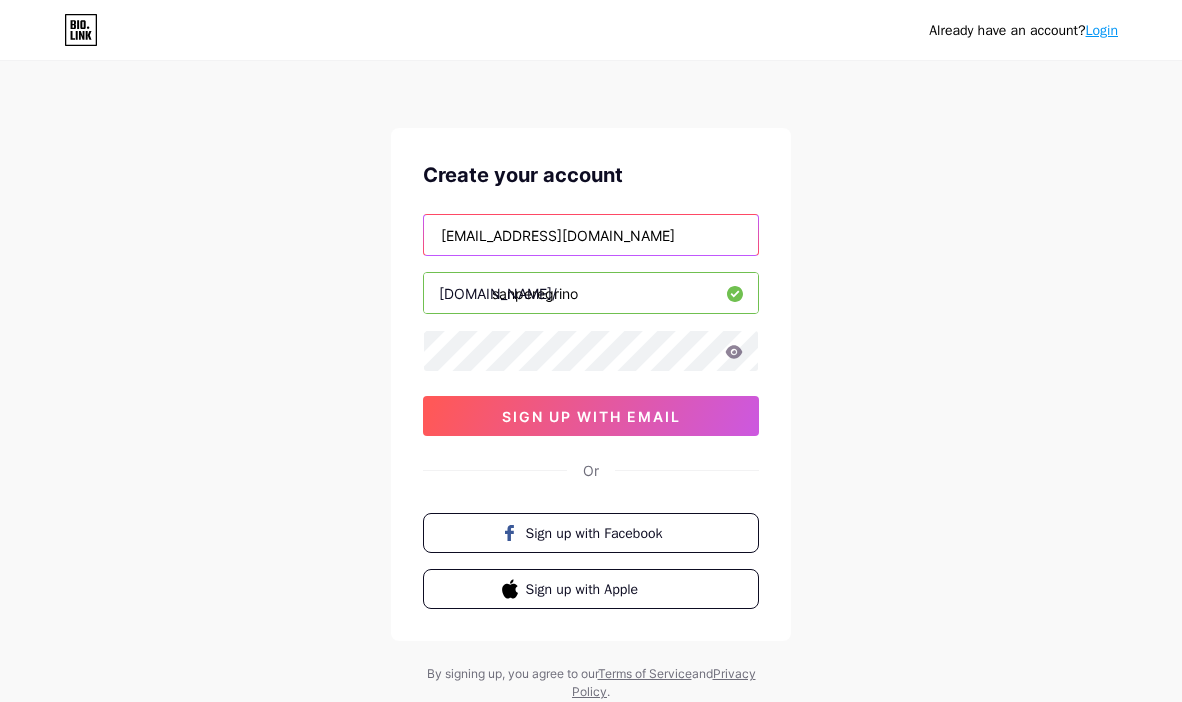 type on "[EMAIL_ADDRESS][DOMAIN_NAME]" 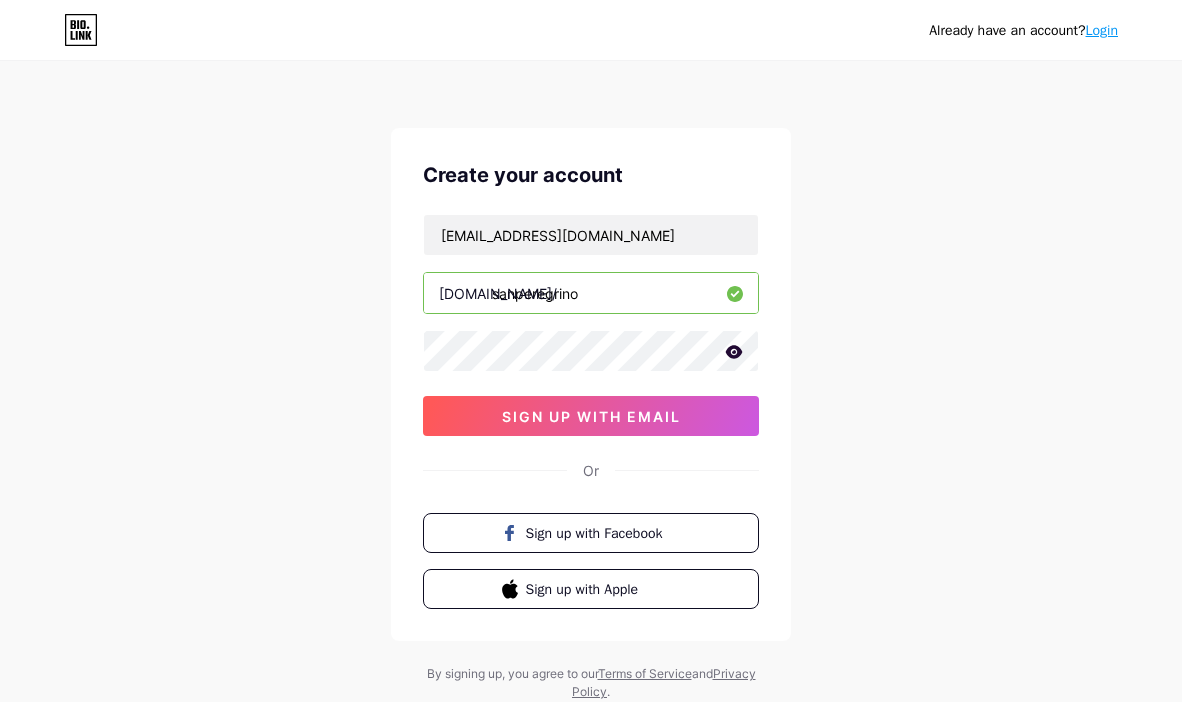 click 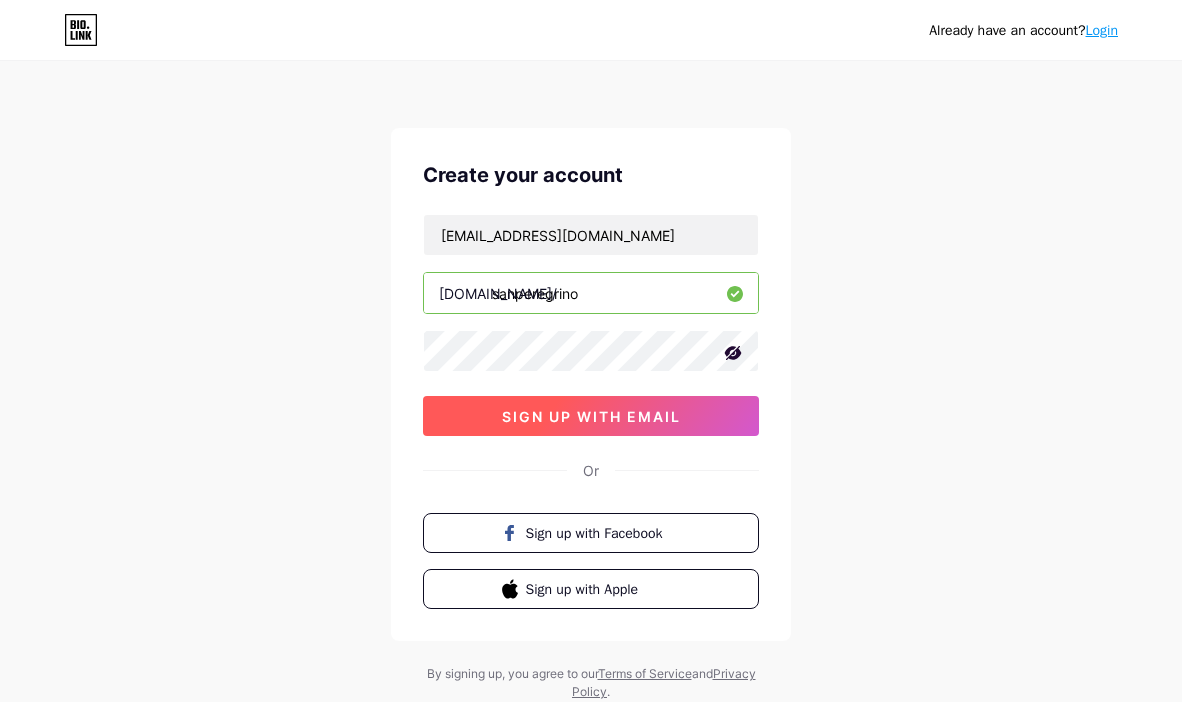 click on "sign up with email" at bounding box center (591, 416) 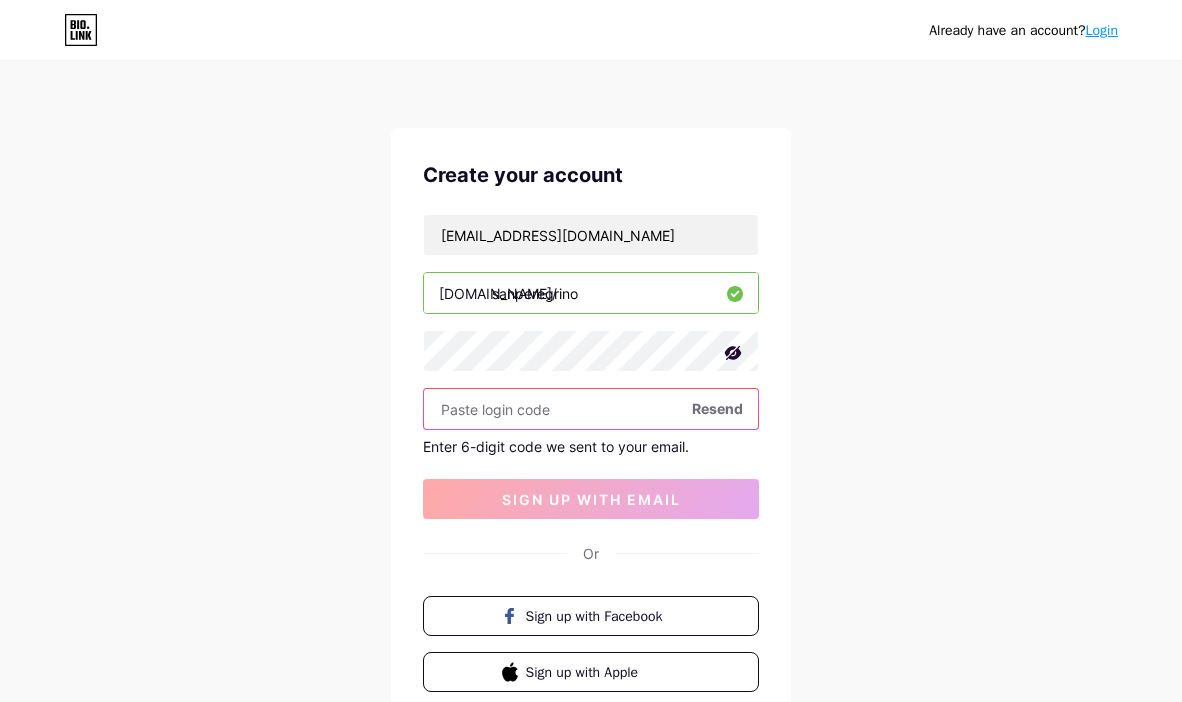 paste on "214287" 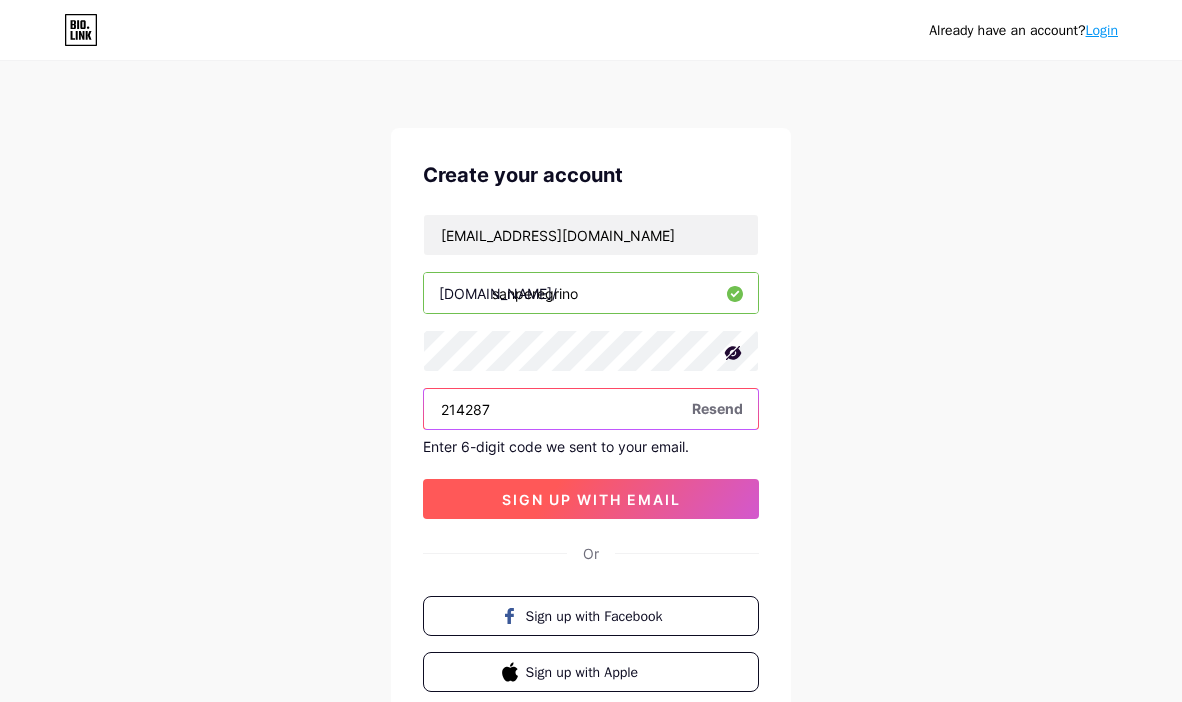 type on "214287" 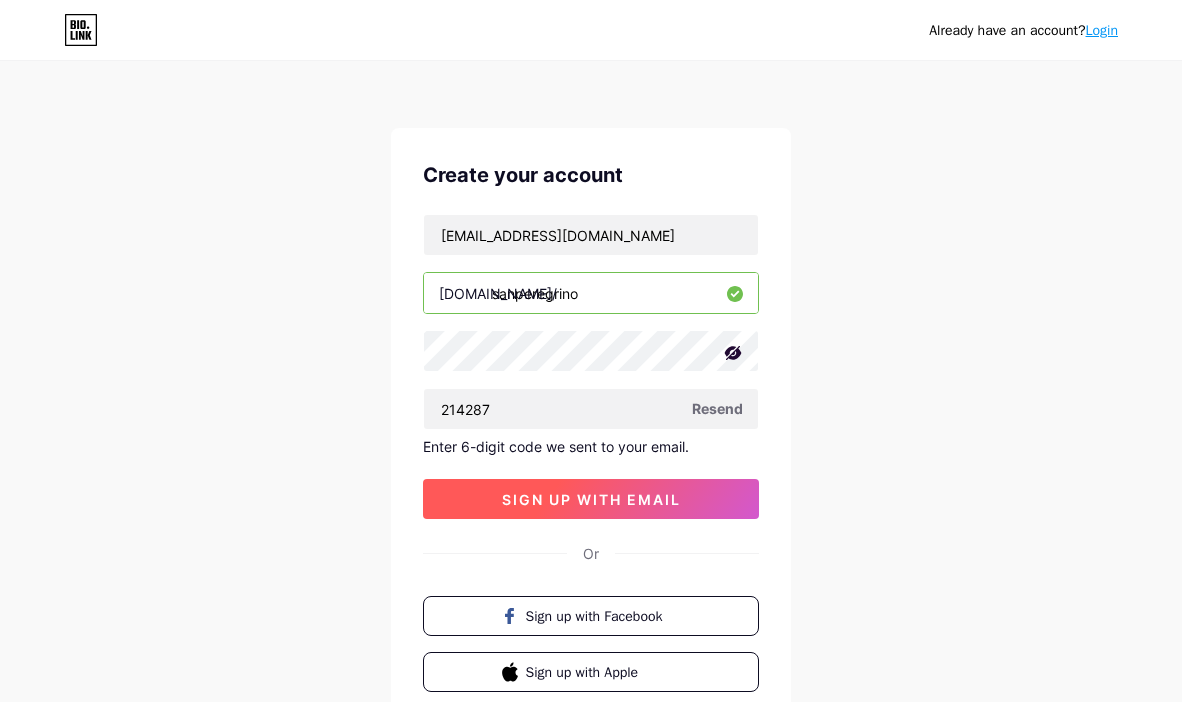 click on "sign up with email" at bounding box center (591, 499) 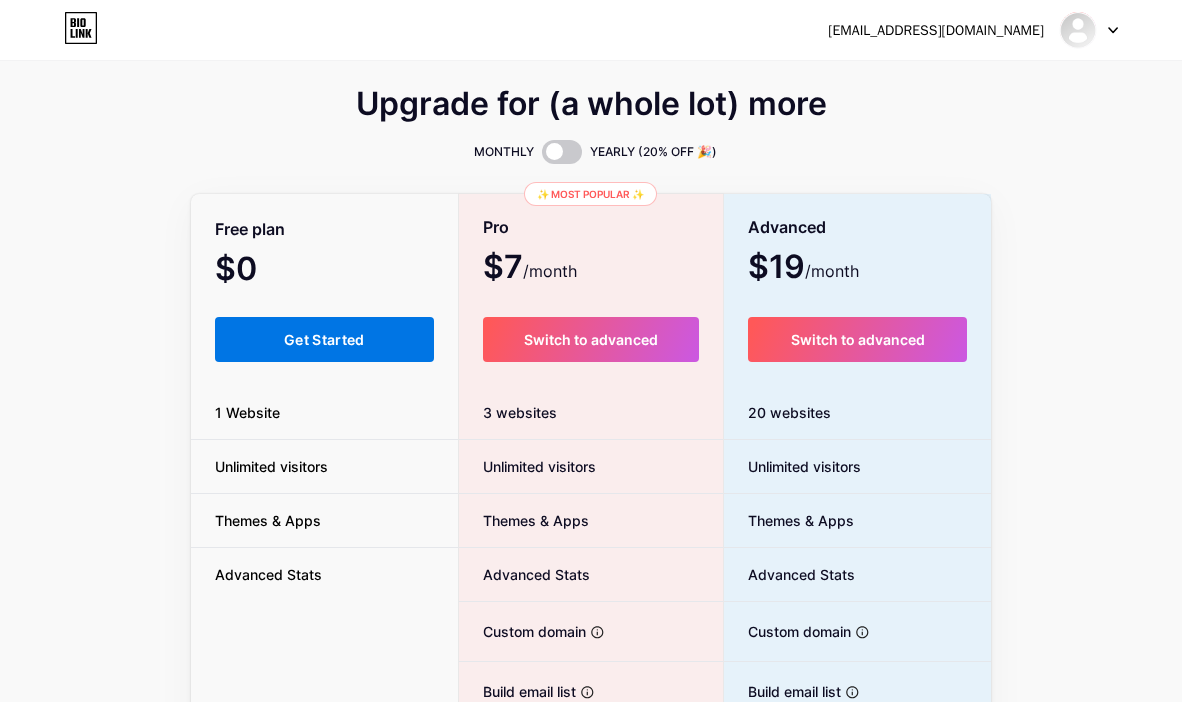 click on "Get Started" at bounding box center (324, 339) 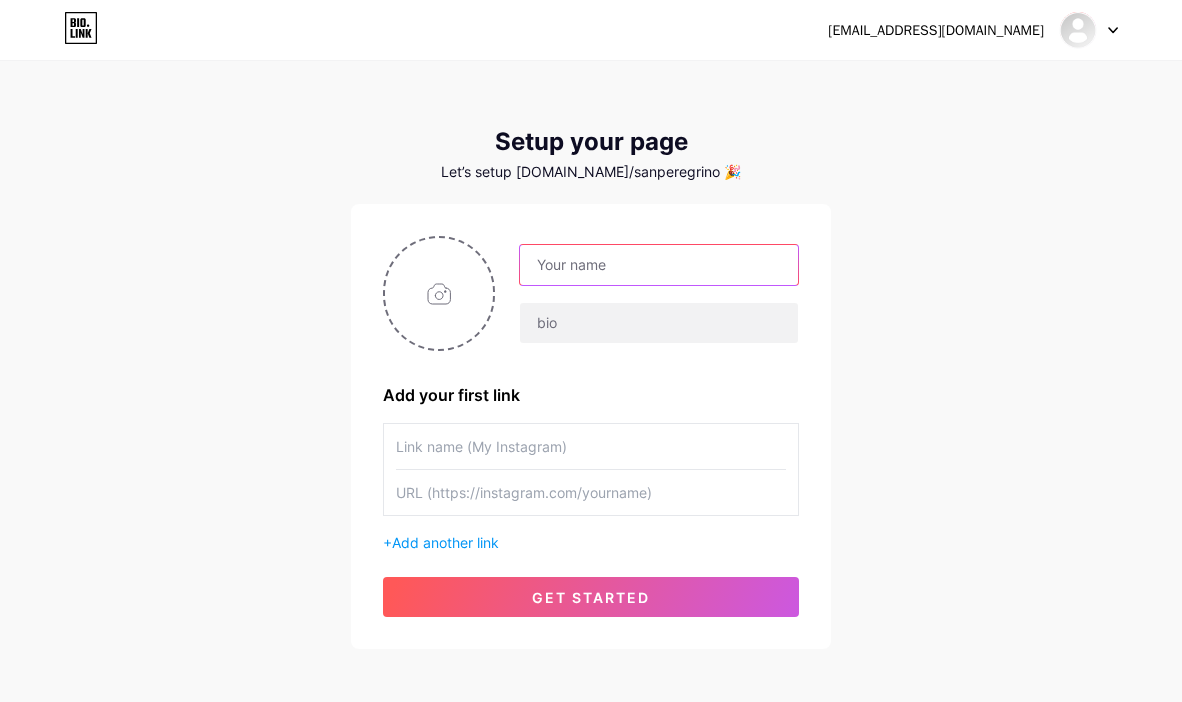 click at bounding box center (659, 265) 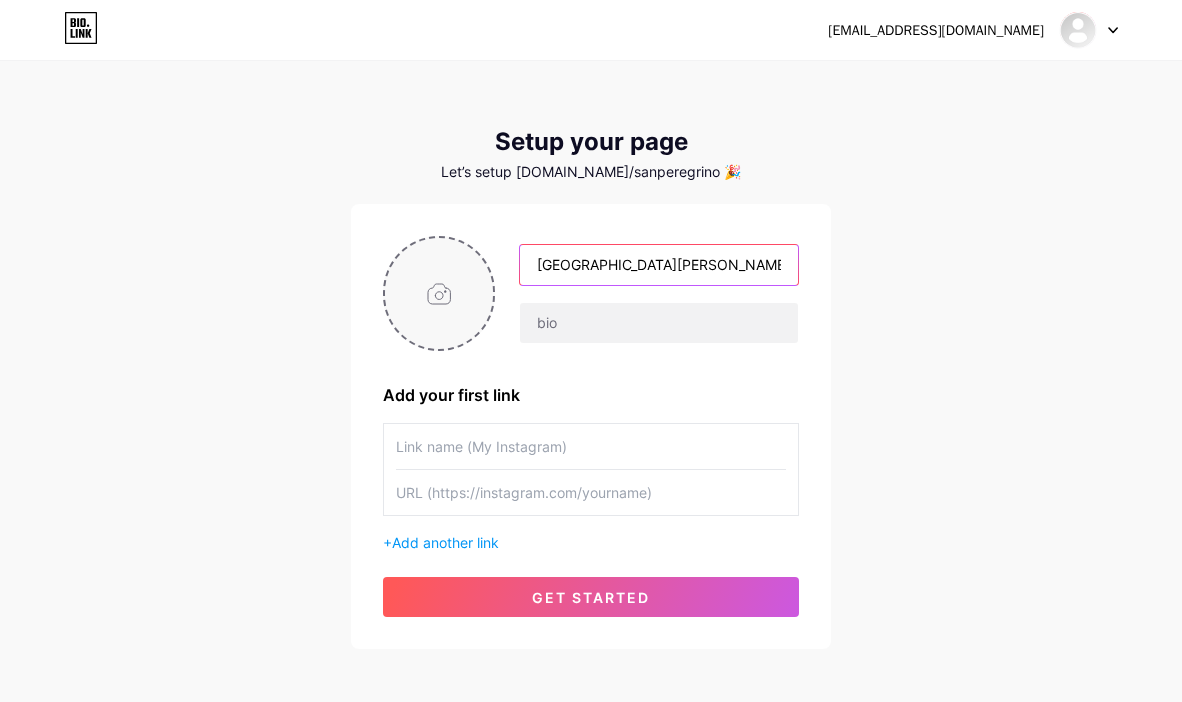 type on "[GEOGRAPHIC_DATA][PERSON_NAME][MEDICAL_DATA]" 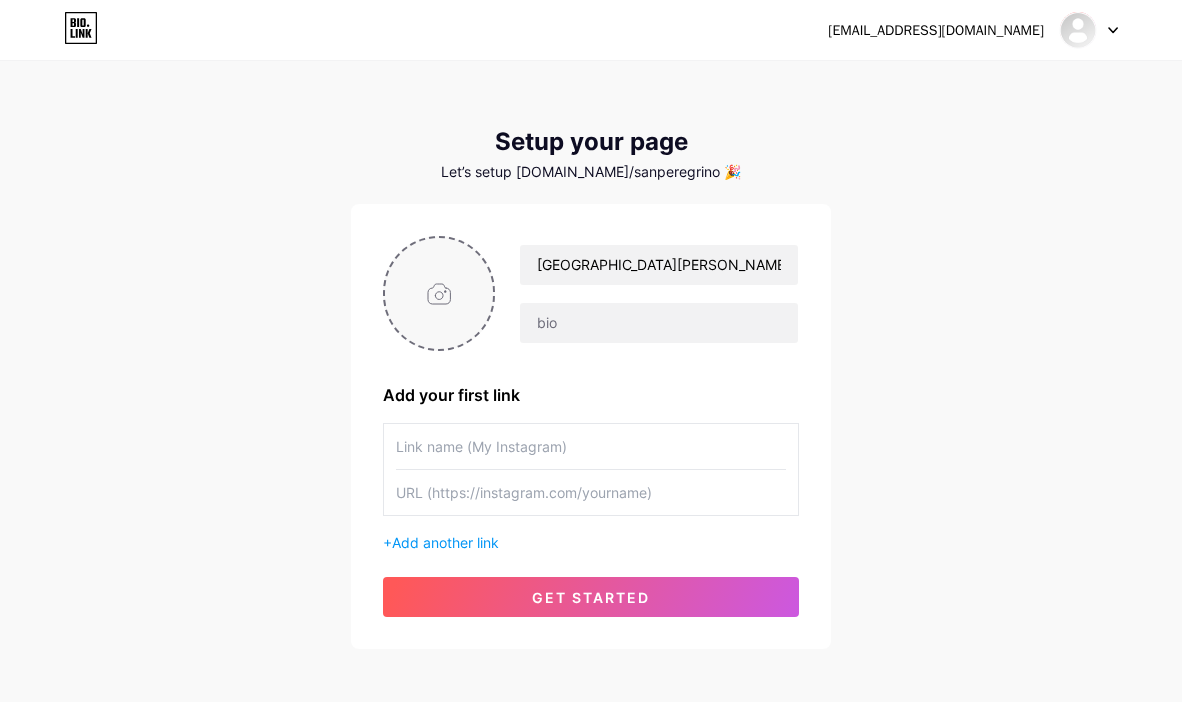 click at bounding box center [439, 293] 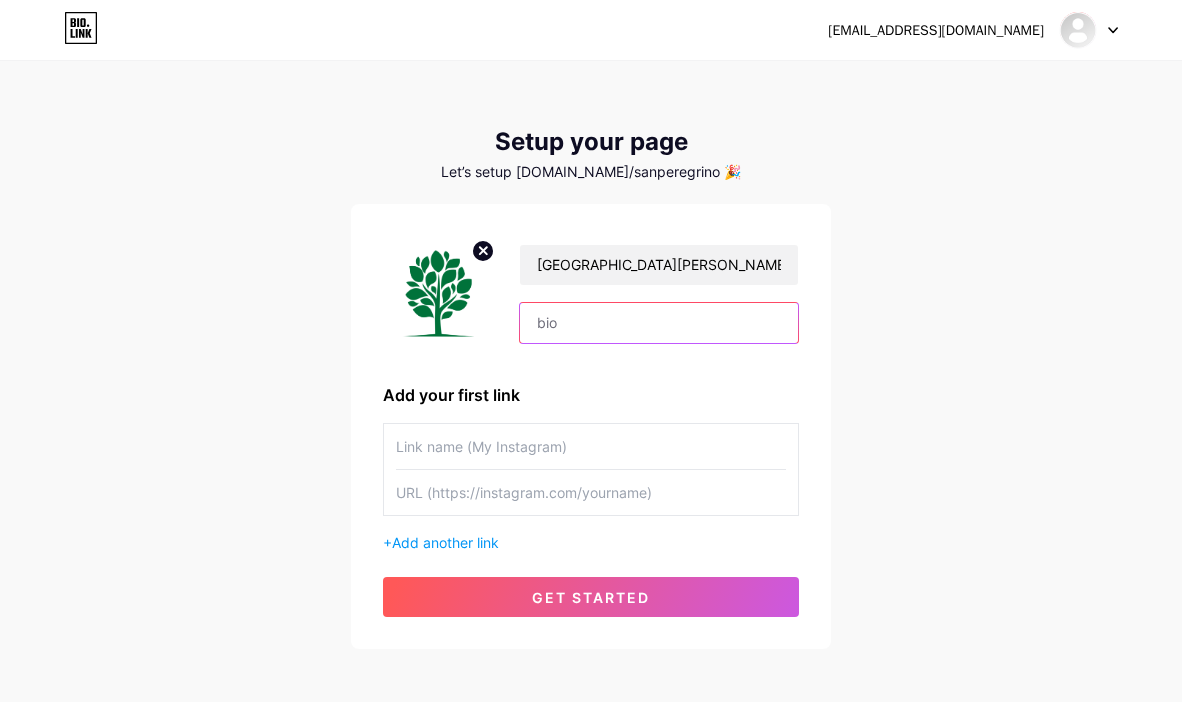 click at bounding box center (659, 323) 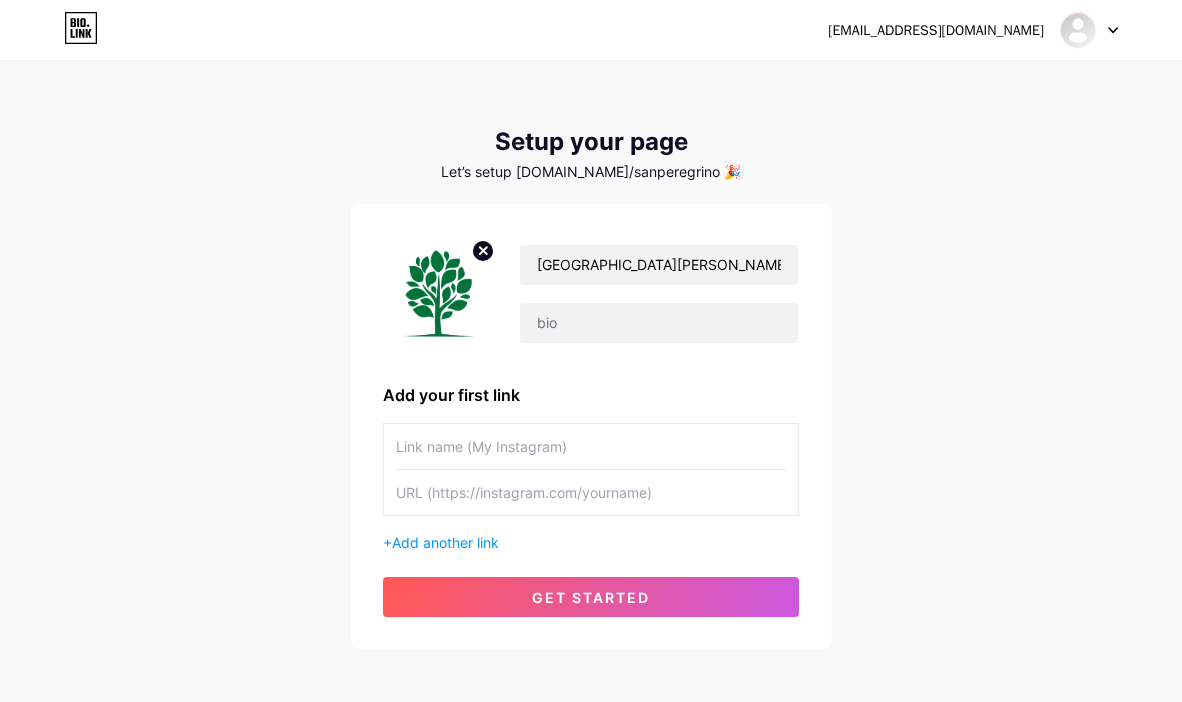 click at bounding box center (591, 446) 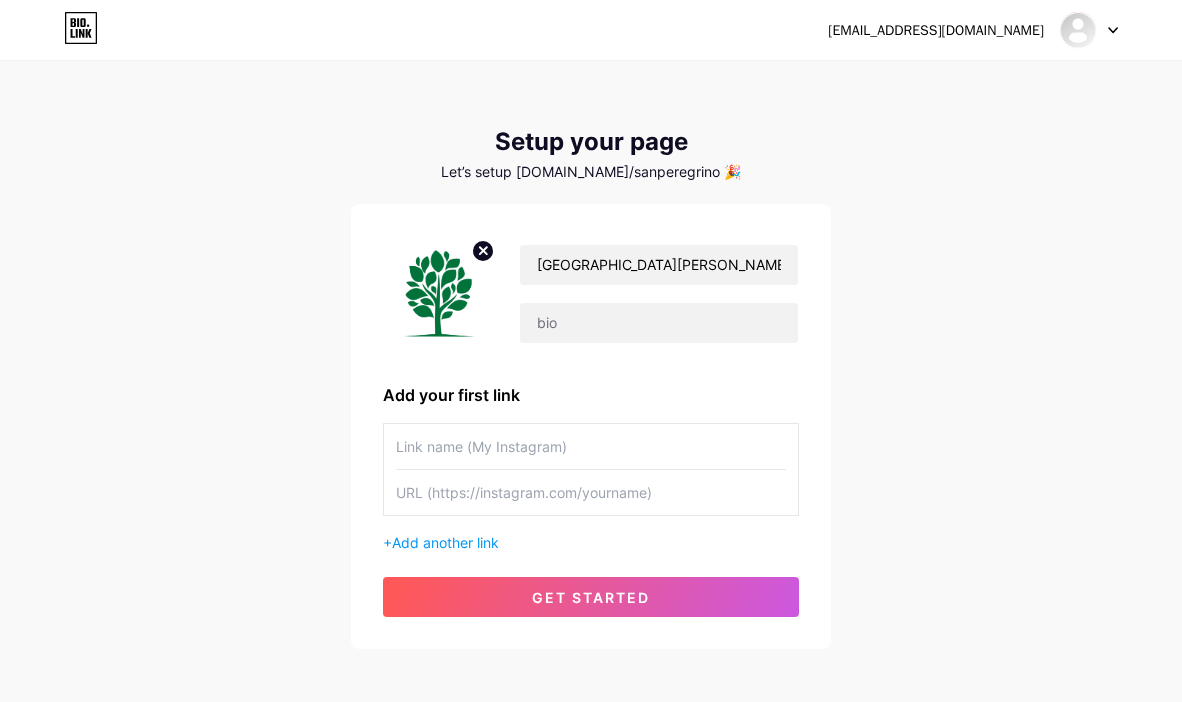 type on "@" 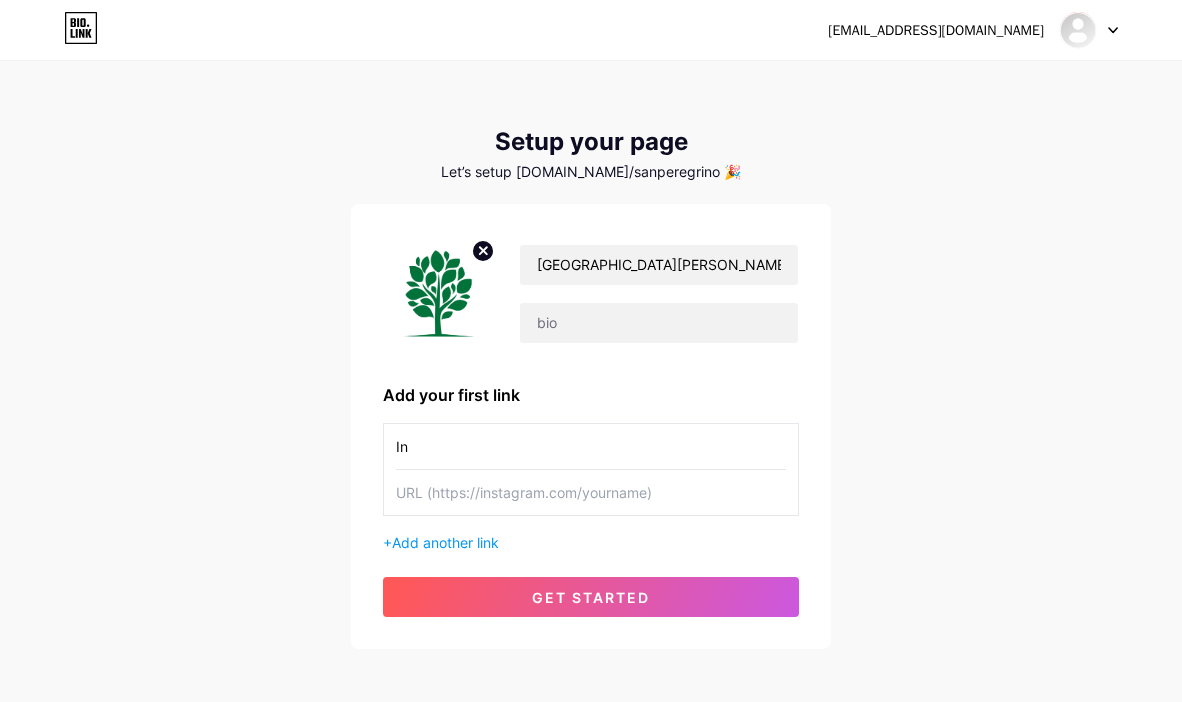 type on "I" 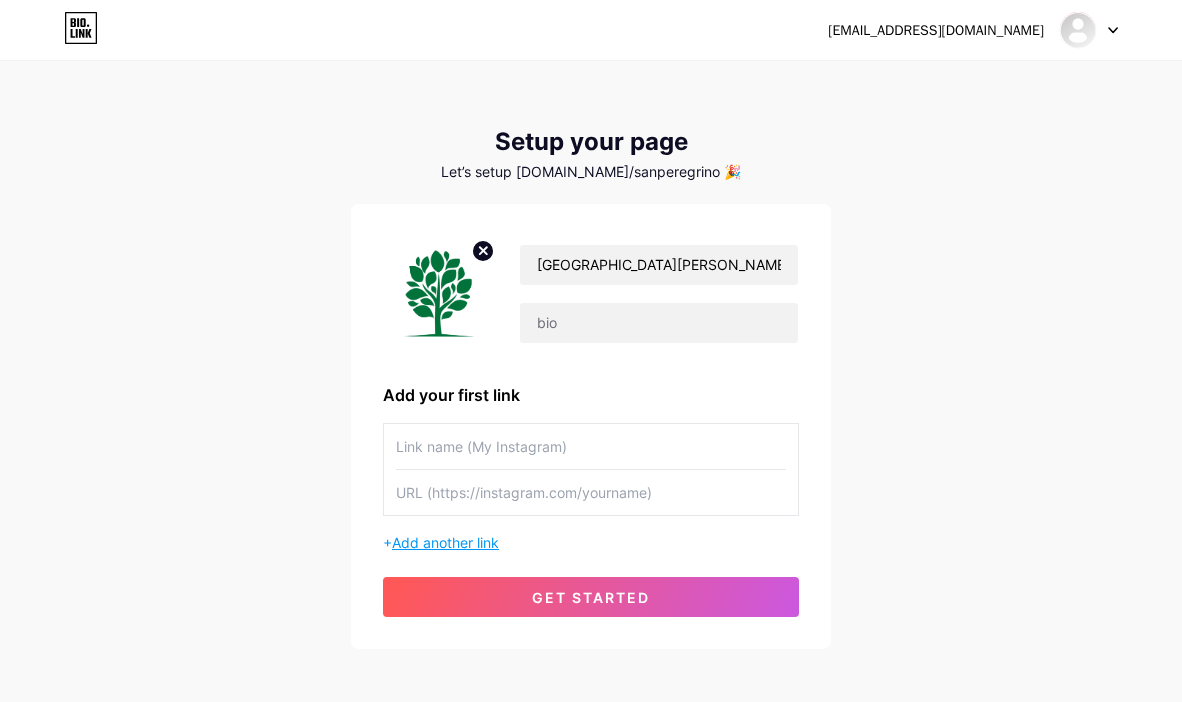click on "Add another link" at bounding box center (445, 542) 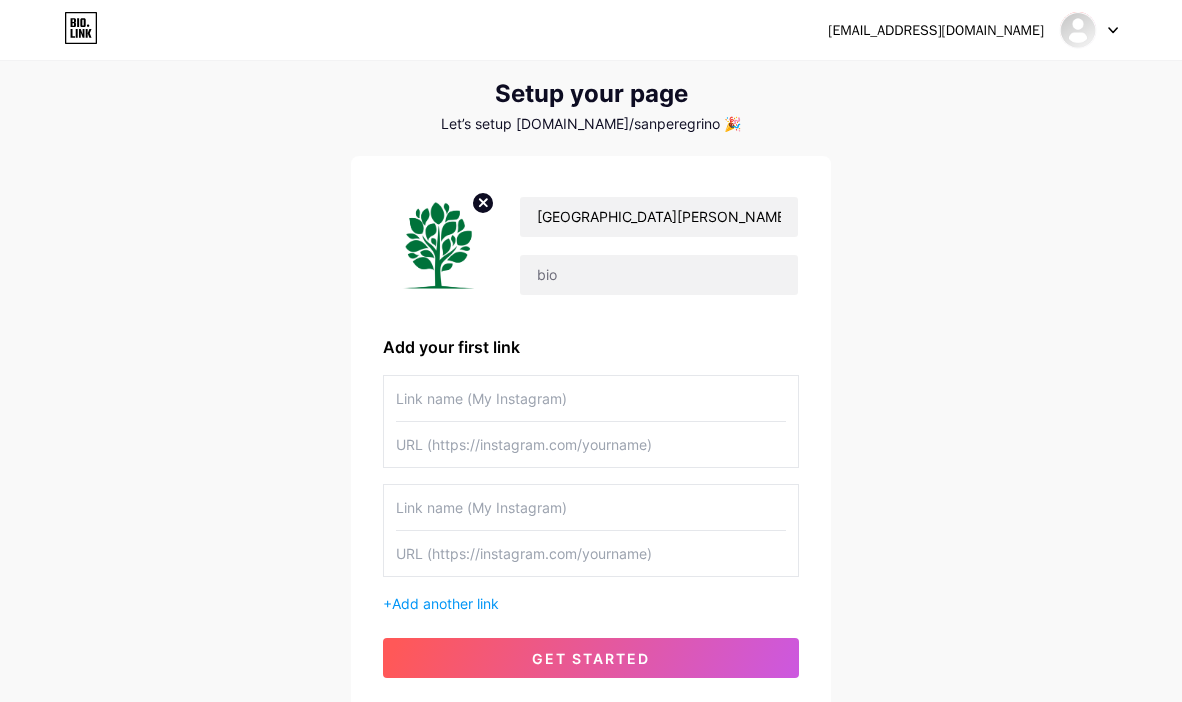 scroll, scrollTop: 47, scrollLeft: 0, axis: vertical 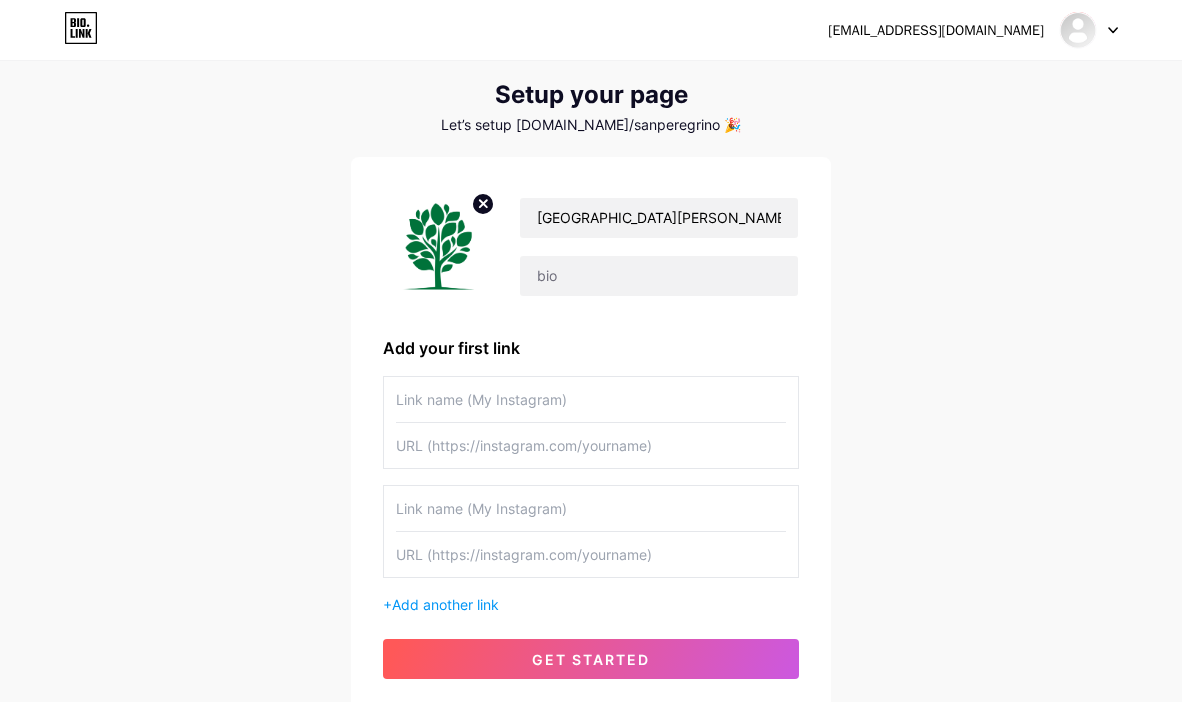 click at bounding box center (591, 399) 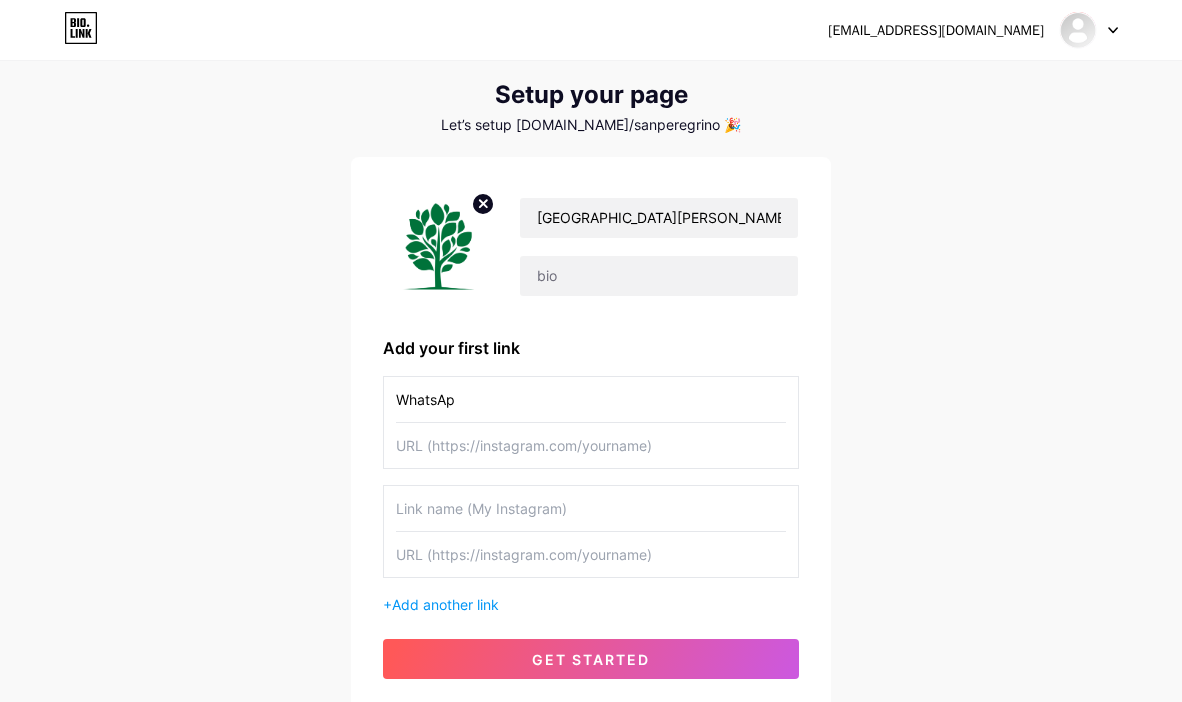 type on "WhatsApp" 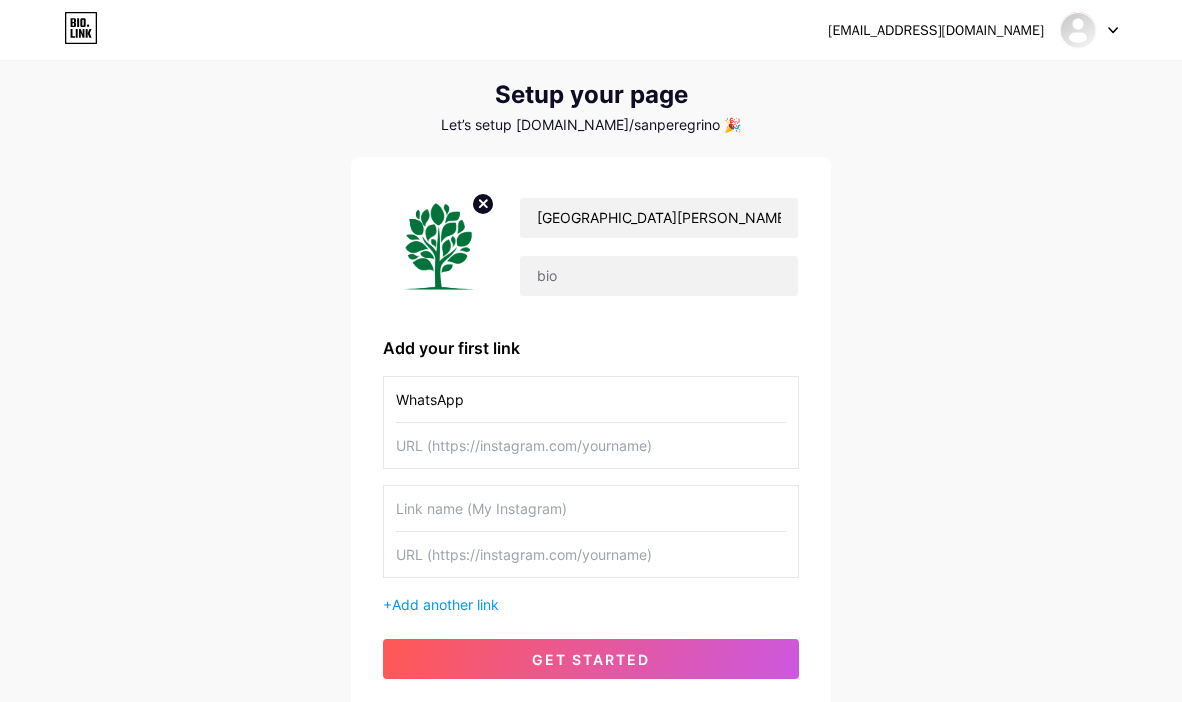 scroll, scrollTop: 172, scrollLeft: 0, axis: vertical 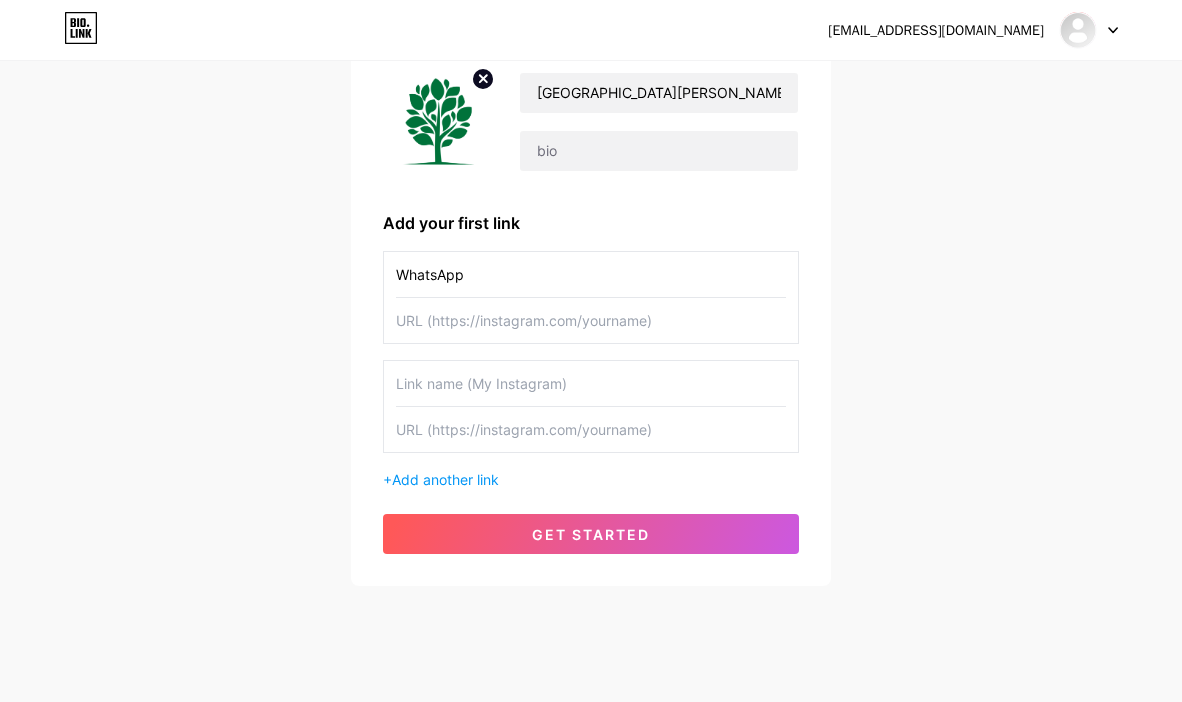 click on "WhatsApp" at bounding box center (591, 274) 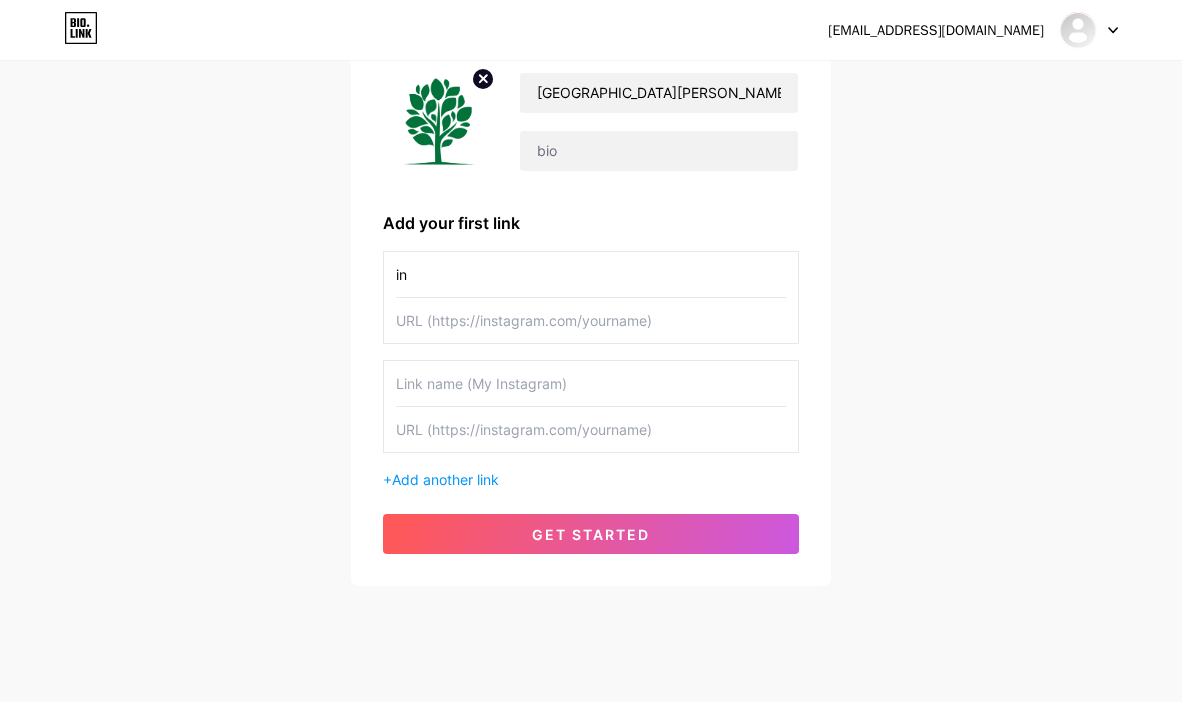 type on "i" 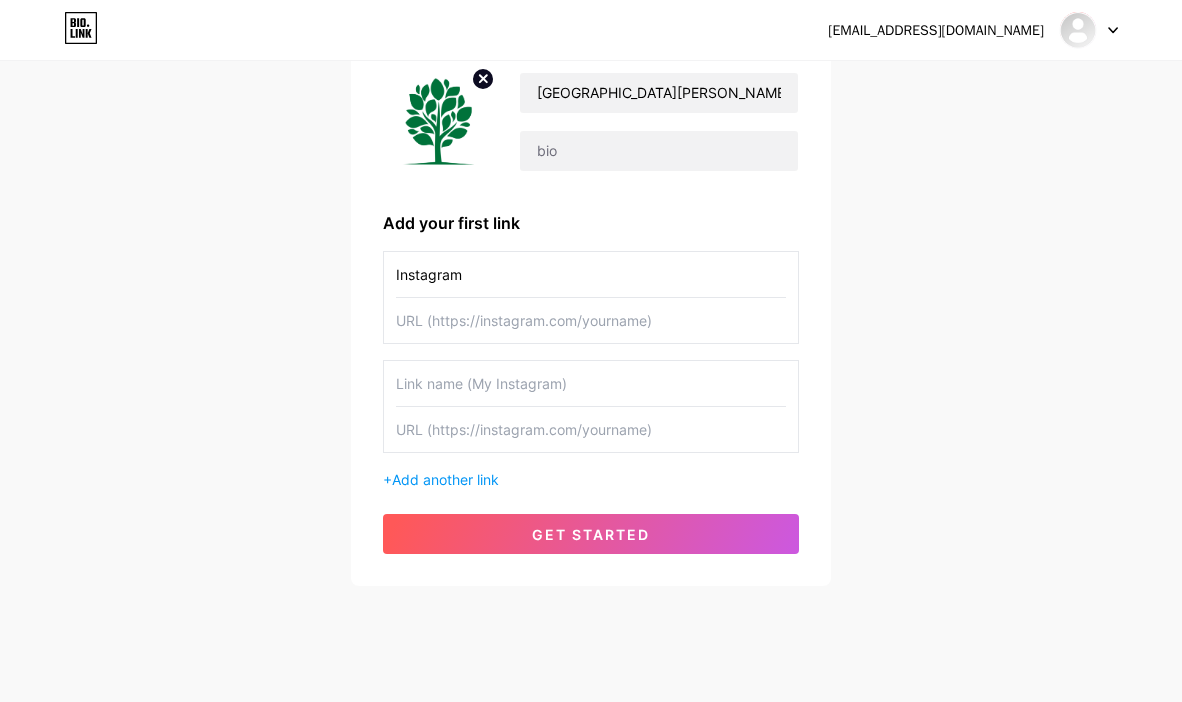 type on "Instagram" 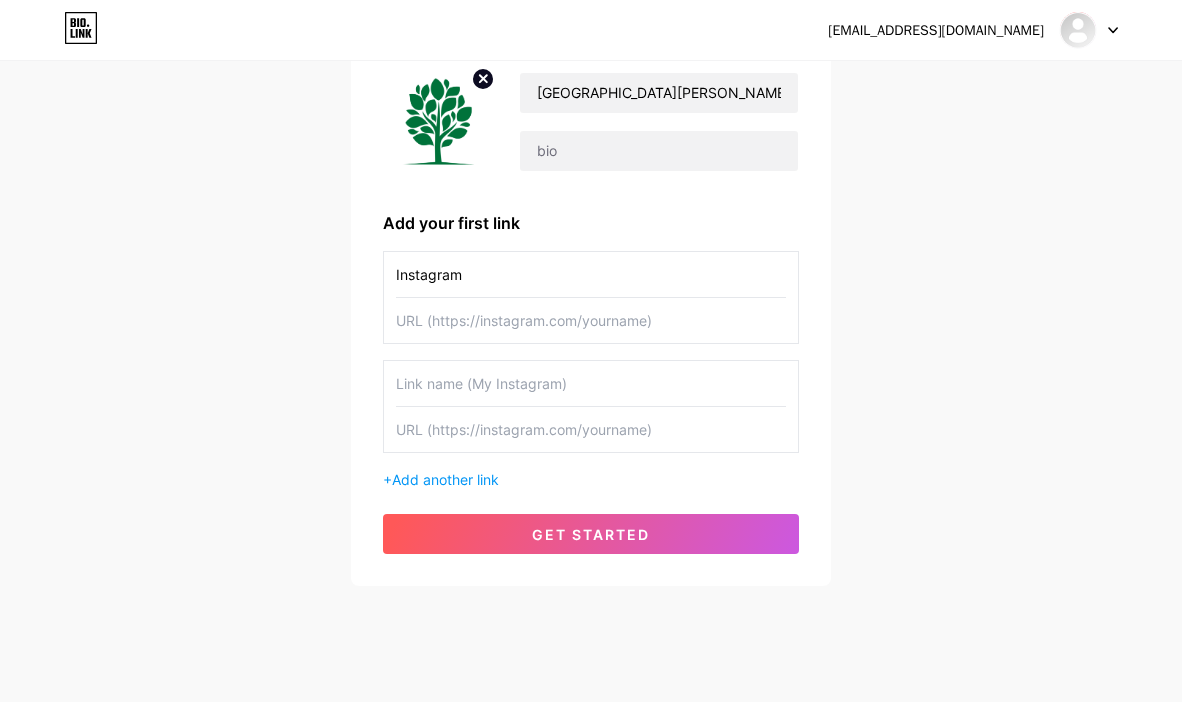 click at bounding box center [591, 320] 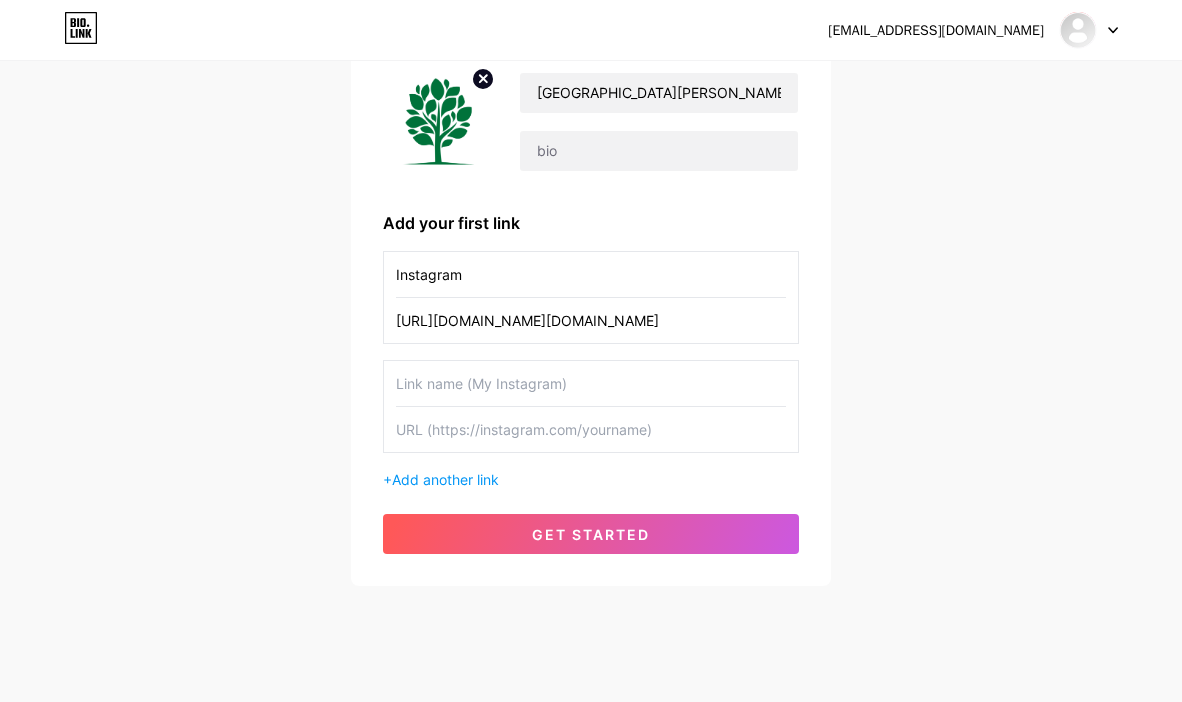 scroll, scrollTop: 0, scrollLeft: 0, axis: both 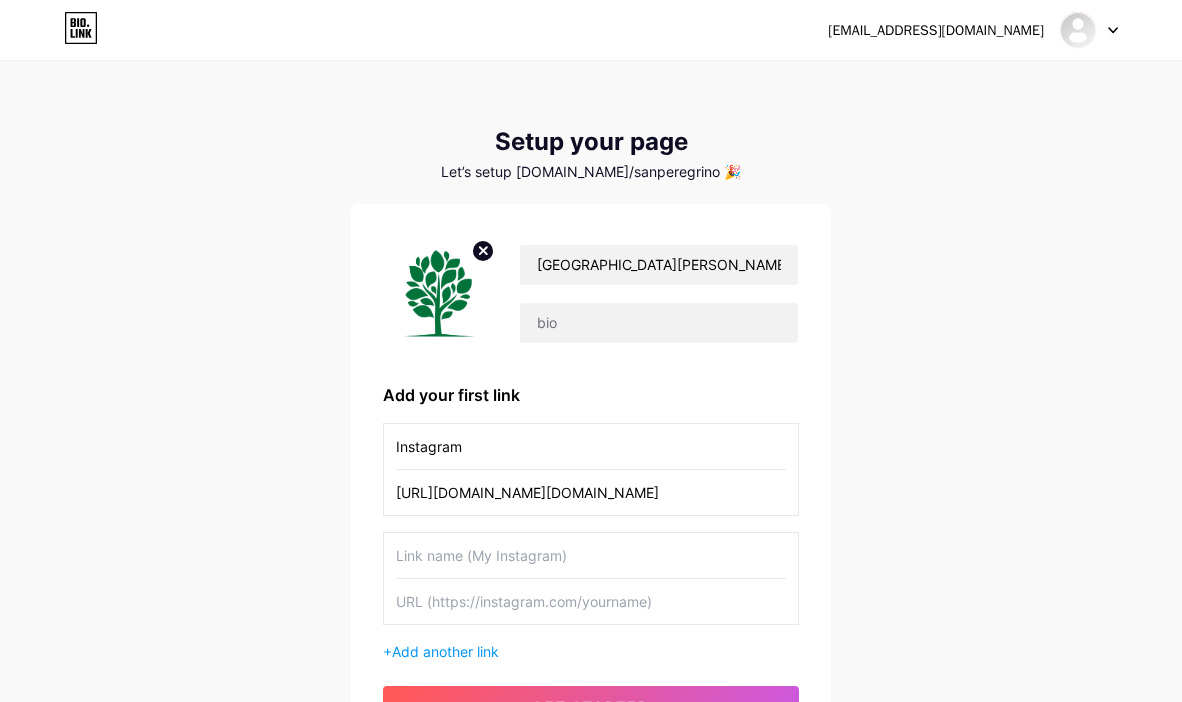 type on "[URL][DOMAIN_NAME][DOMAIN_NAME]" 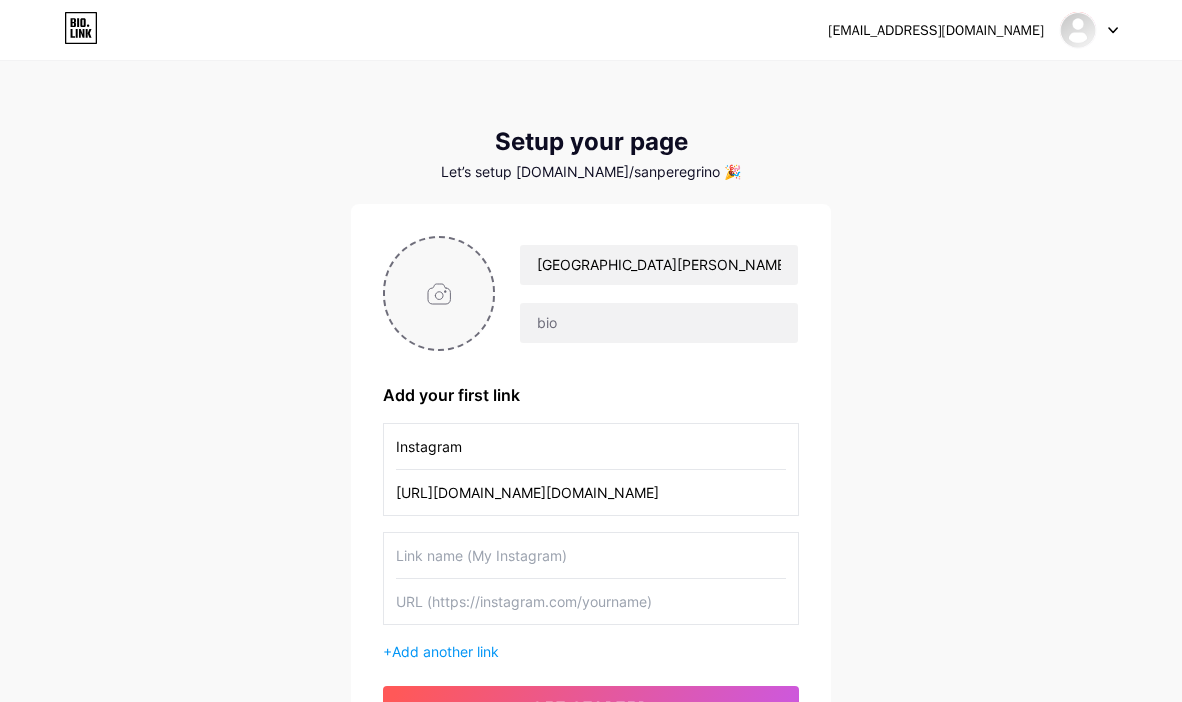 click at bounding box center (439, 293) 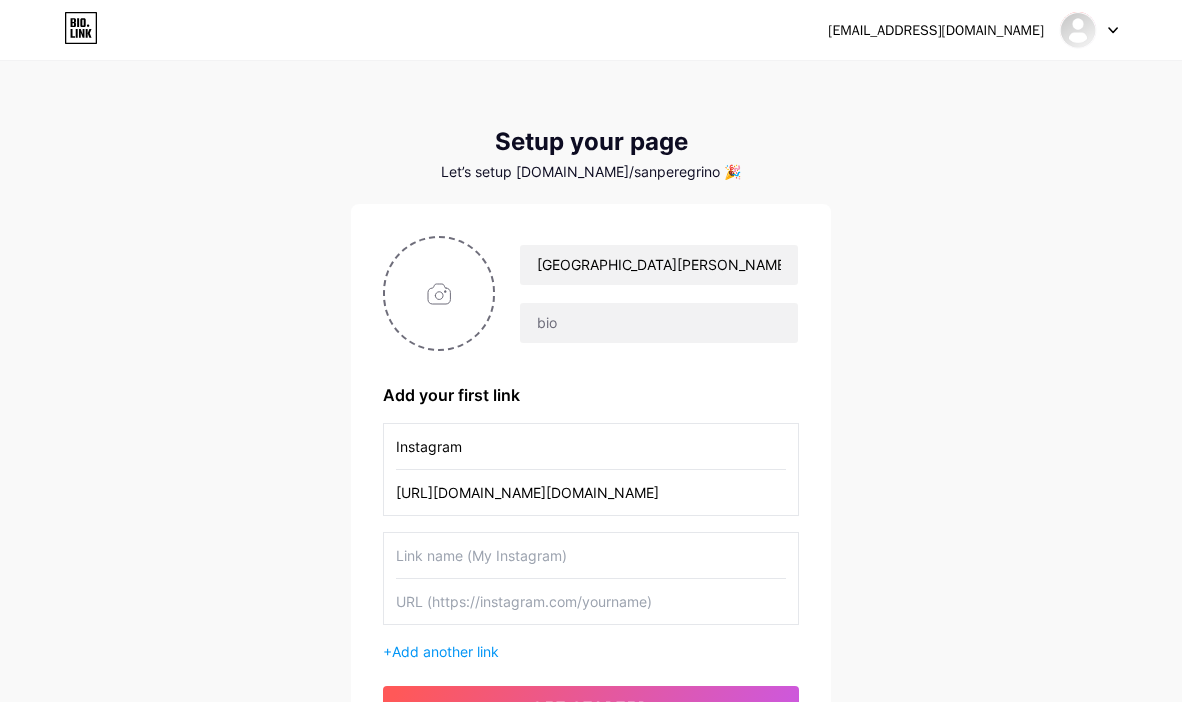 type on "C:\fakepath\Logo San [PERSON_NAME] 3.png" 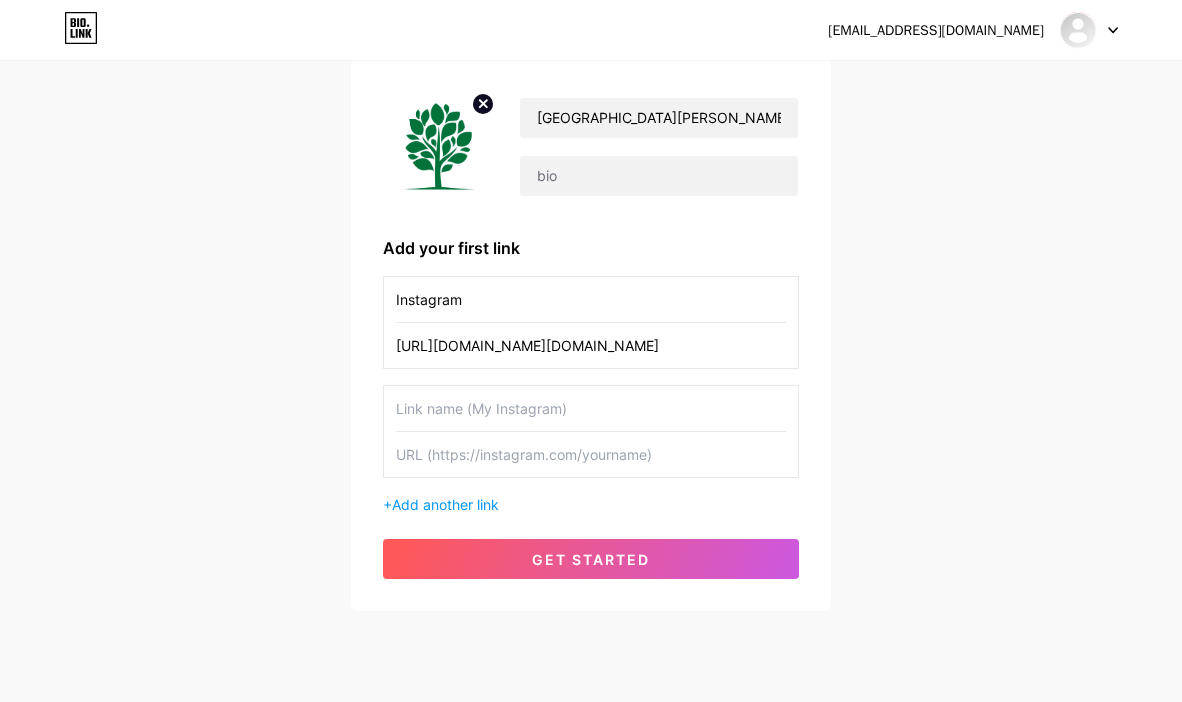 scroll, scrollTop: 170, scrollLeft: 0, axis: vertical 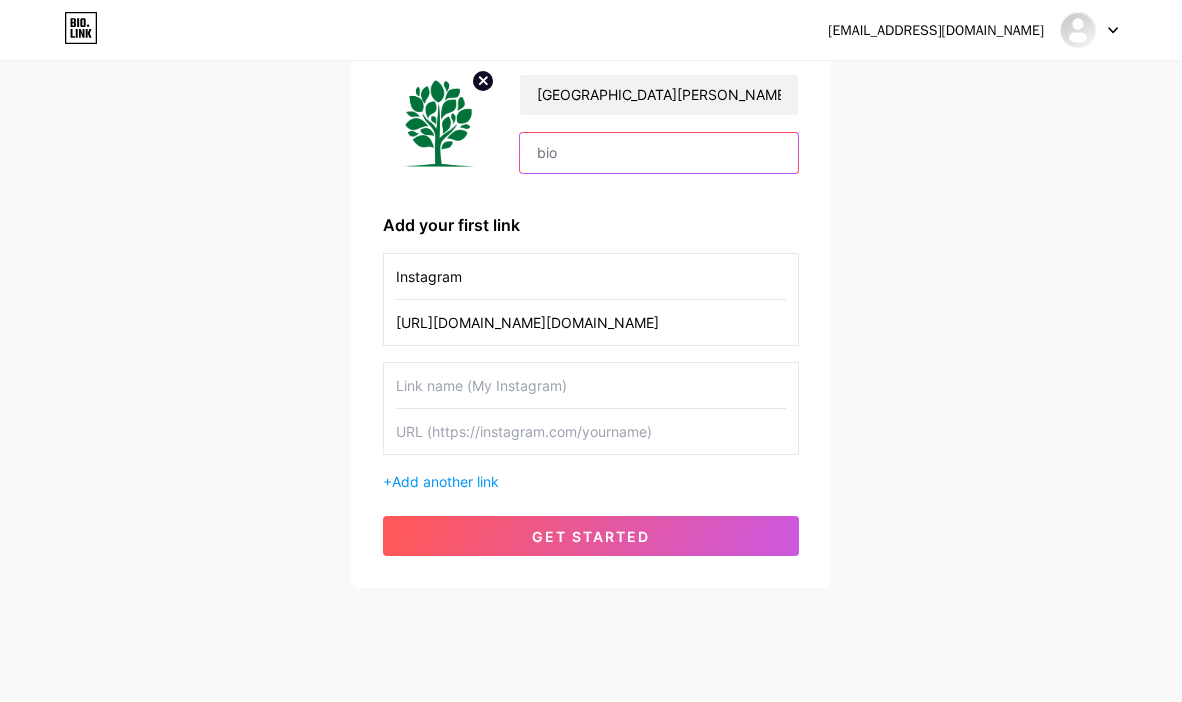 click at bounding box center (659, 153) 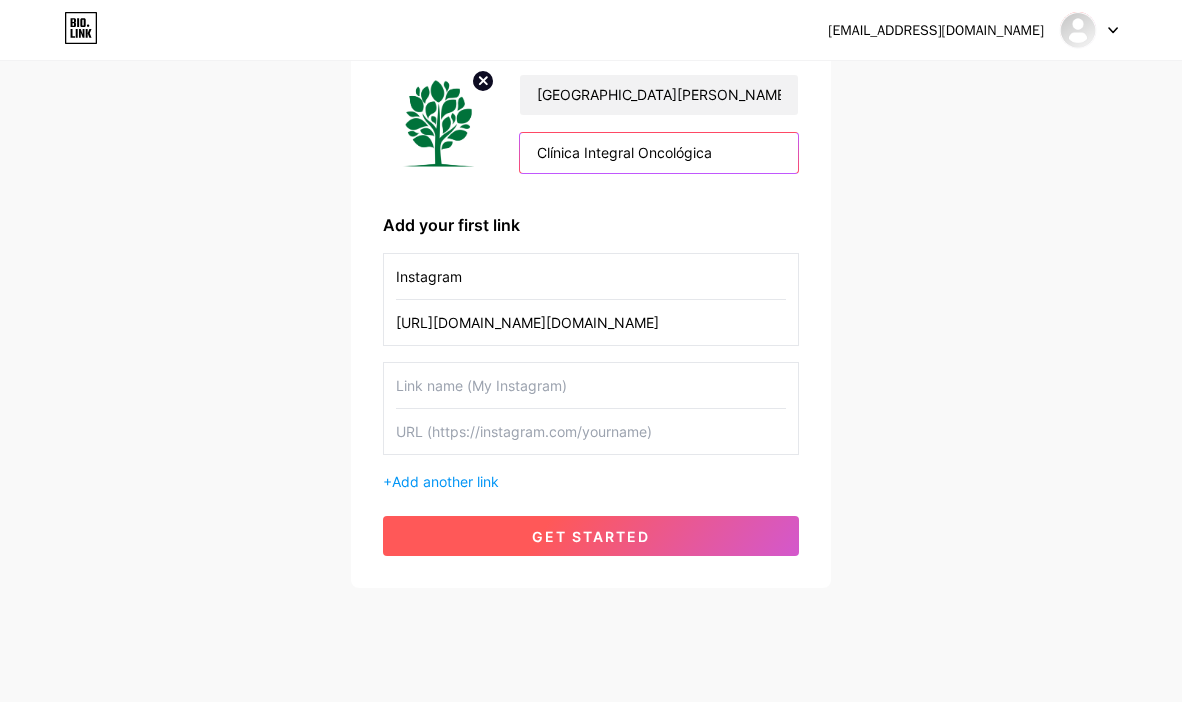 type on "Clínica Integral Oncológica" 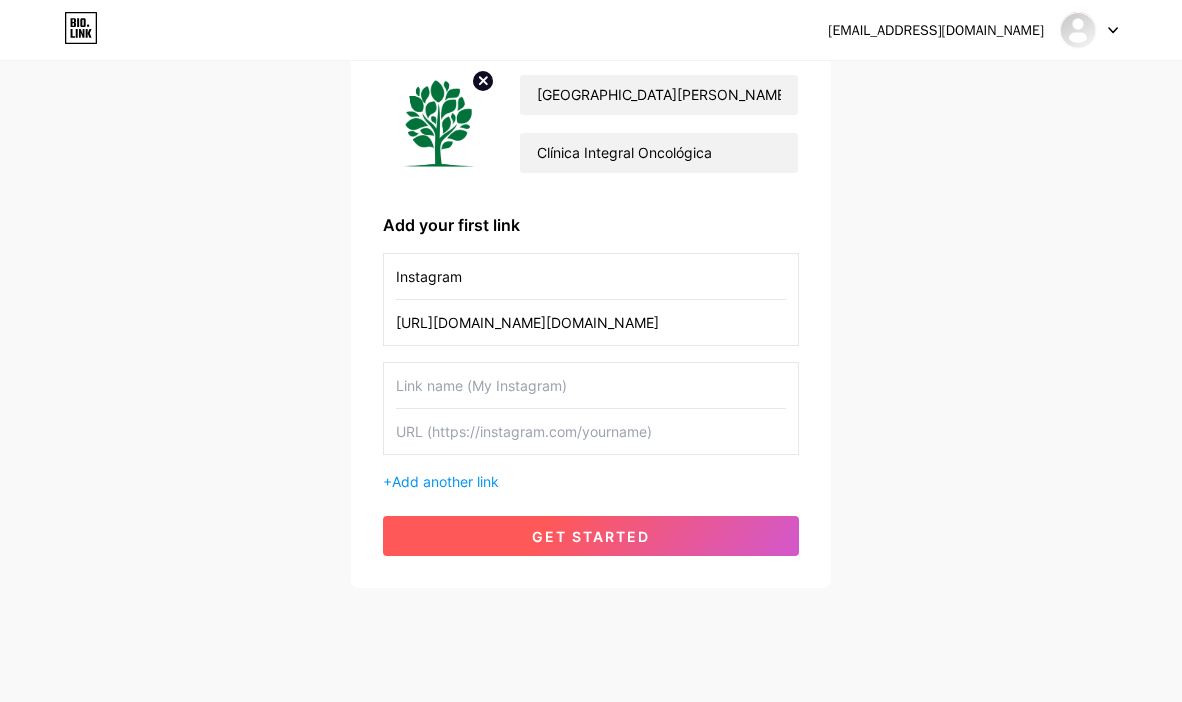 click on "get started" at bounding box center [591, 536] 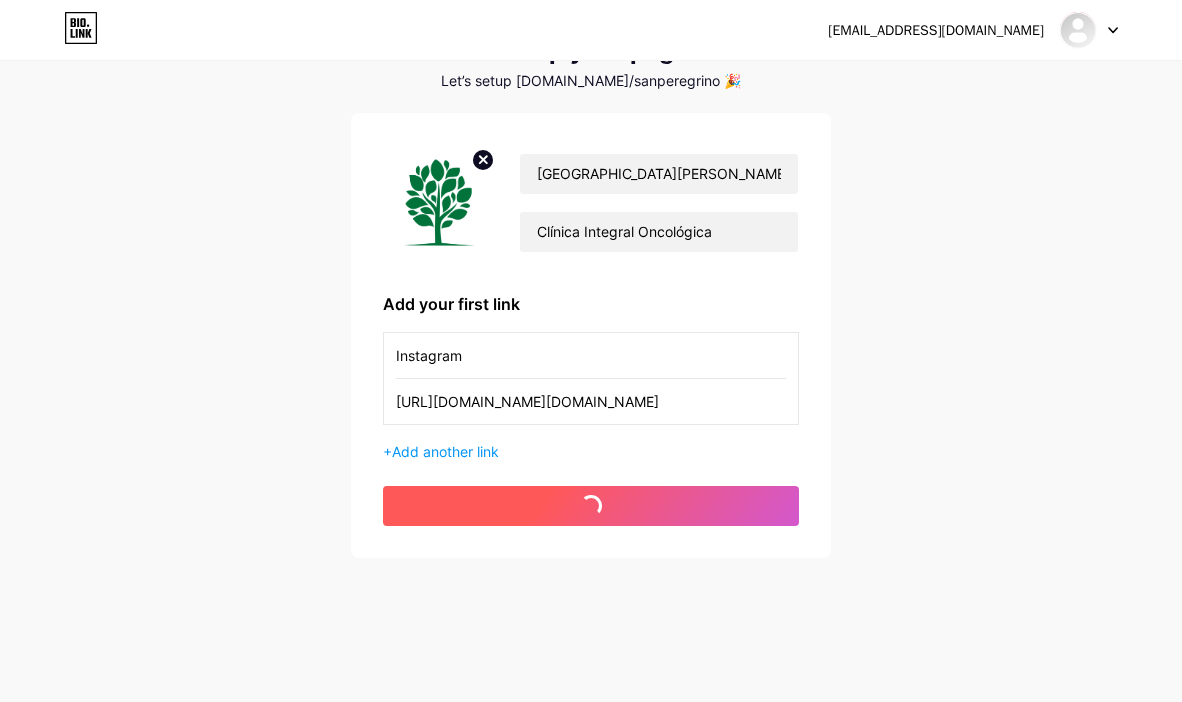 scroll, scrollTop: 91, scrollLeft: 0, axis: vertical 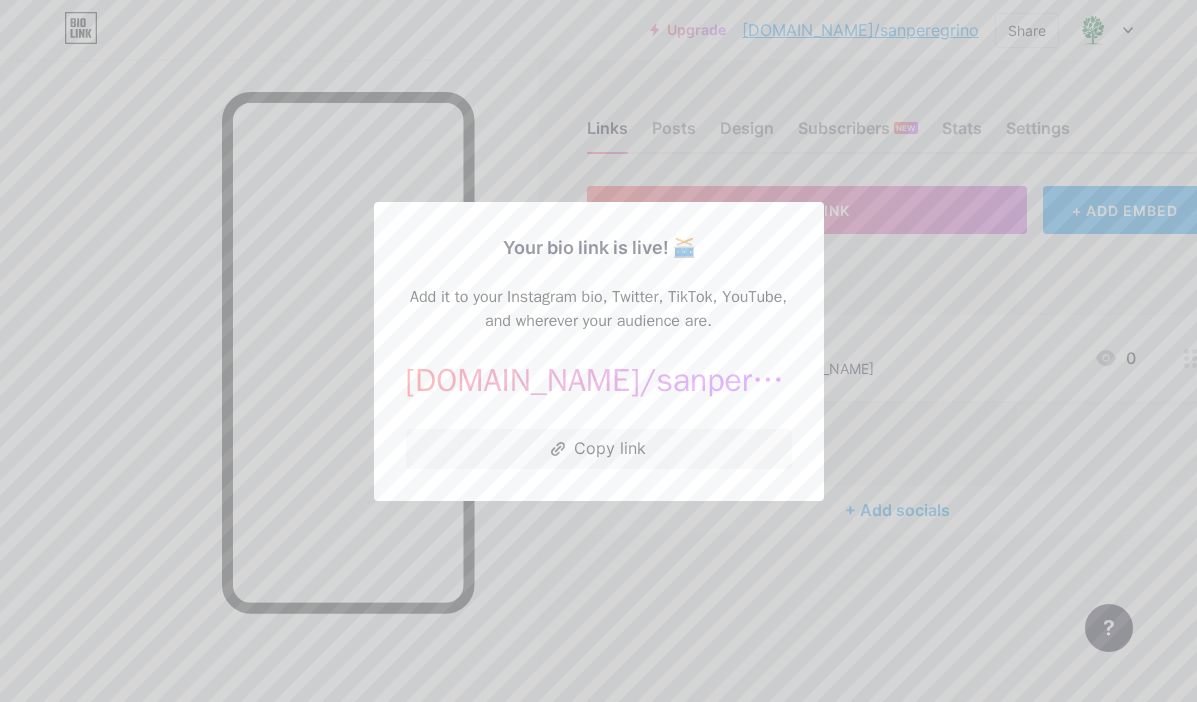 click at bounding box center [598, 351] 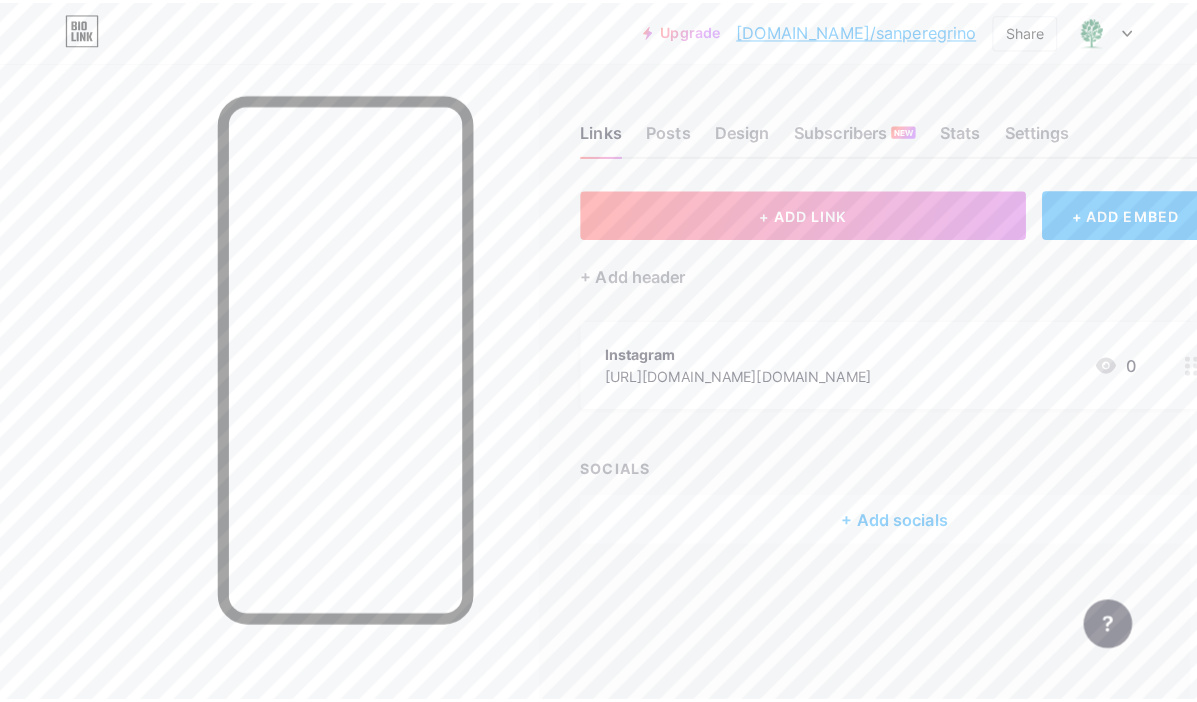 scroll, scrollTop: 0, scrollLeft: 3, axis: horizontal 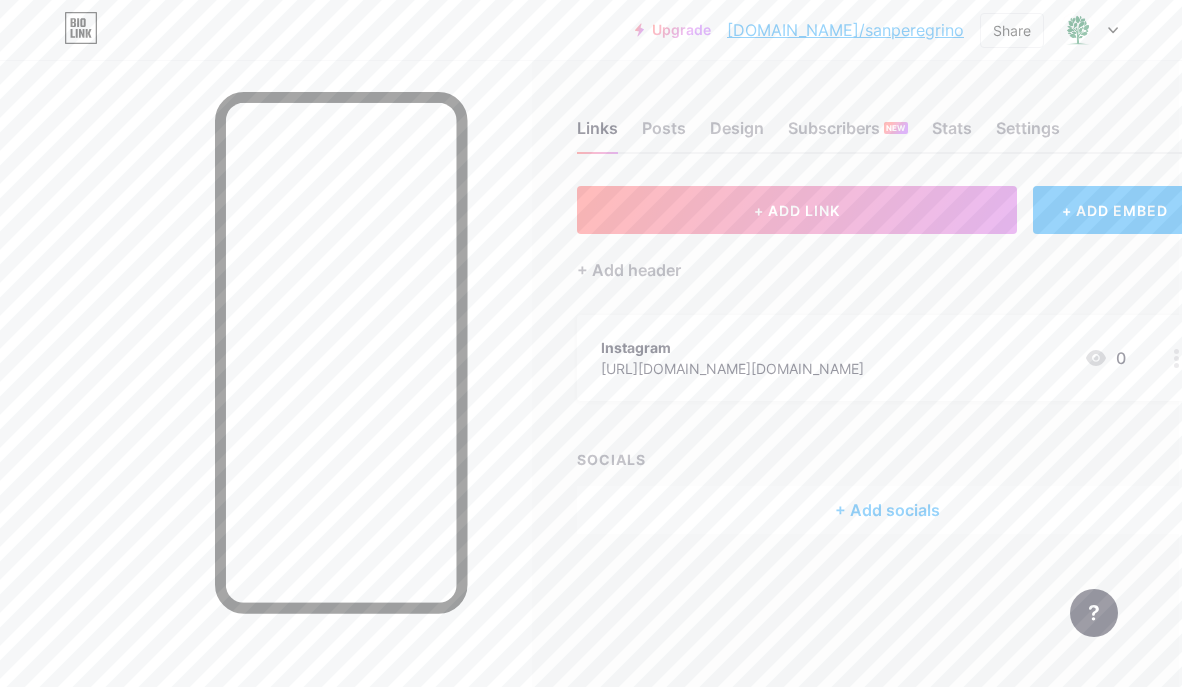 click on "+ Add socials" at bounding box center (887, 510) 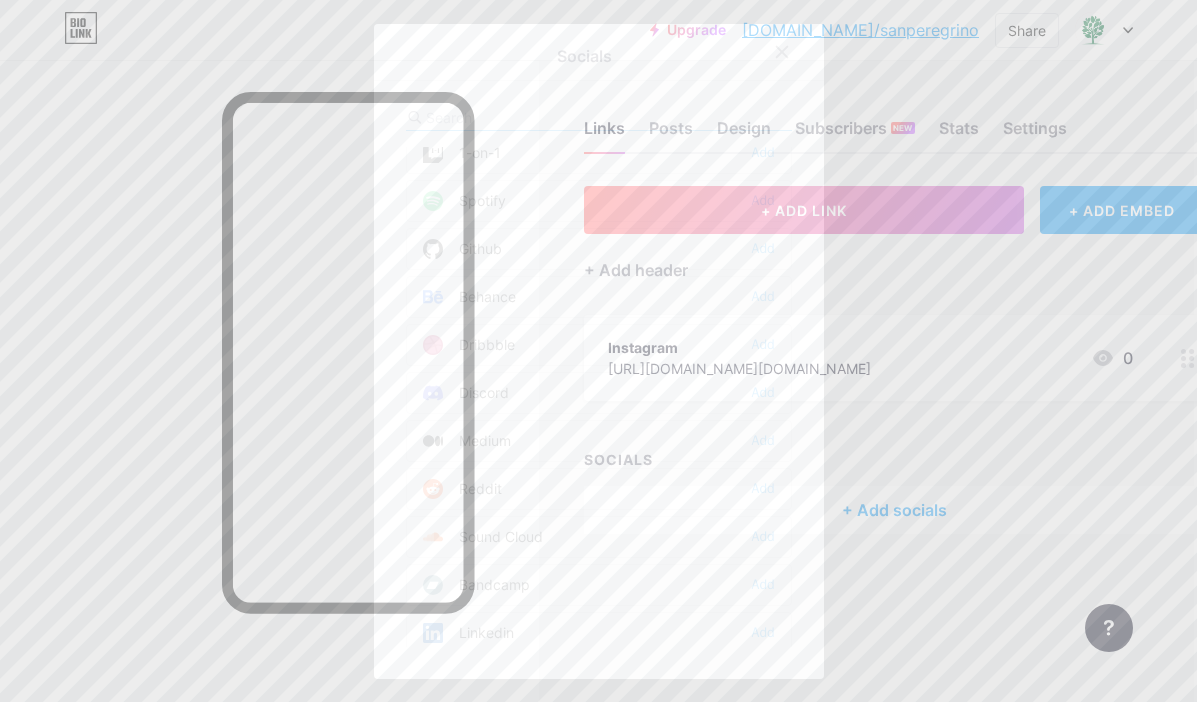 scroll, scrollTop: 0, scrollLeft: 0, axis: both 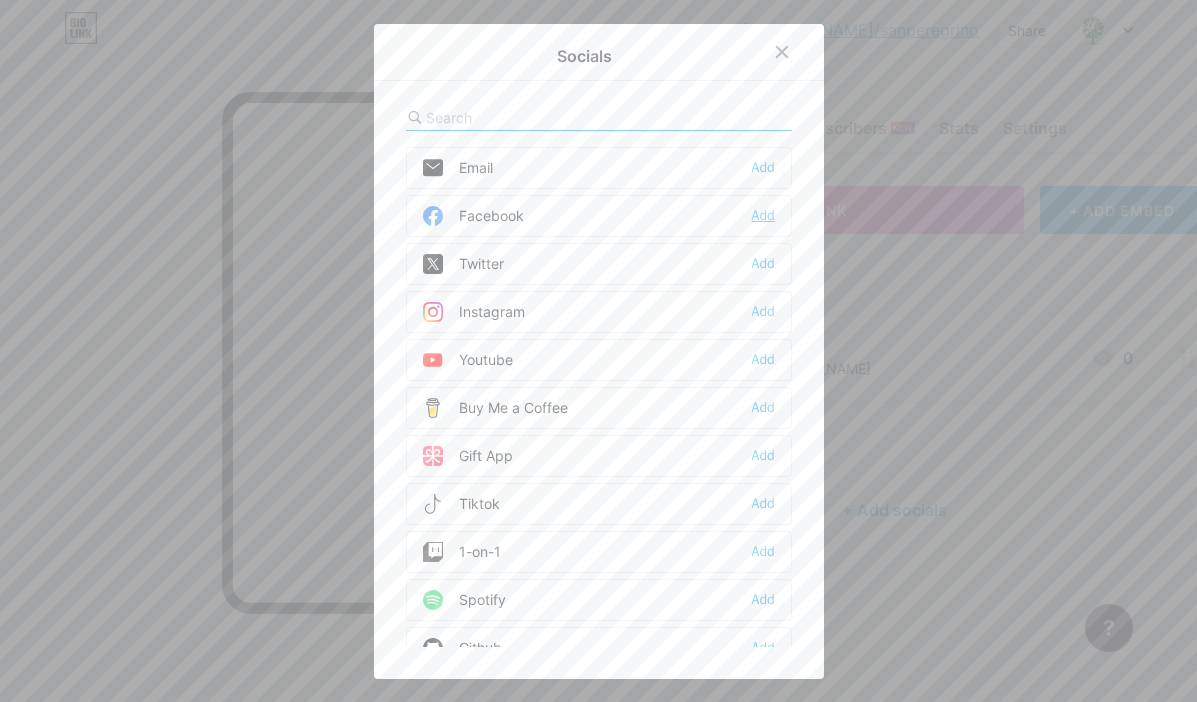 click on "Add" at bounding box center (763, 216) 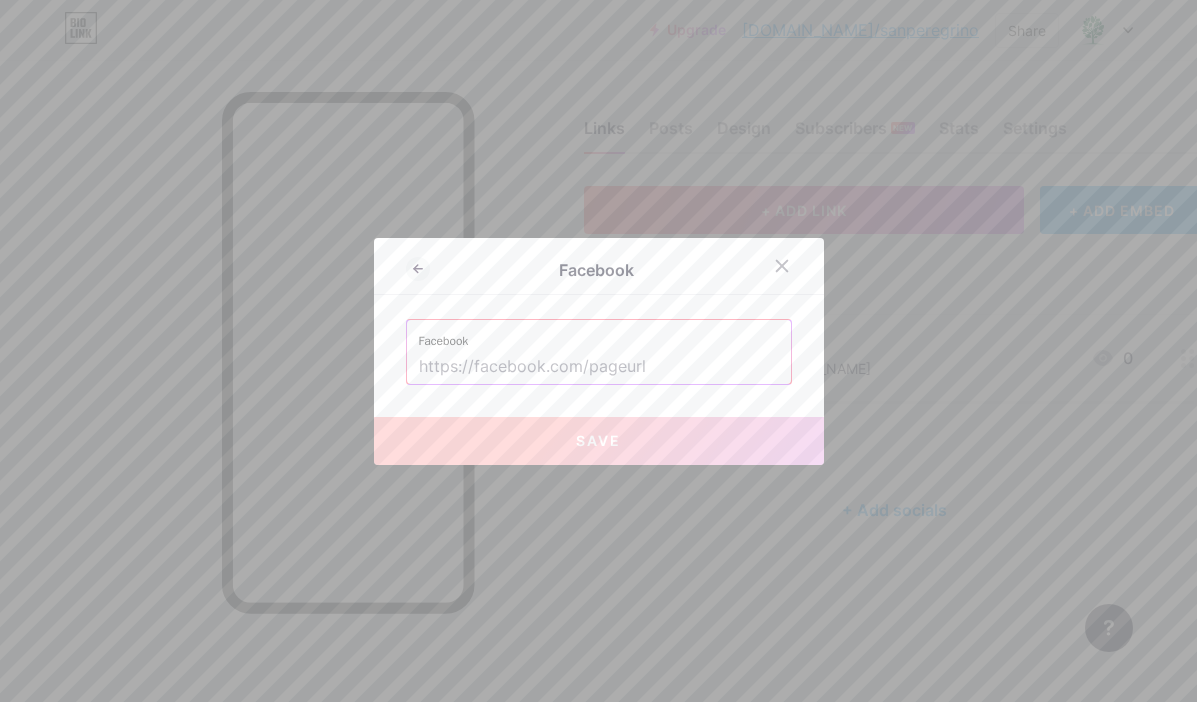click at bounding box center [599, 367] 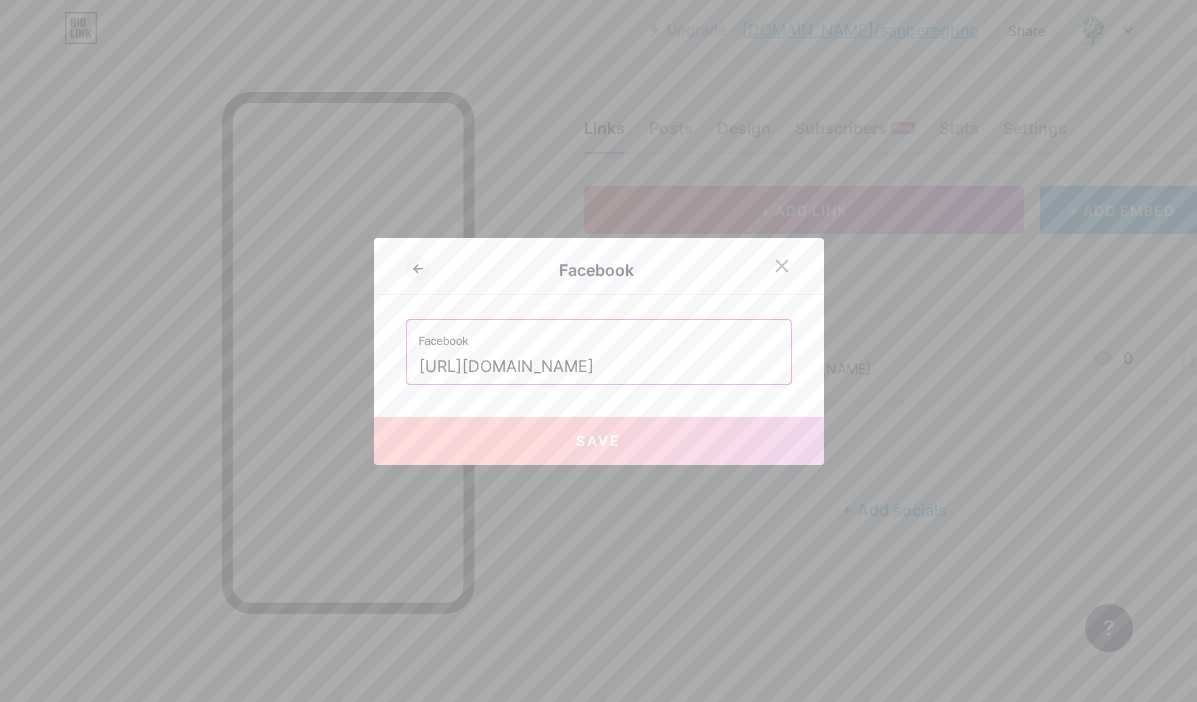scroll, scrollTop: 0, scrollLeft: 3, axis: horizontal 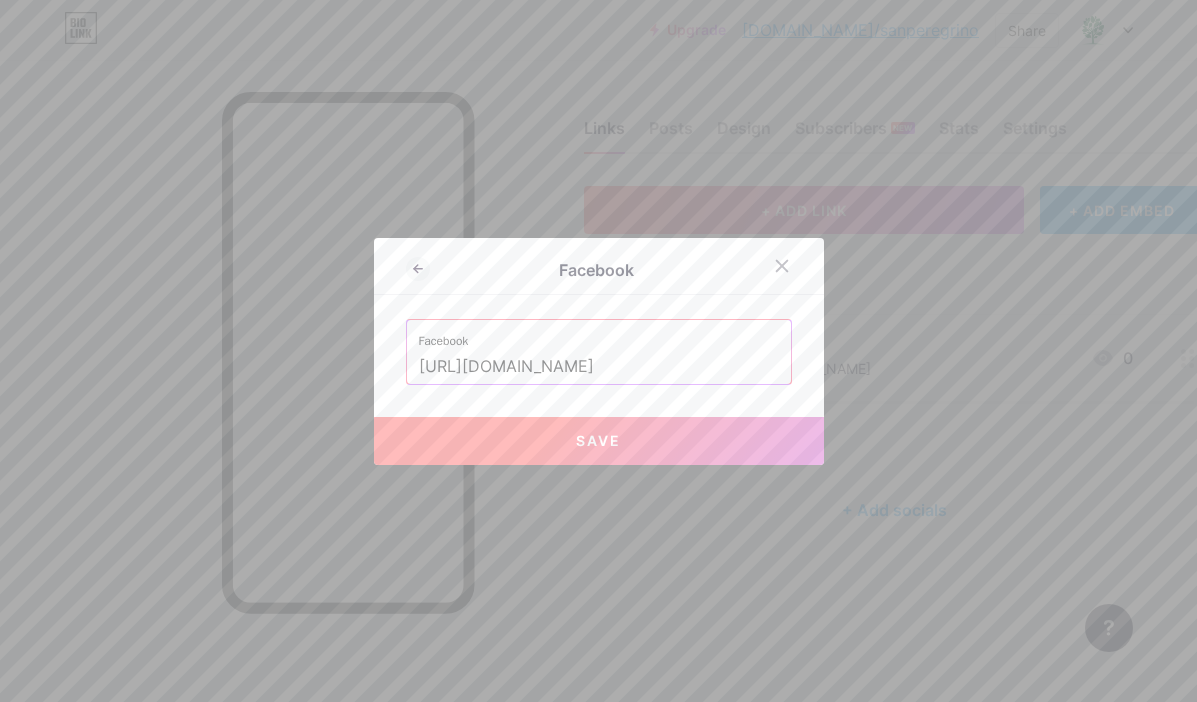 type on "[URL][DOMAIN_NAME]" 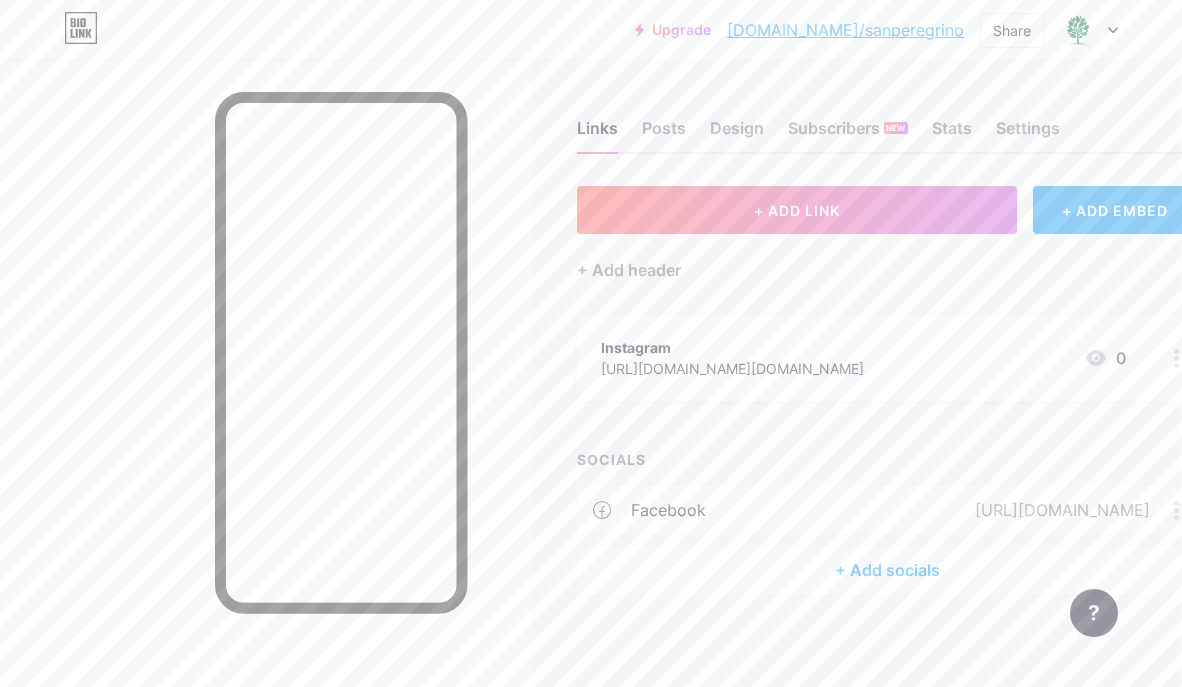 click on "+ Add socials" at bounding box center (887, 570) 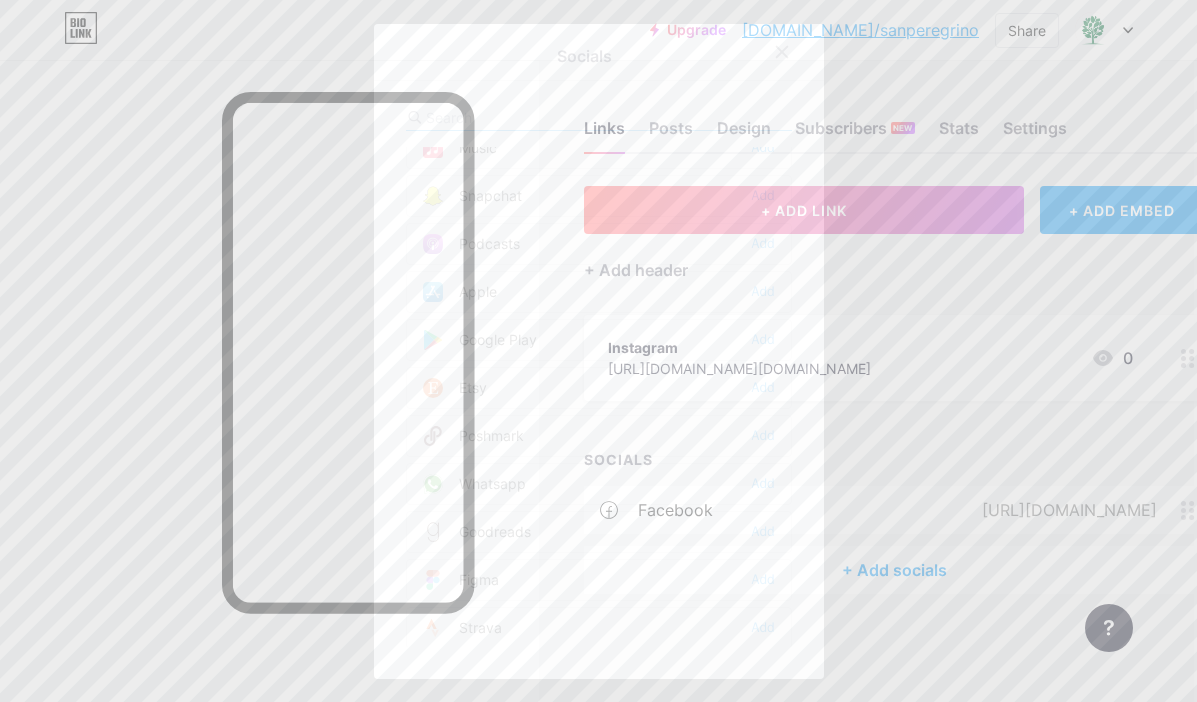 scroll, scrollTop: 1408, scrollLeft: 0, axis: vertical 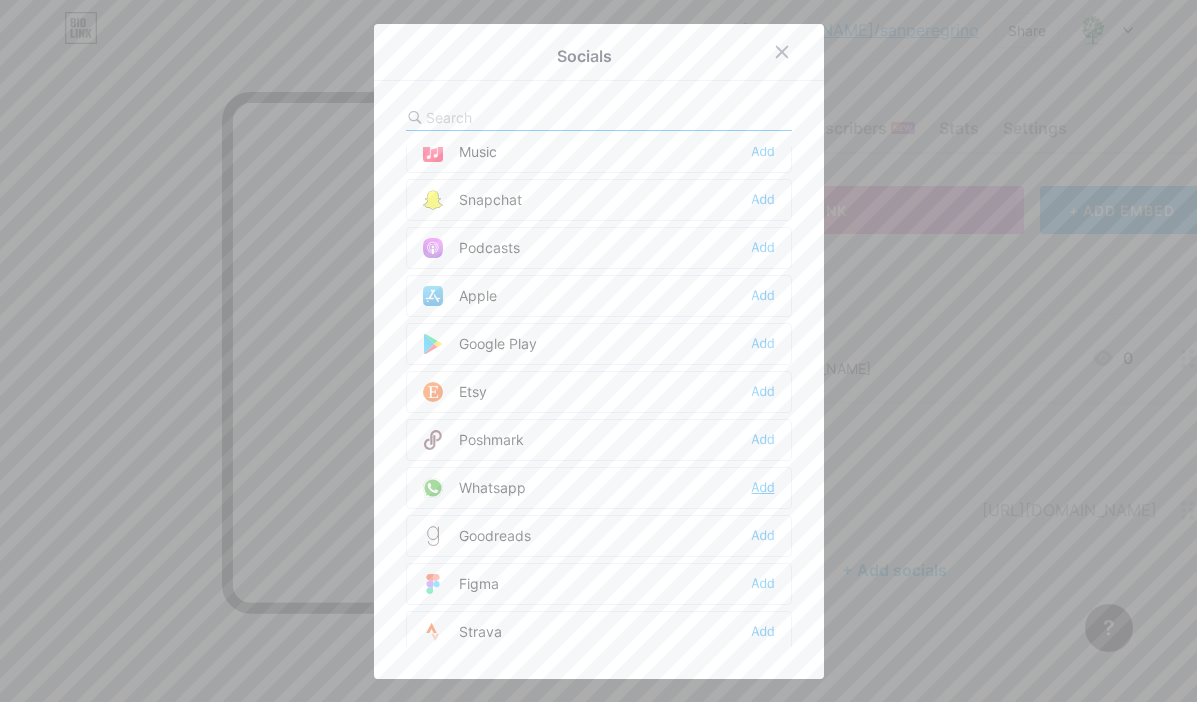 click on "Add" at bounding box center (763, 488) 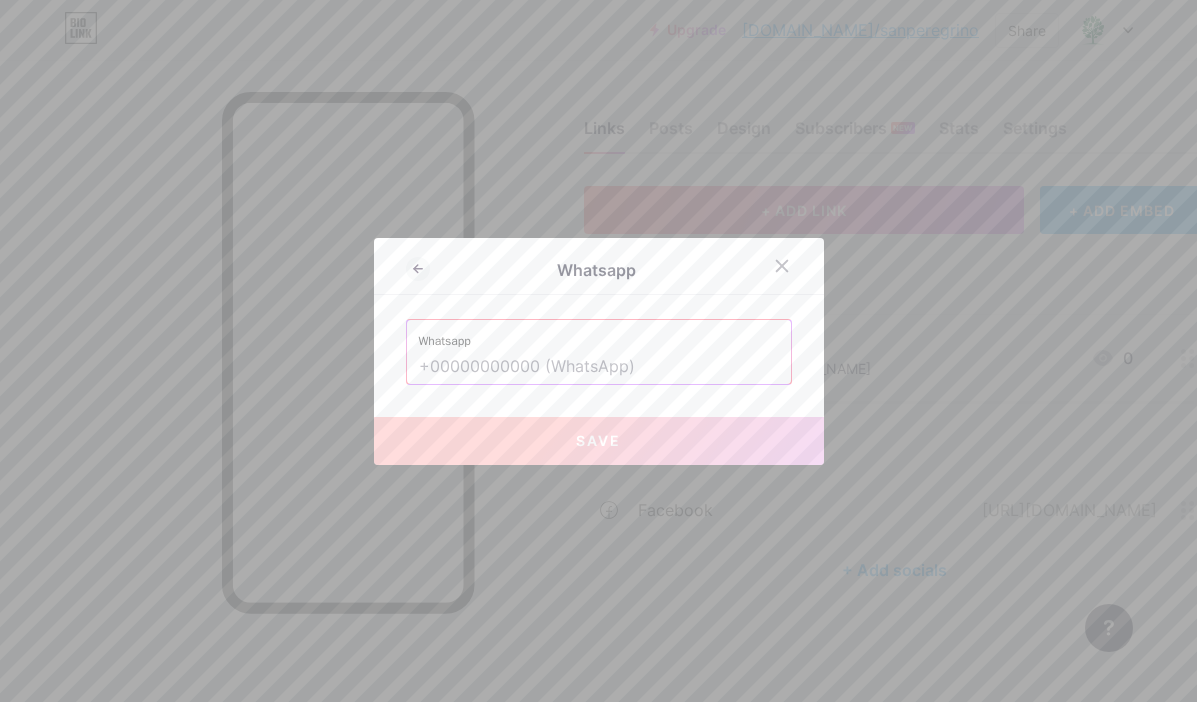 click at bounding box center (599, 367) 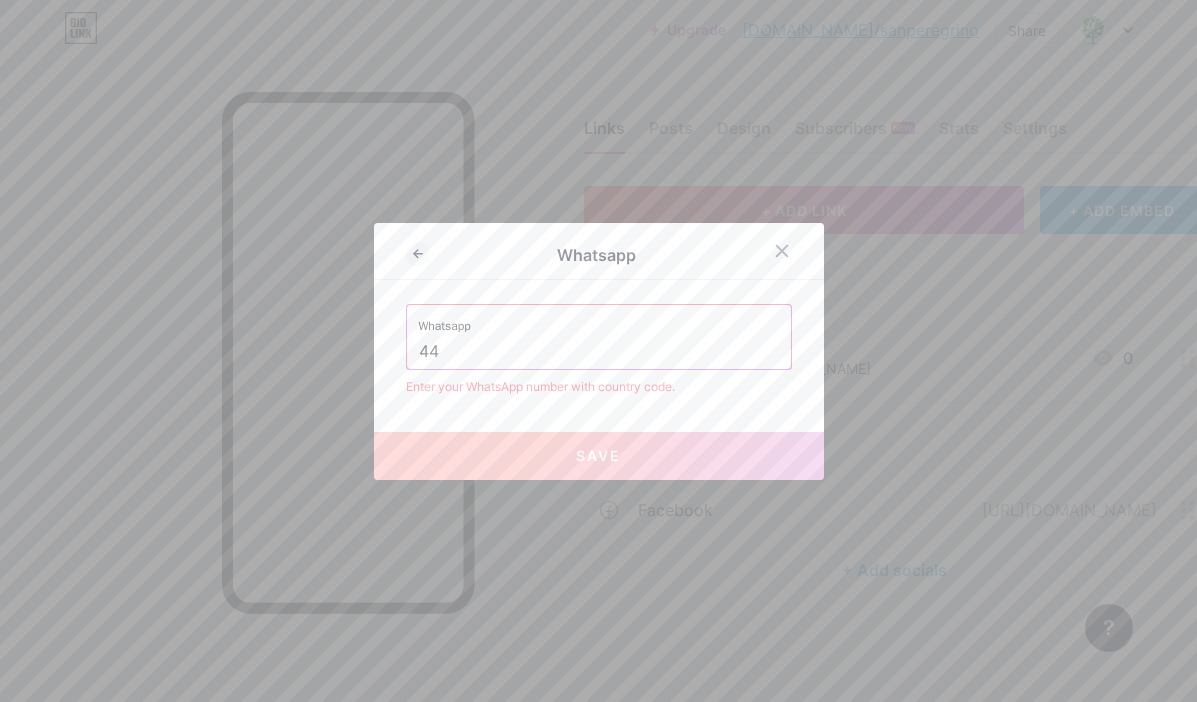 type on "4" 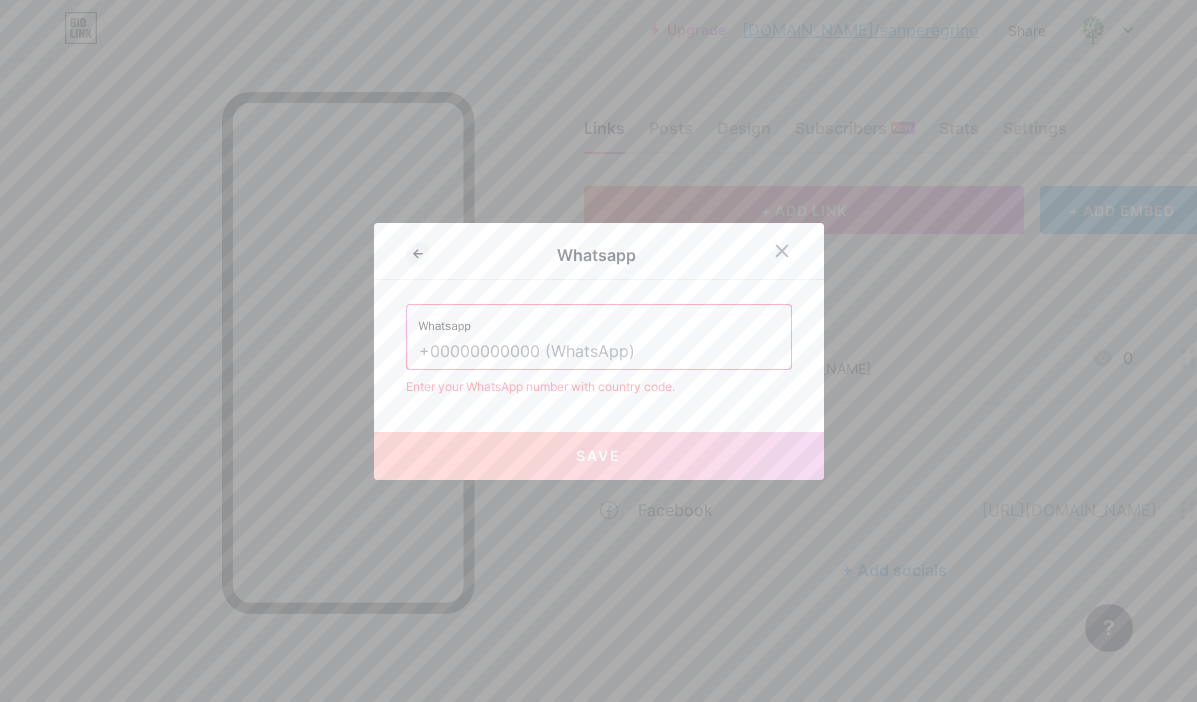 paste on "‪[PHONE_NUMBER]‬" 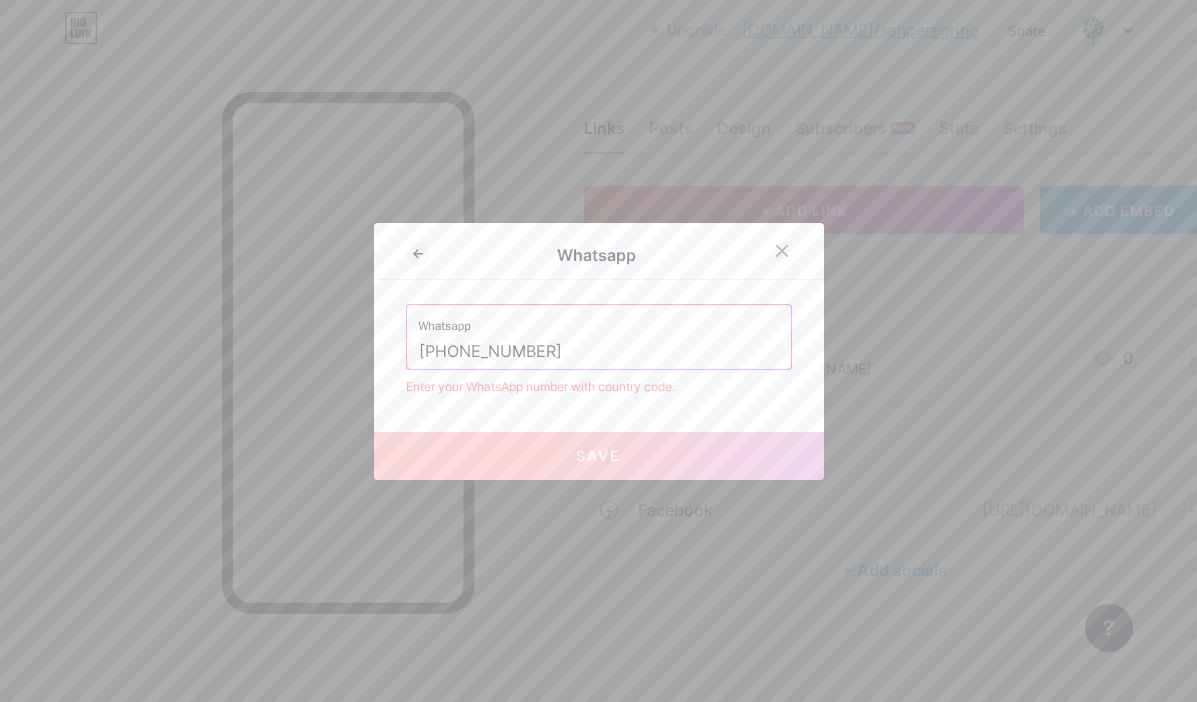 click on "Enter your WhatsApp number with country code." at bounding box center (599, 387) 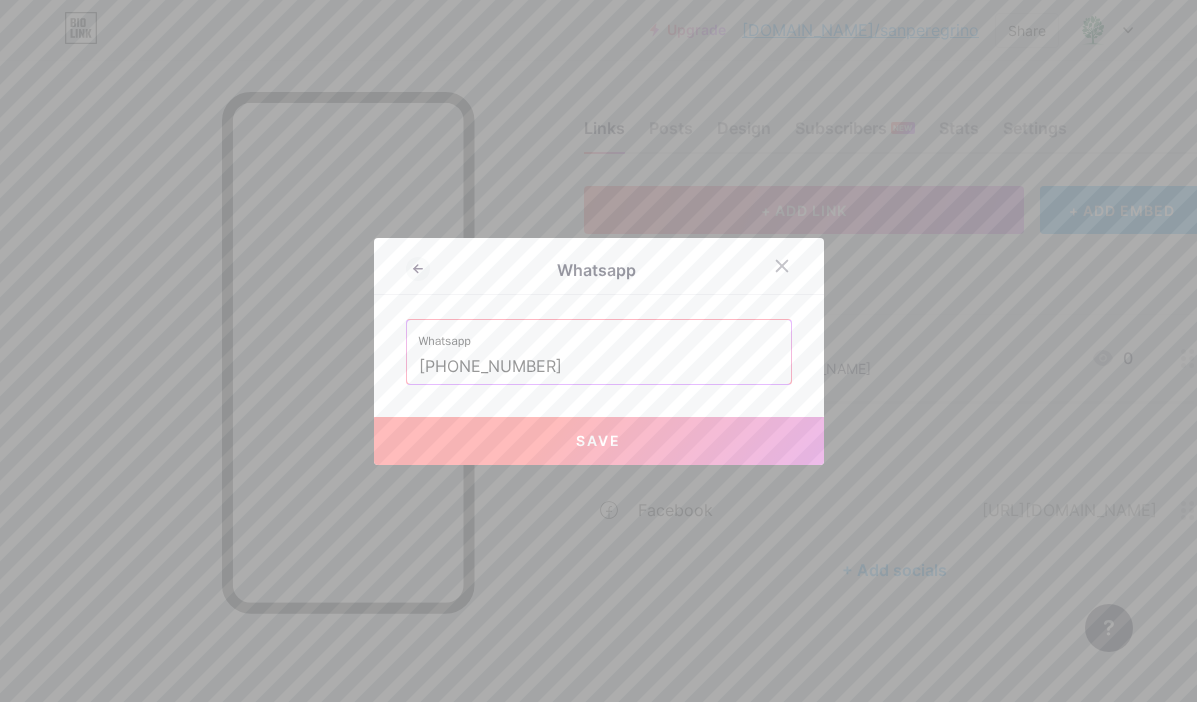 click on "Save" at bounding box center [598, 440] 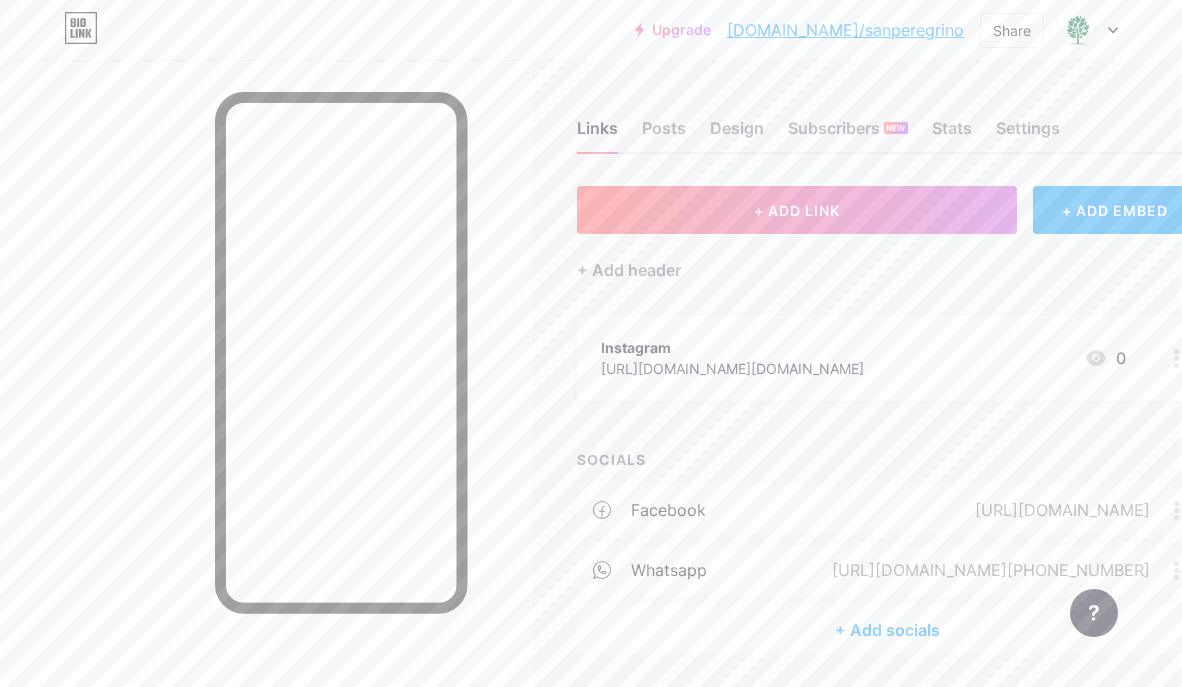 click on "+ Add socials" at bounding box center (887, 630) 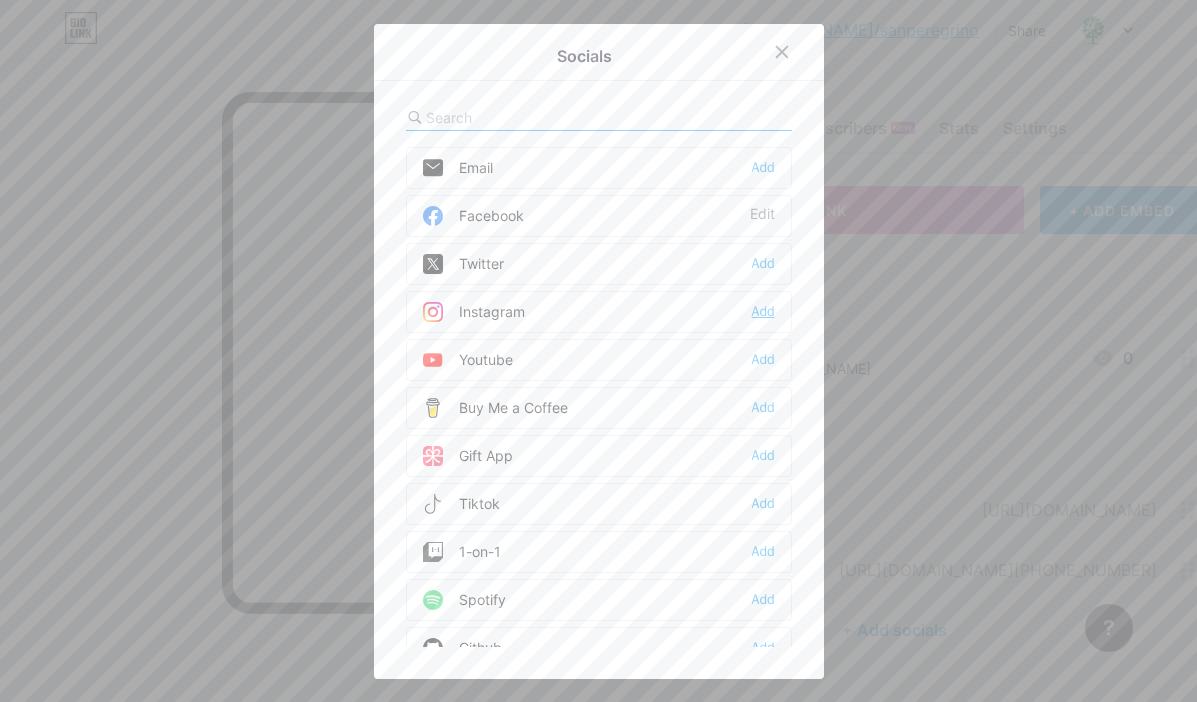 click on "Add" at bounding box center (763, 312) 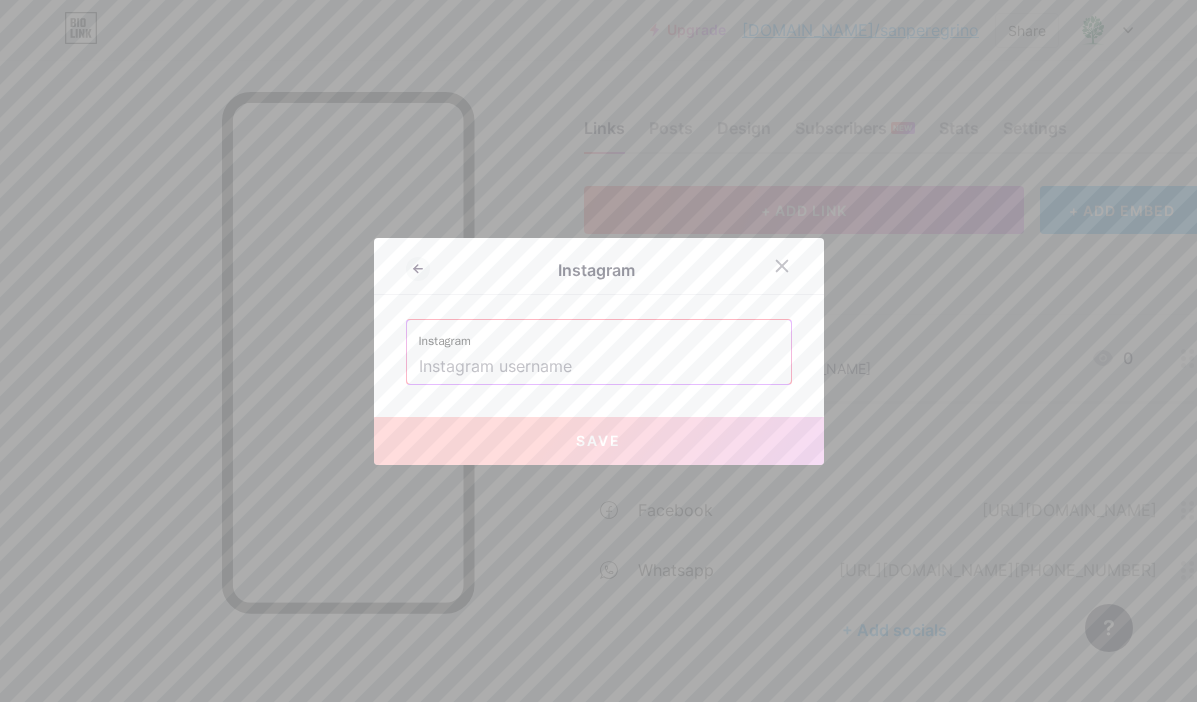 click at bounding box center [599, 367] 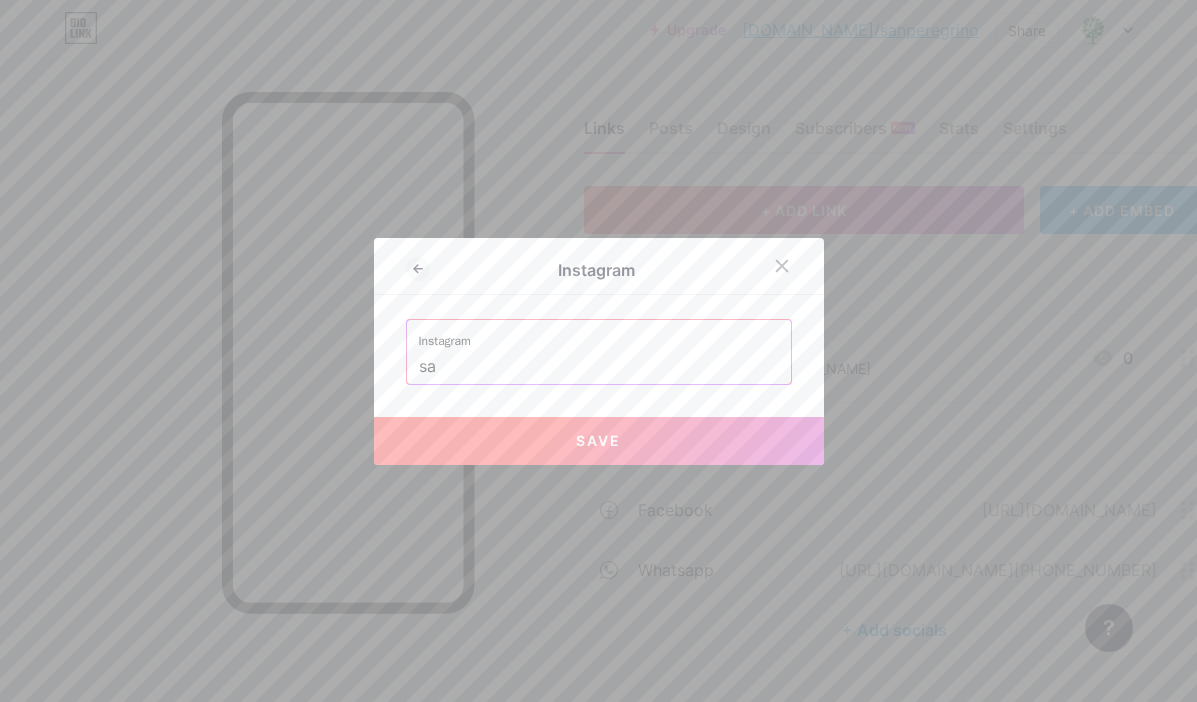 type on "s" 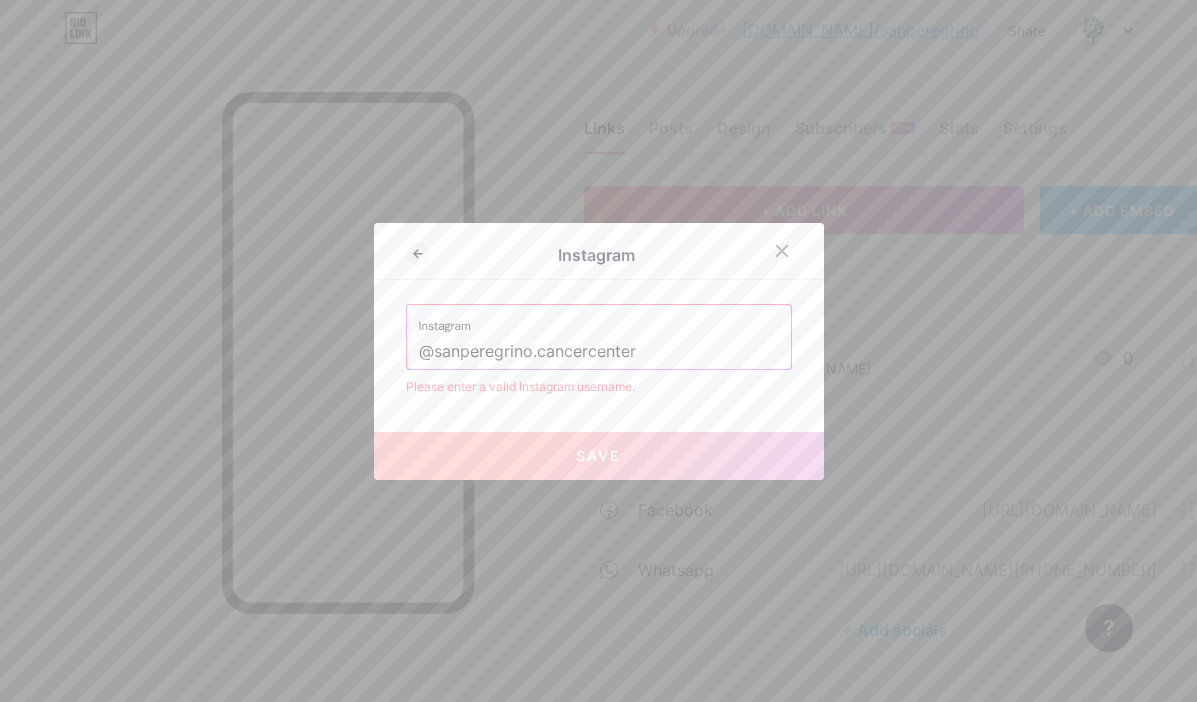 click on "@sanperegrino.cancercenter" at bounding box center (599, 352) 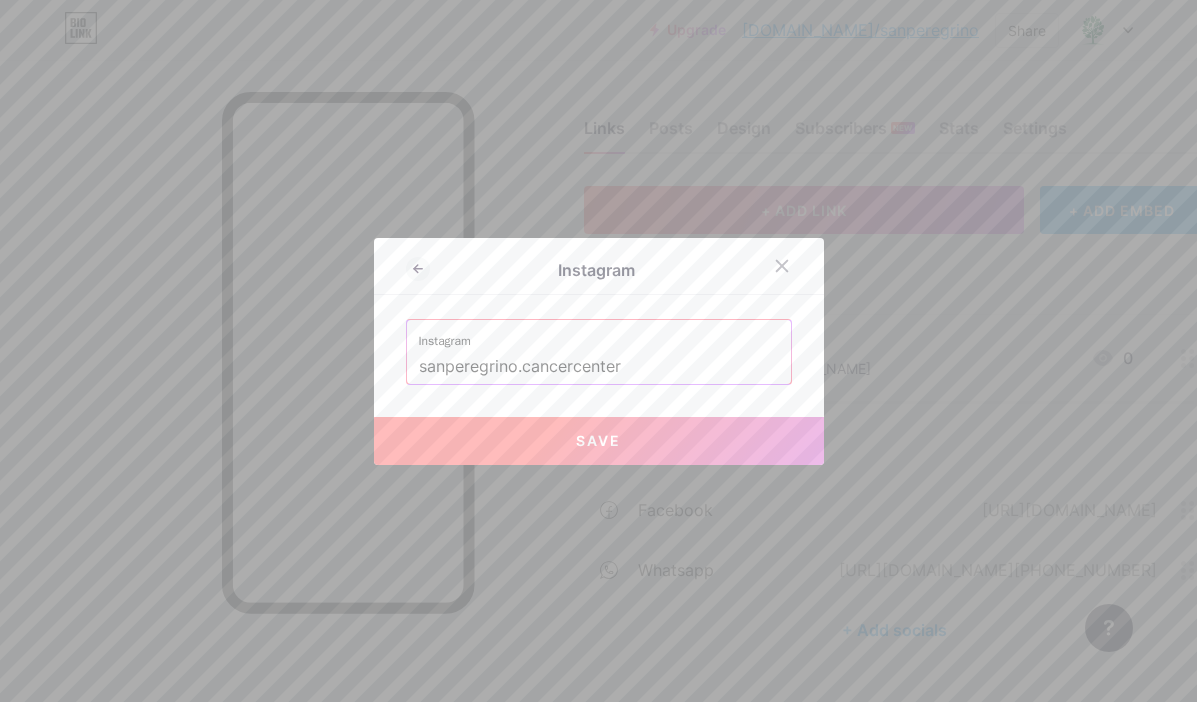 click on "Save" at bounding box center [599, 441] 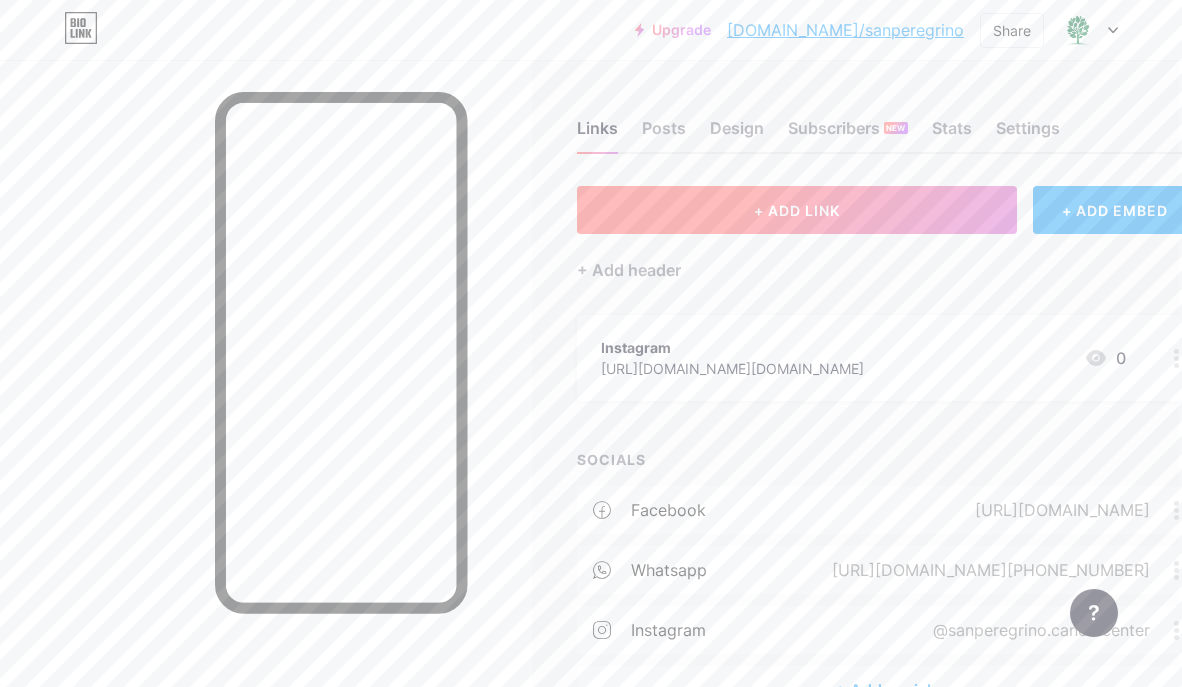 click on "+ ADD LINK" at bounding box center (797, 210) 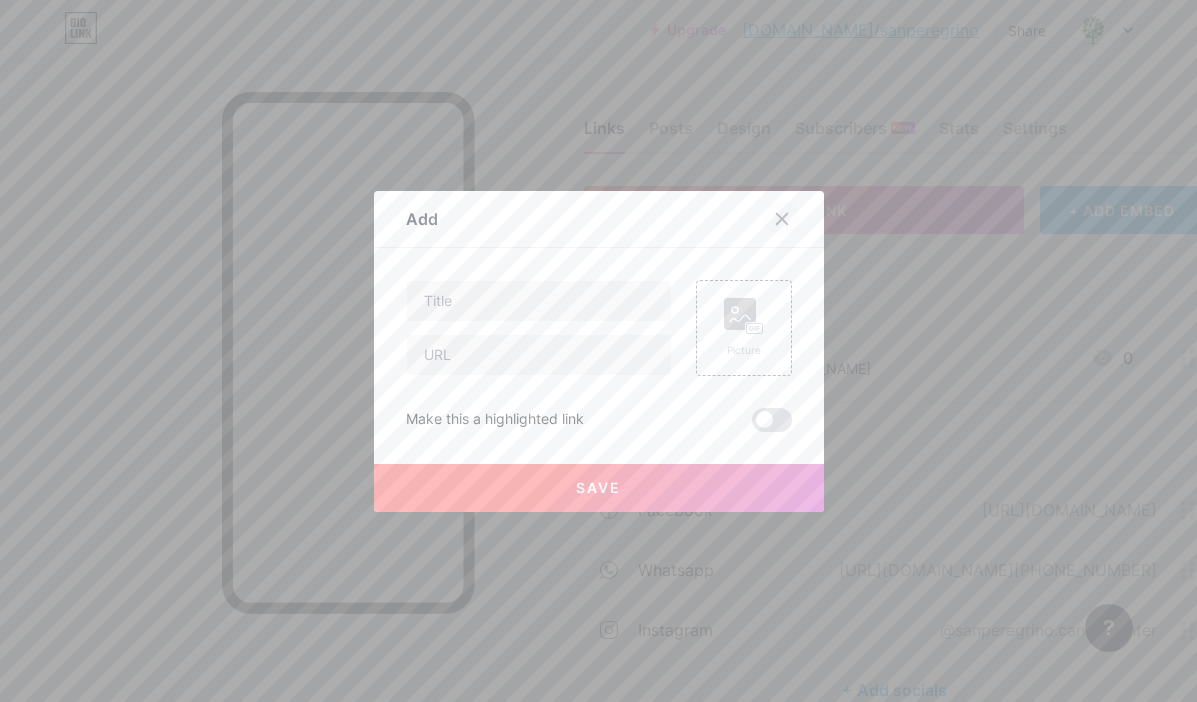 click 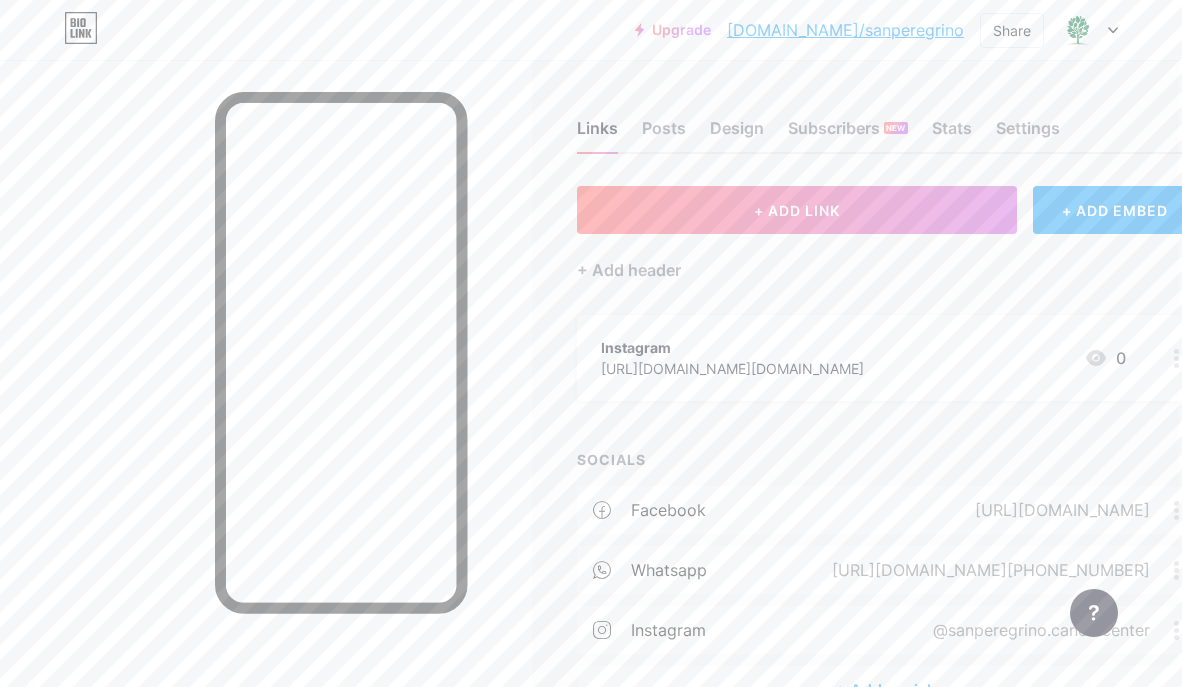 click on "[URL][DOMAIN_NAME][DOMAIN_NAME]" at bounding box center [732, 368] 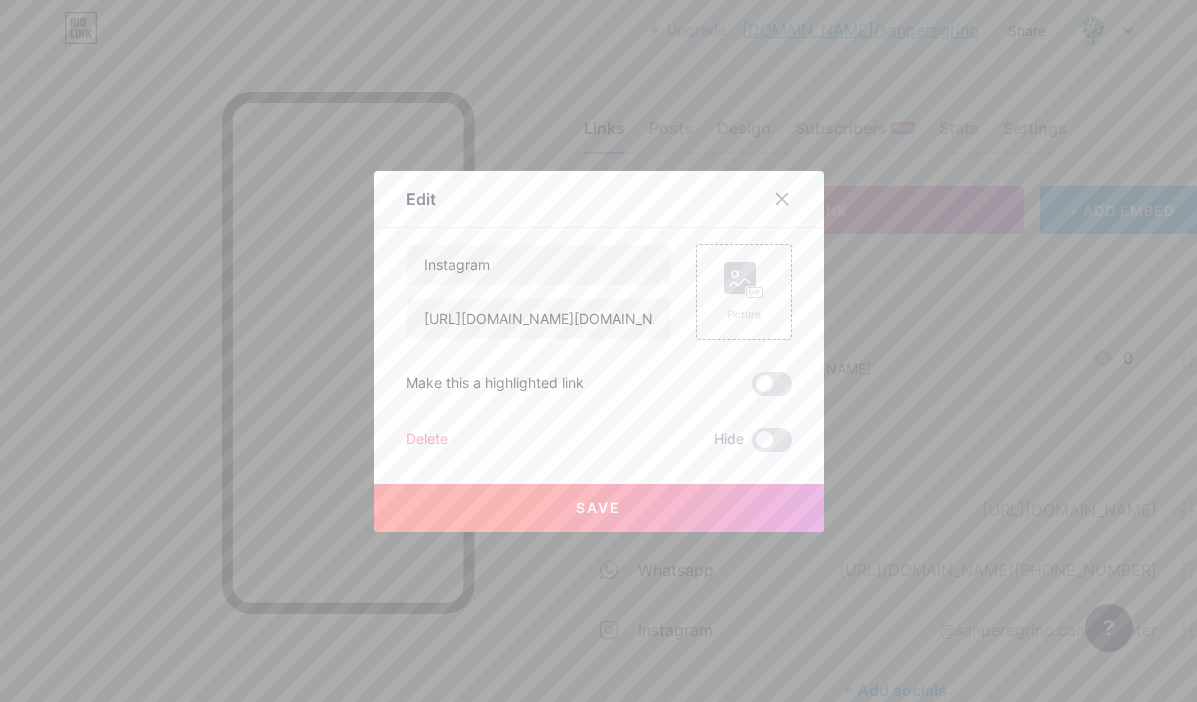 click on "Instagram     [URL][DOMAIN_NAME][DOMAIN_NAME]                     Picture
Make this a highlighted link
Delete
Hide         Save" at bounding box center [599, 348] 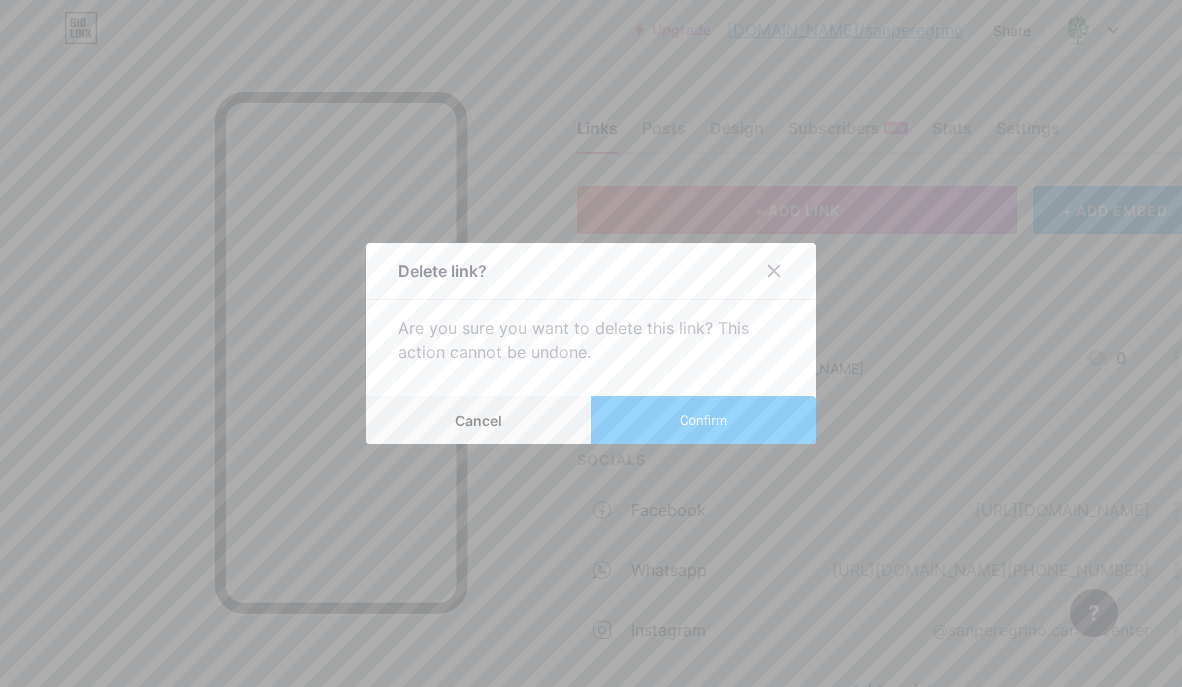 click on "Confirm" at bounding box center (703, 420) 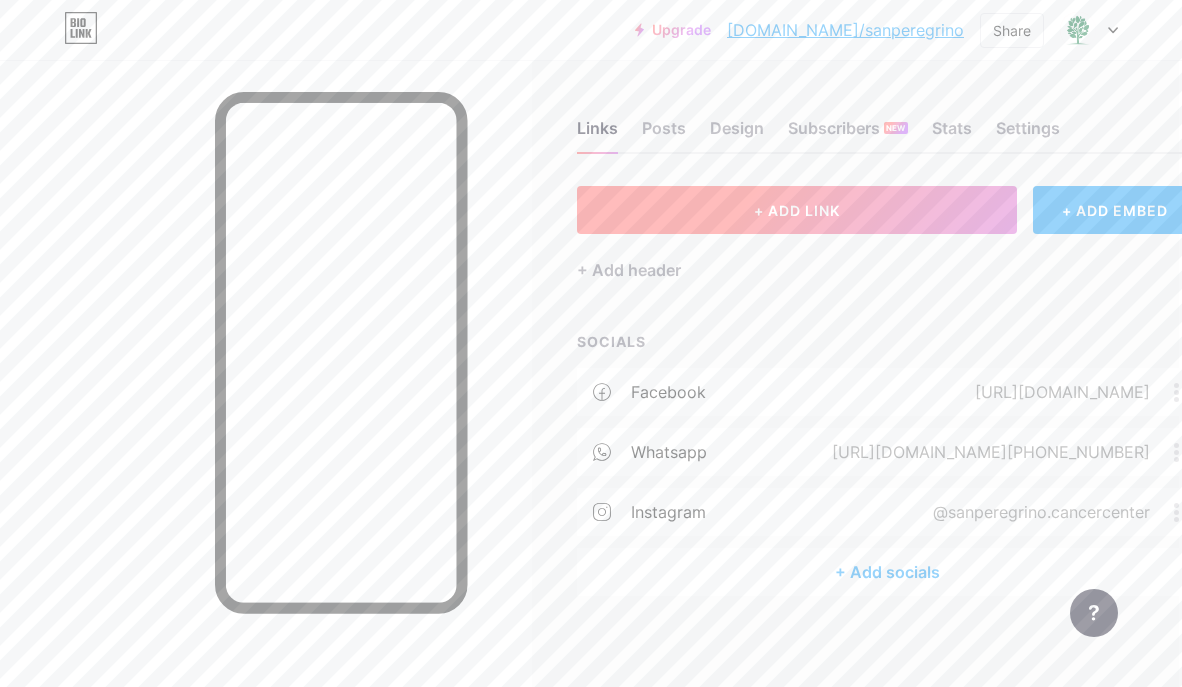 click on "+ ADD LINK" at bounding box center (797, 210) 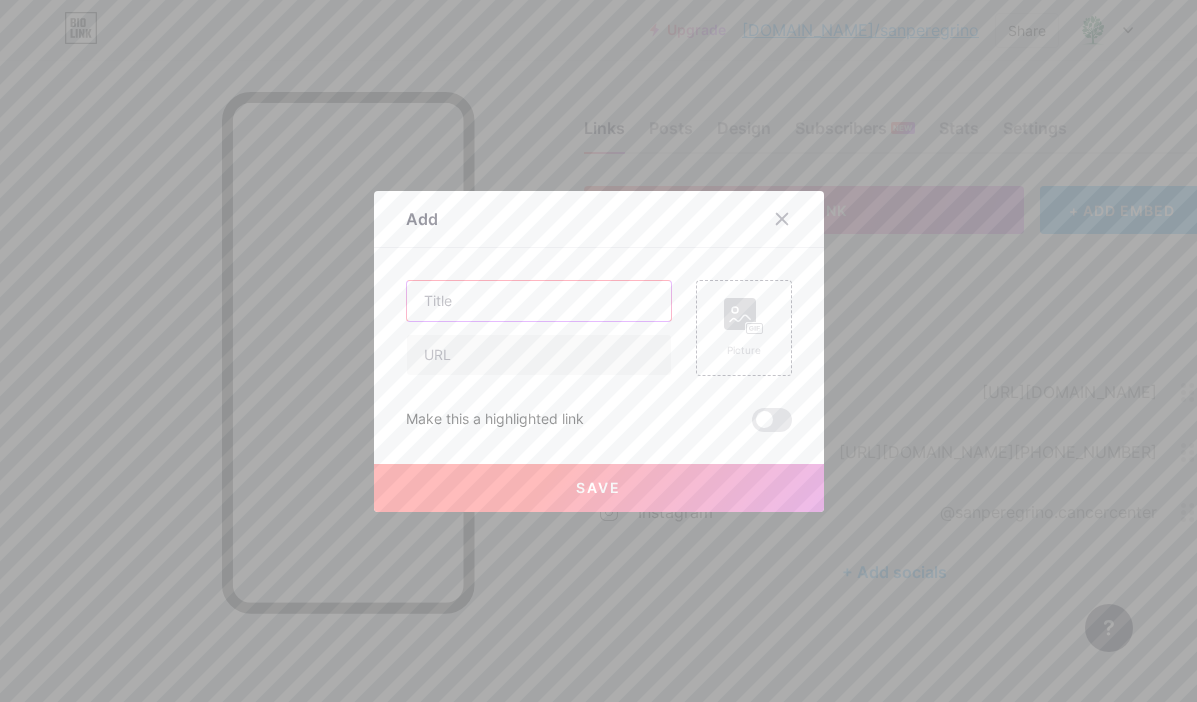 click at bounding box center [539, 301] 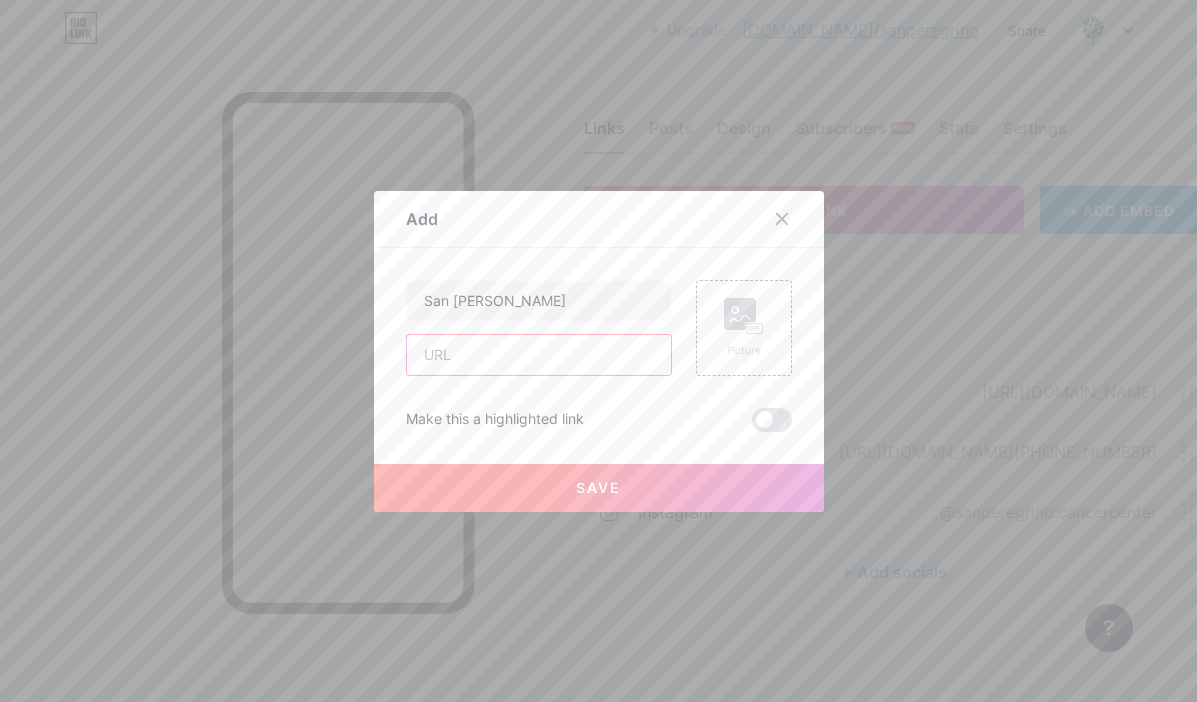 click at bounding box center (539, 355) 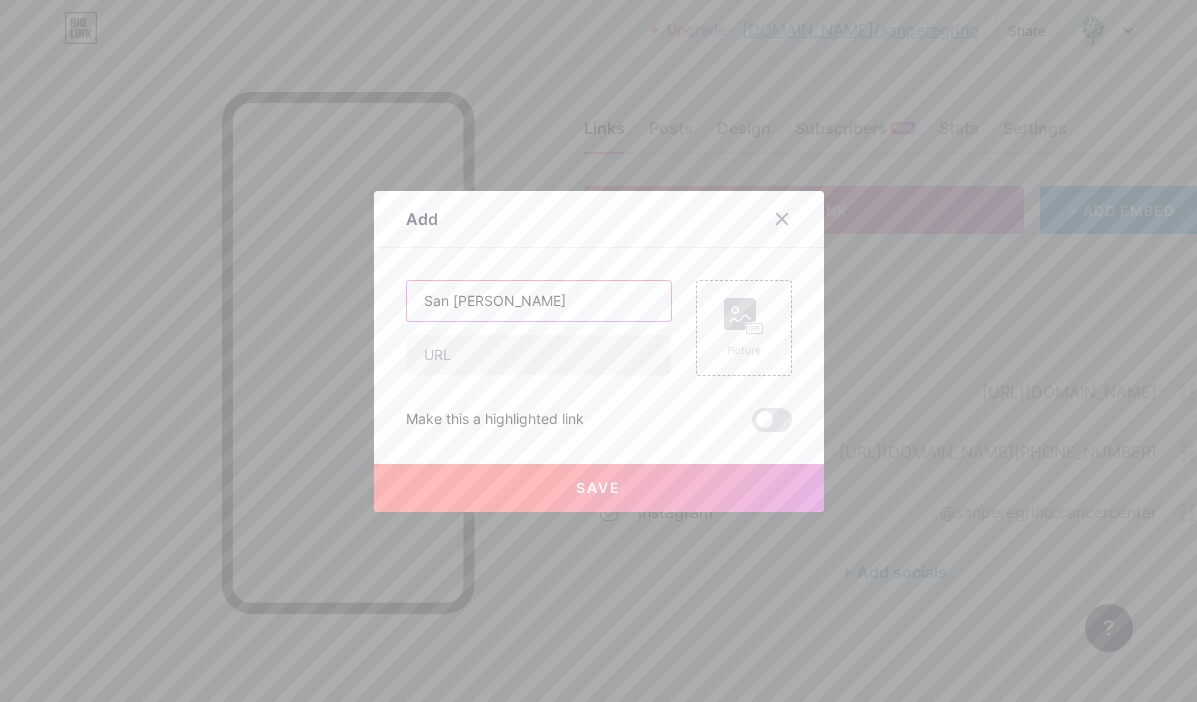 click on "San [PERSON_NAME]" at bounding box center [539, 301] 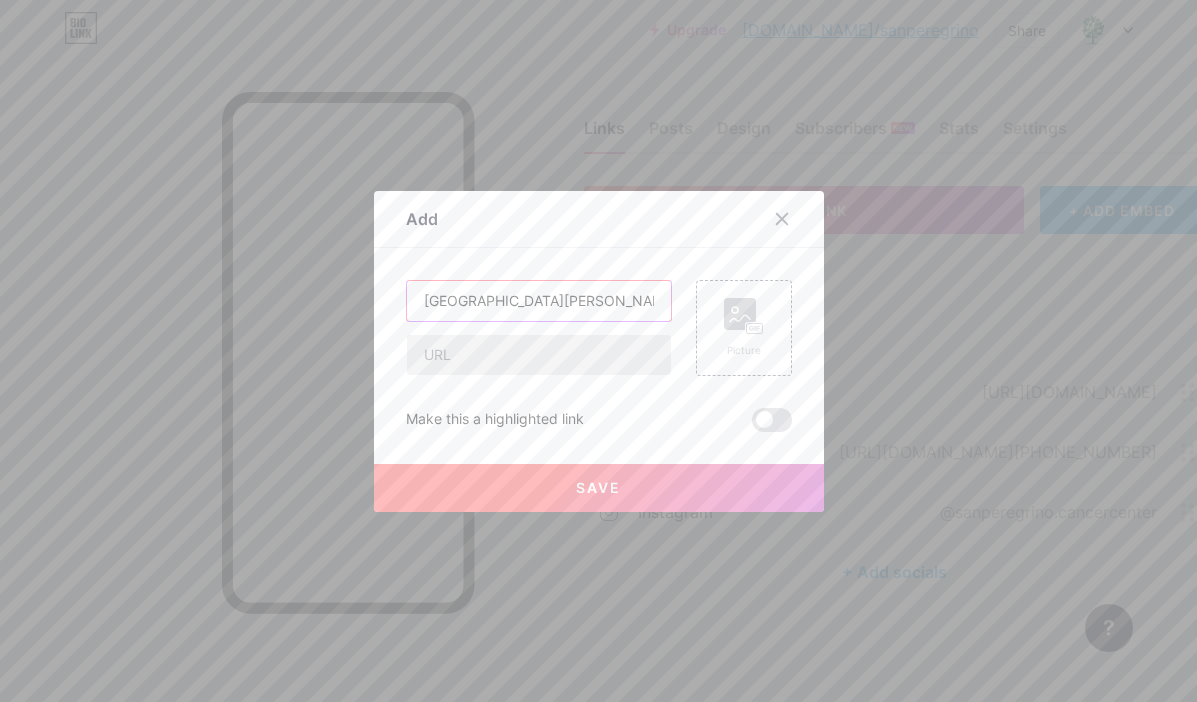 type on "[GEOGRAPHIC_DATA][PERSON_NAME][MEDICAL_DATA]" 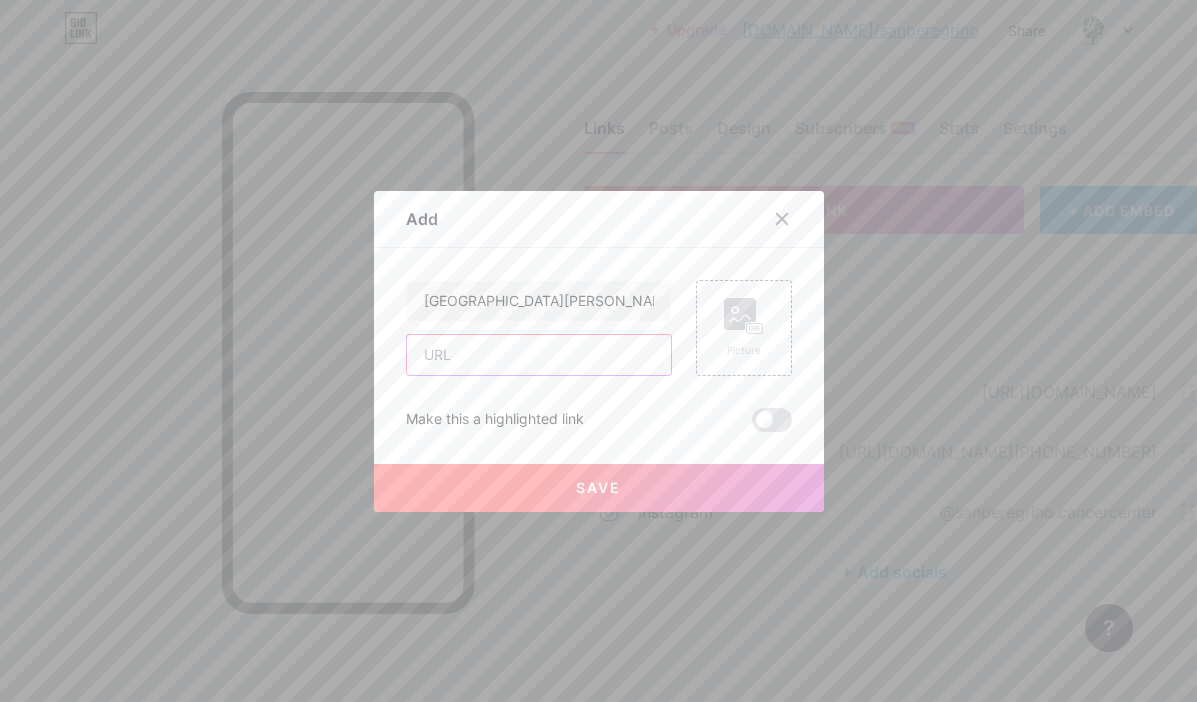 click at bounding box center [539, 355] 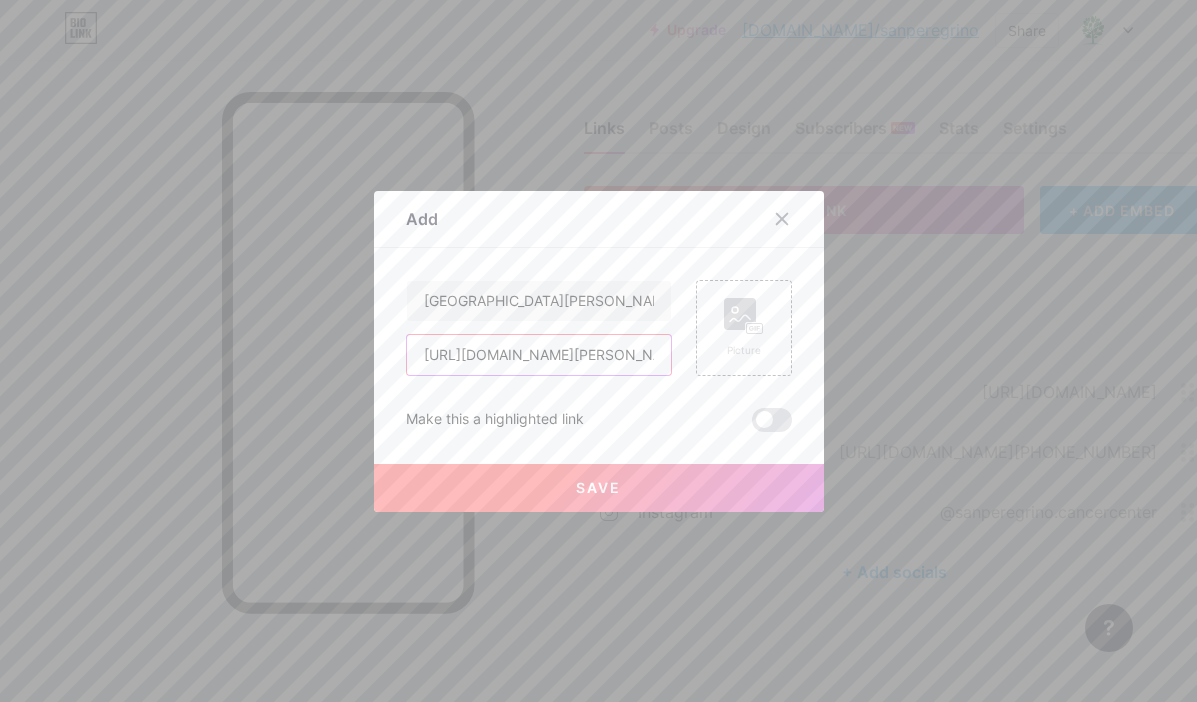 scroll, scrollTop: 0, scrollLeft: 538, axis: horizontal 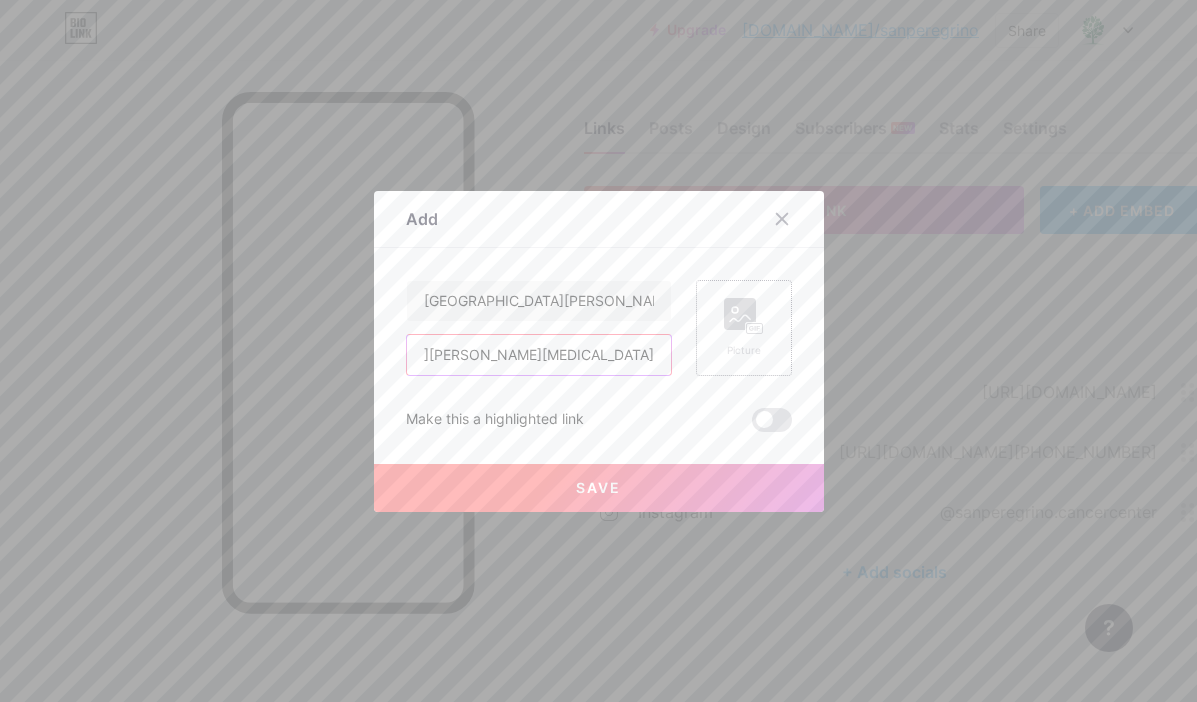type on "[URL][DOMAIN_NAME][PERSON_NAME][MEDICAL_DATA]" 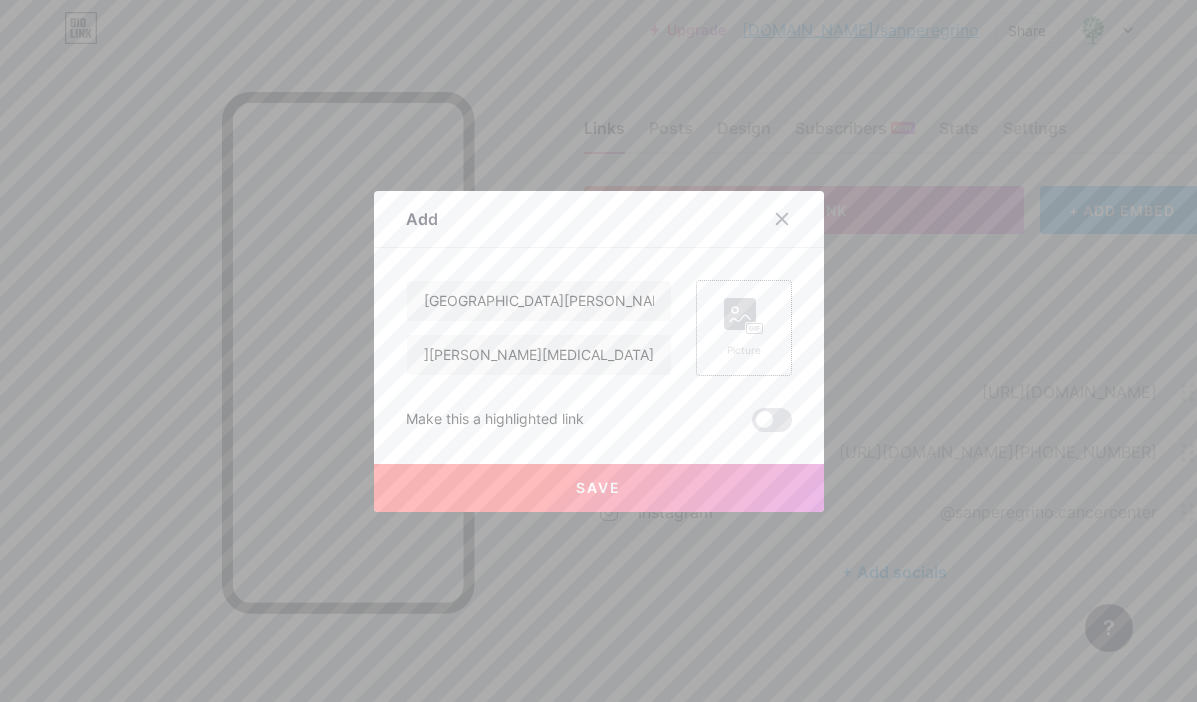 click on "Picture" at bounding box center (744, 328) 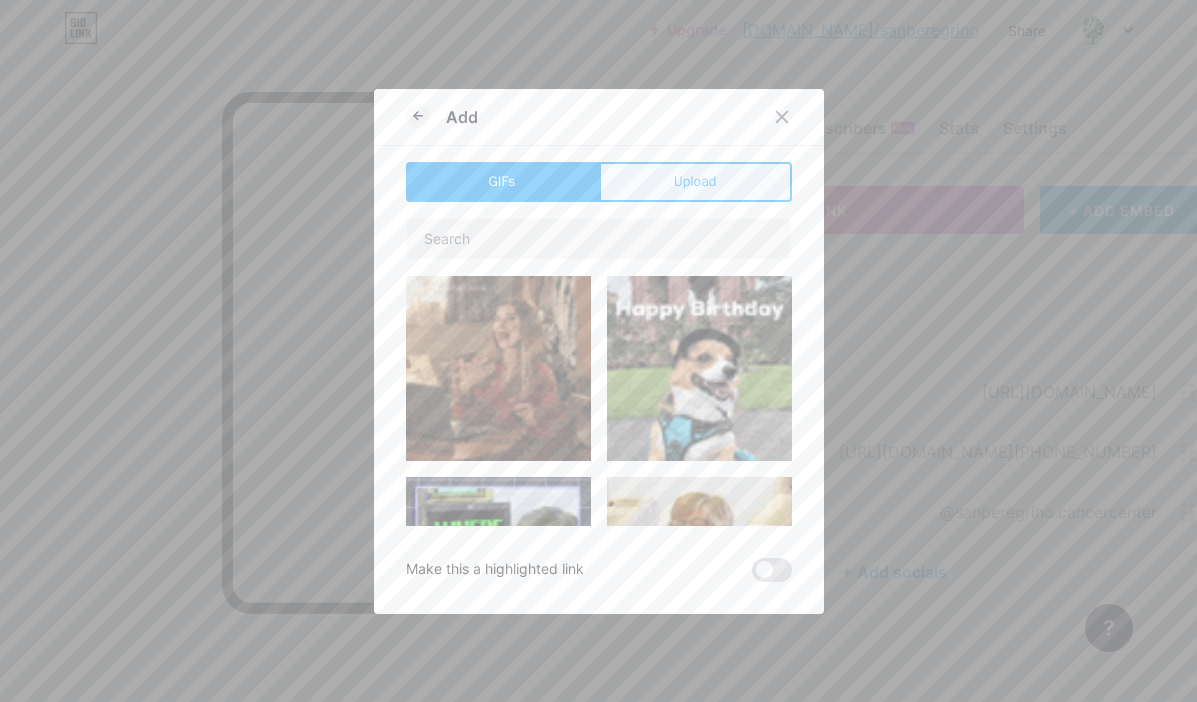 click on "Upload" at bounding box center (695, 181) 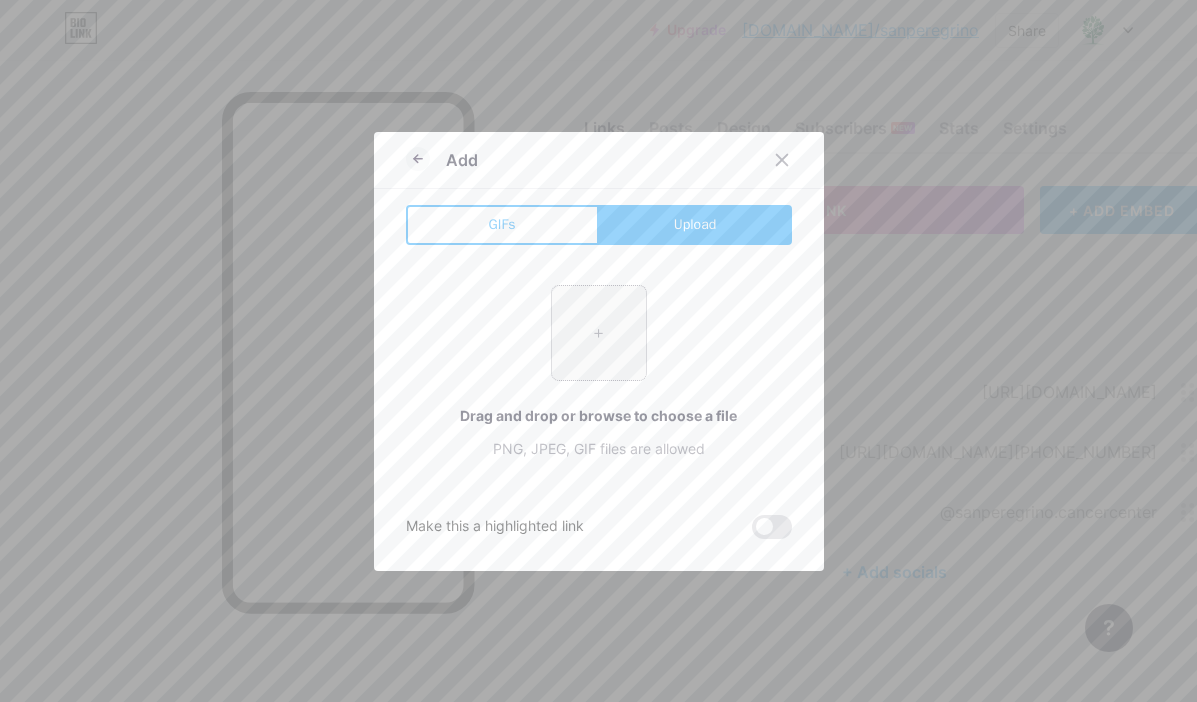 click at bounding box center [599, 333] 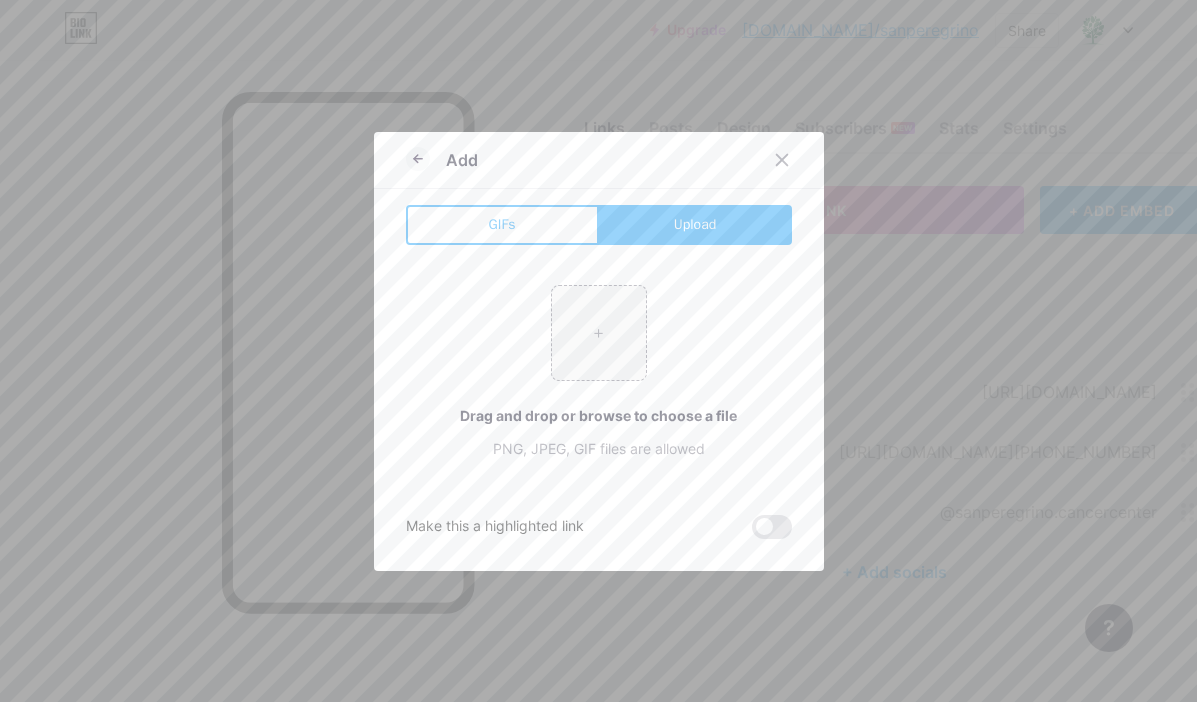 type on "C:\fakepath\san pere foto logo.jpg" 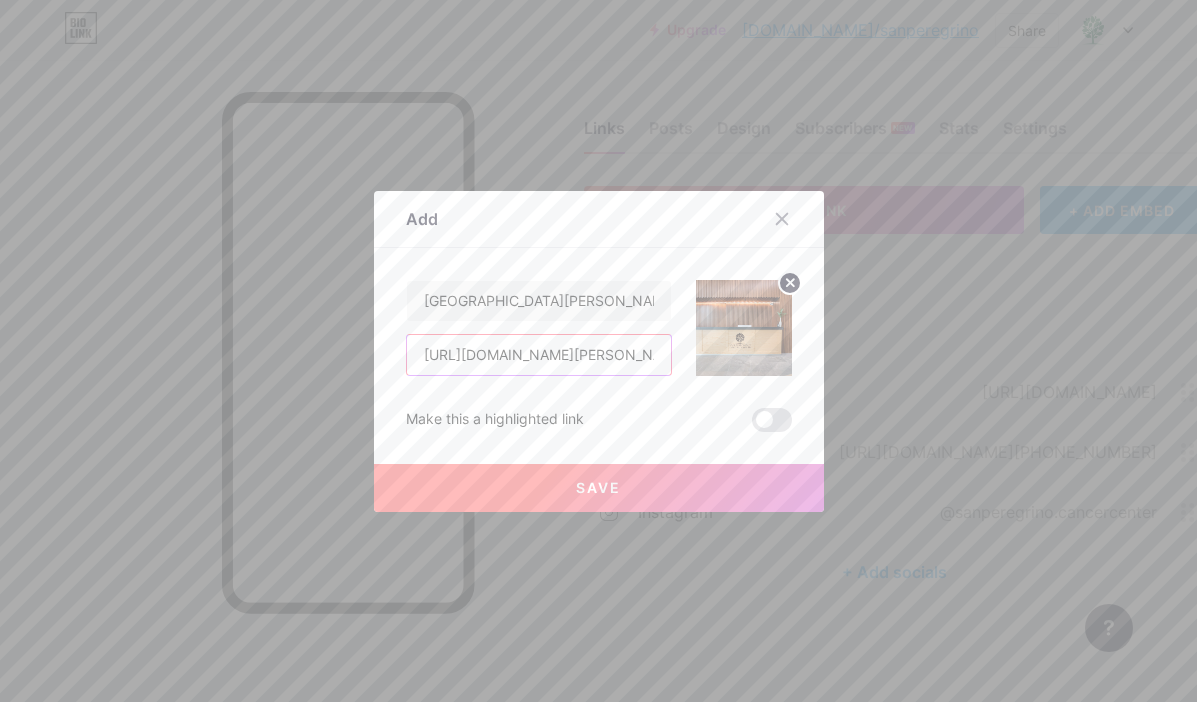 click on "[URL][DOMAIN_NAME][PERSON_NAME][MEDICAL_DATA]" at bounding box center [539, 355] 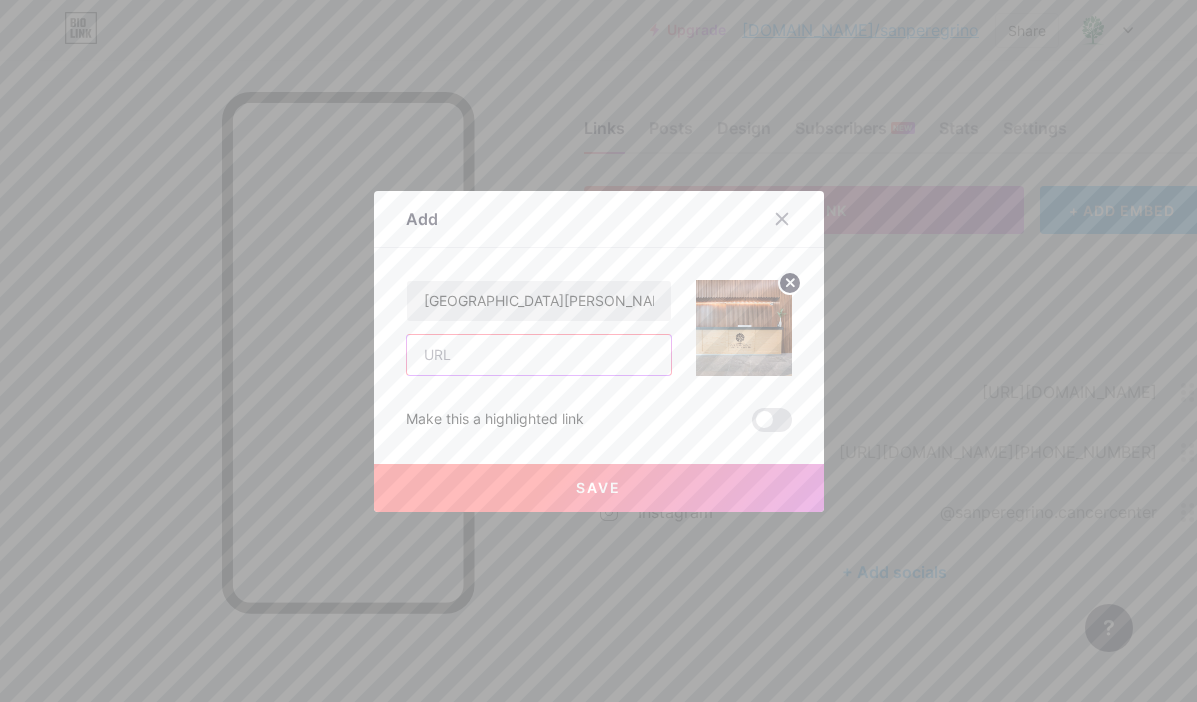 type 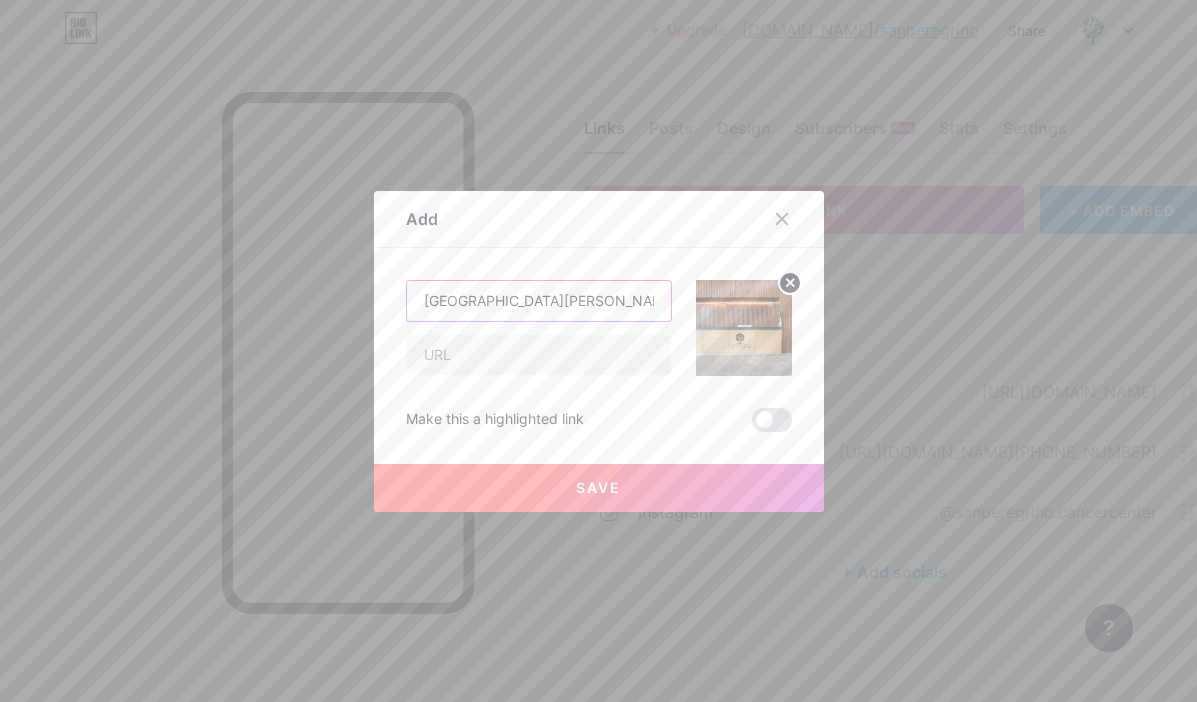 click on "[GEOGRAPHIC_DATA][PERSON_NAME][MEDICAL_DATA]" at bounding box center [539, 301] 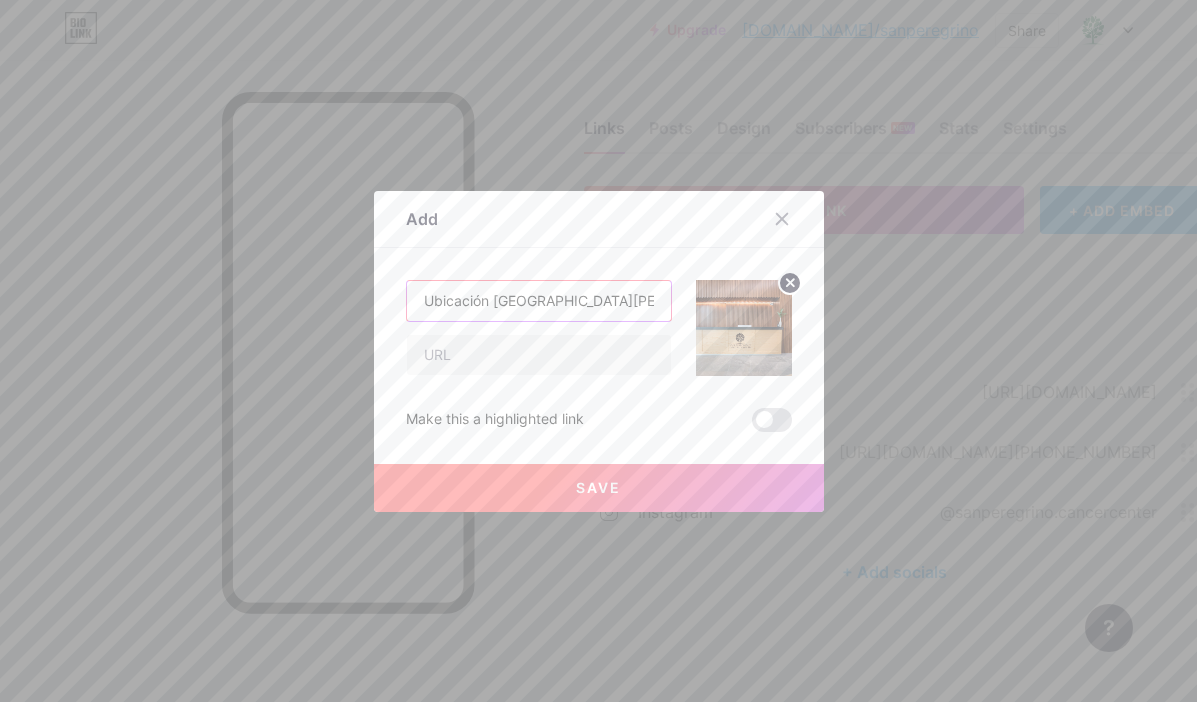 type on "Ubicación [GEOGRAPHIC_DATA][PERSON_NAME][MEDICAL_DATA]" 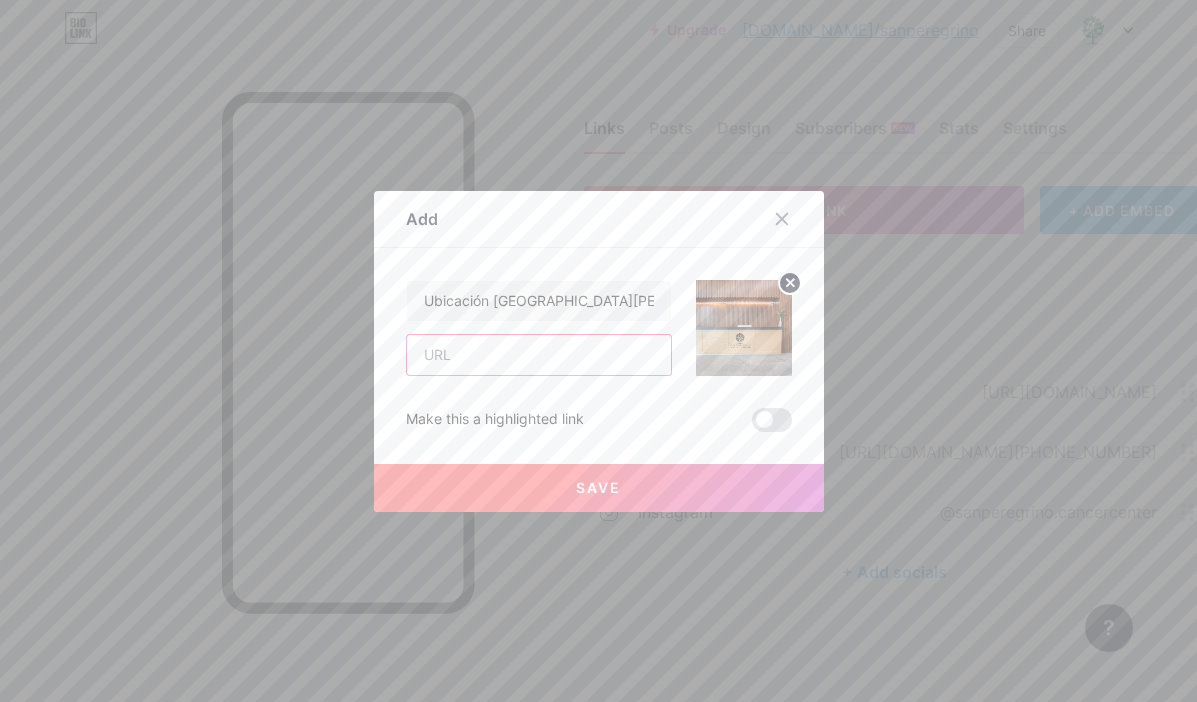 click at bounding box center [539, 355] 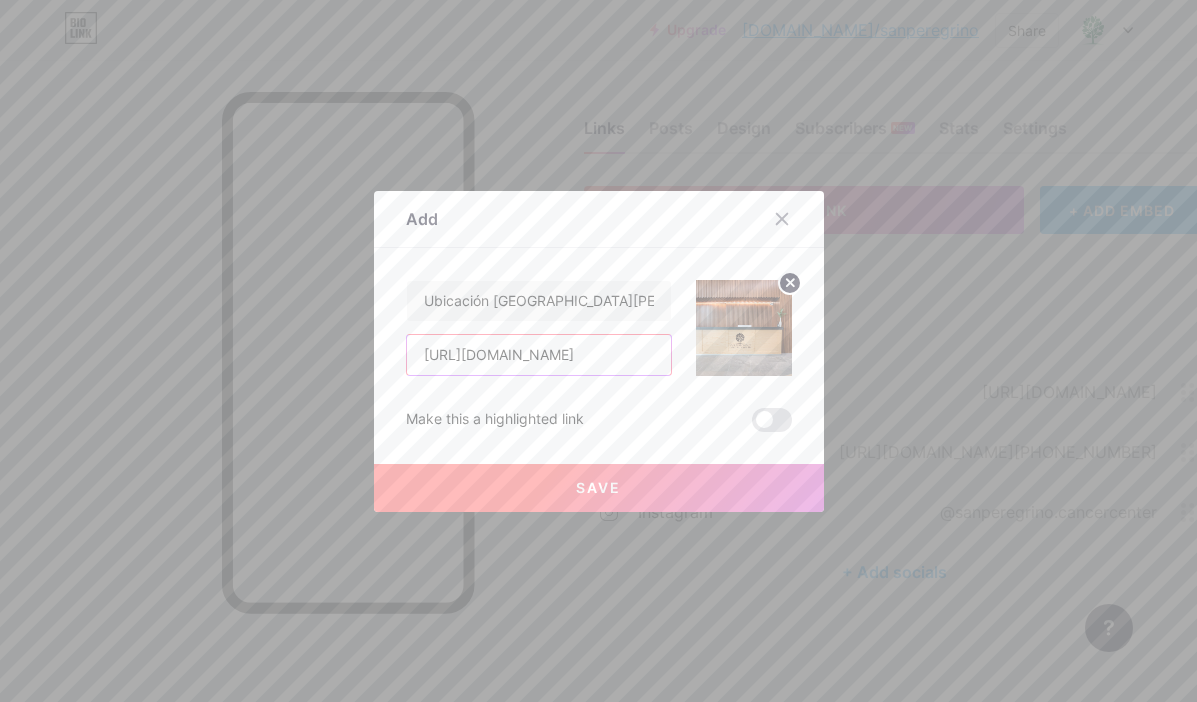 scroll, scrollTop: 0, scrollLeft: 71, axis: horizontal 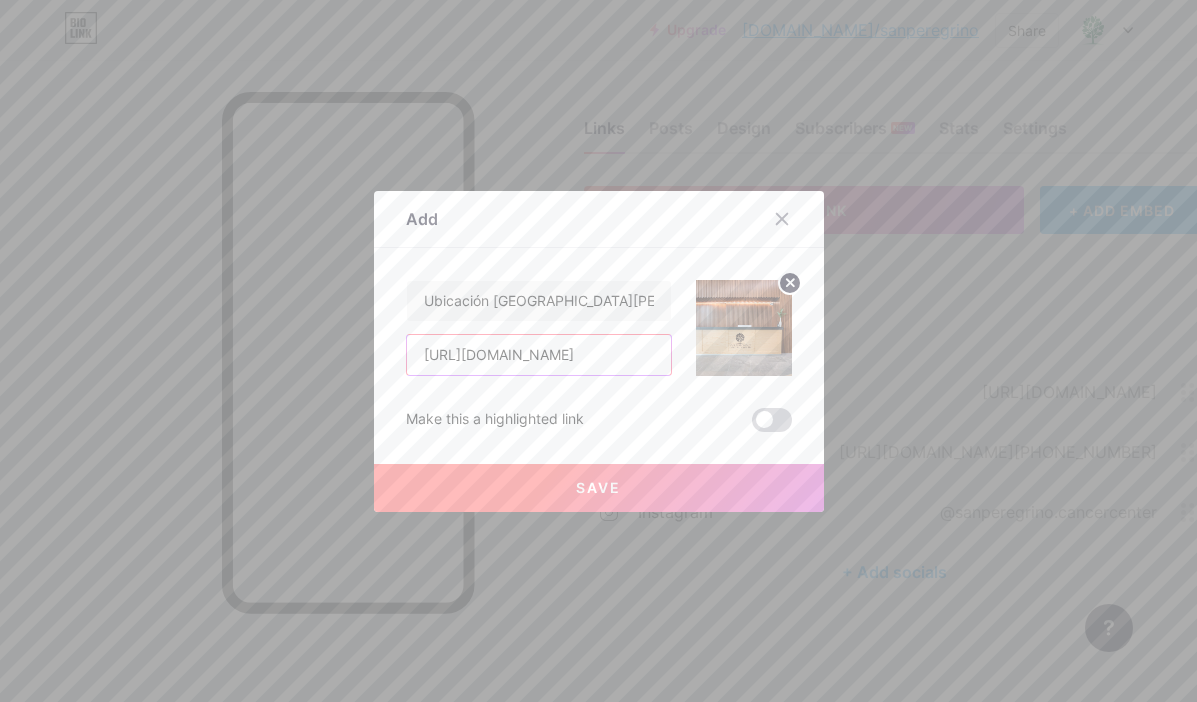 type on "[URL][DOMAIN_NAME]" 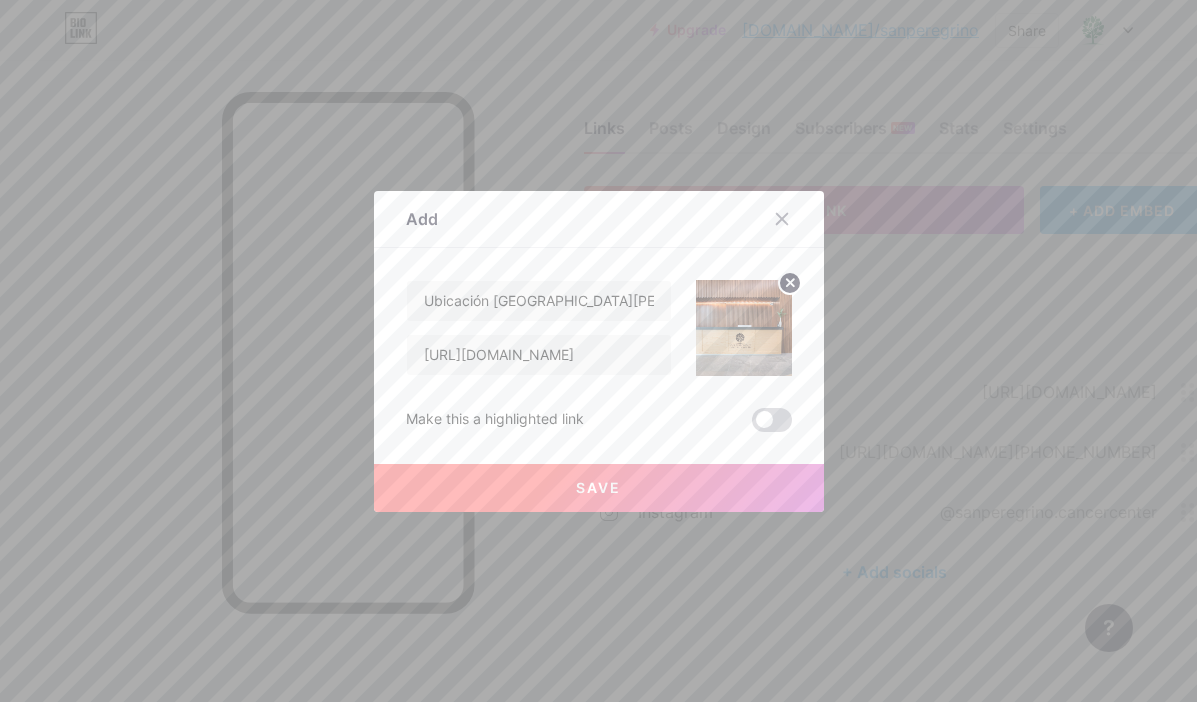 click at bounding box center (772, 420) 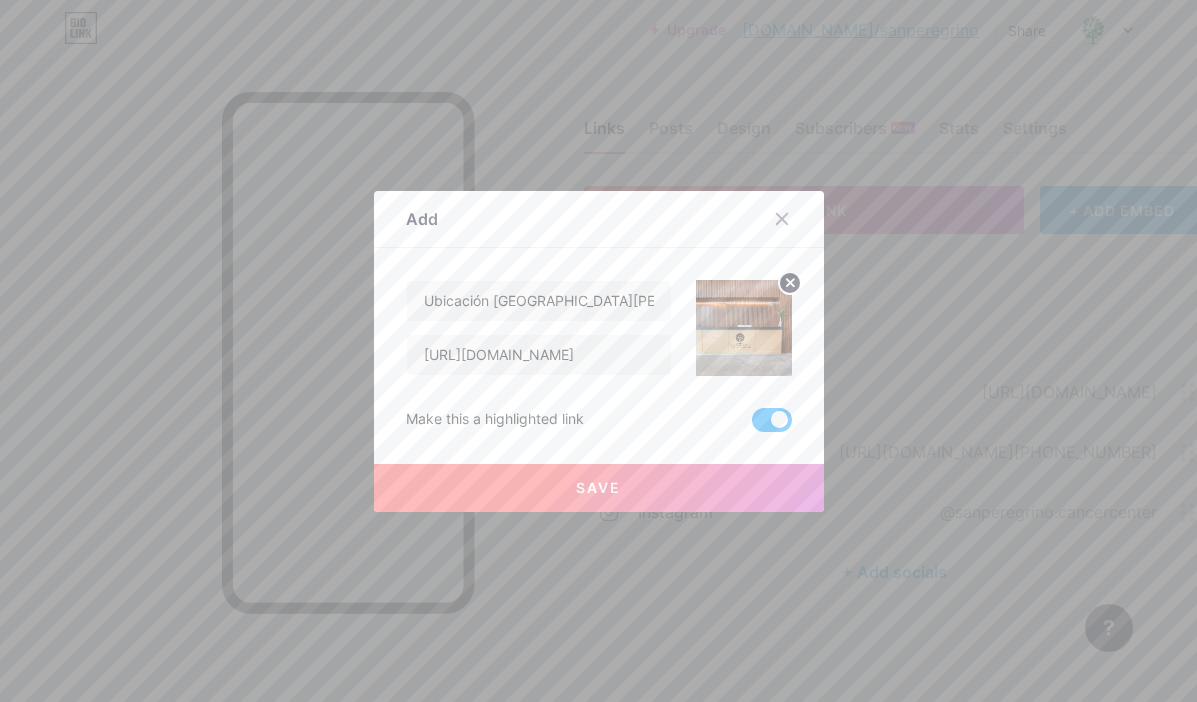scroll, scrollTop: 0, scrollLeft: 0, axis: both 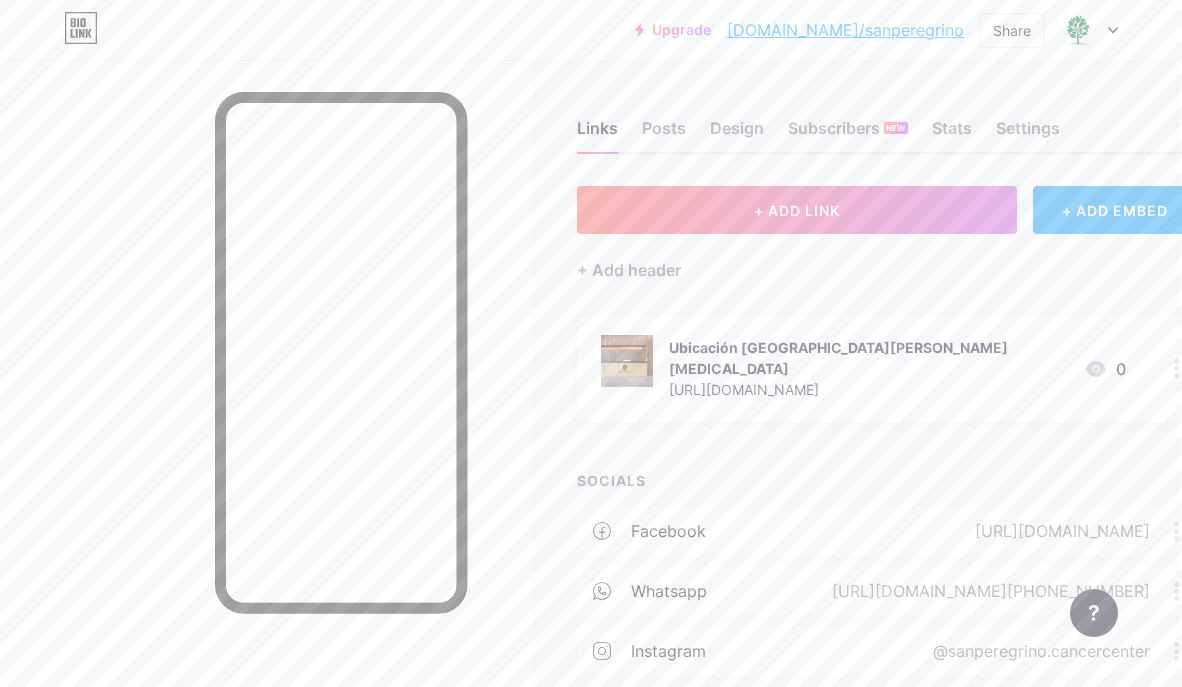 click on "Ubicación [GEOGRAPHIC_DATA][PERSON_NAME][MEDICAL_DATA]
[URL][DOMAIN_NAME]" at bounding box center [868, 368] 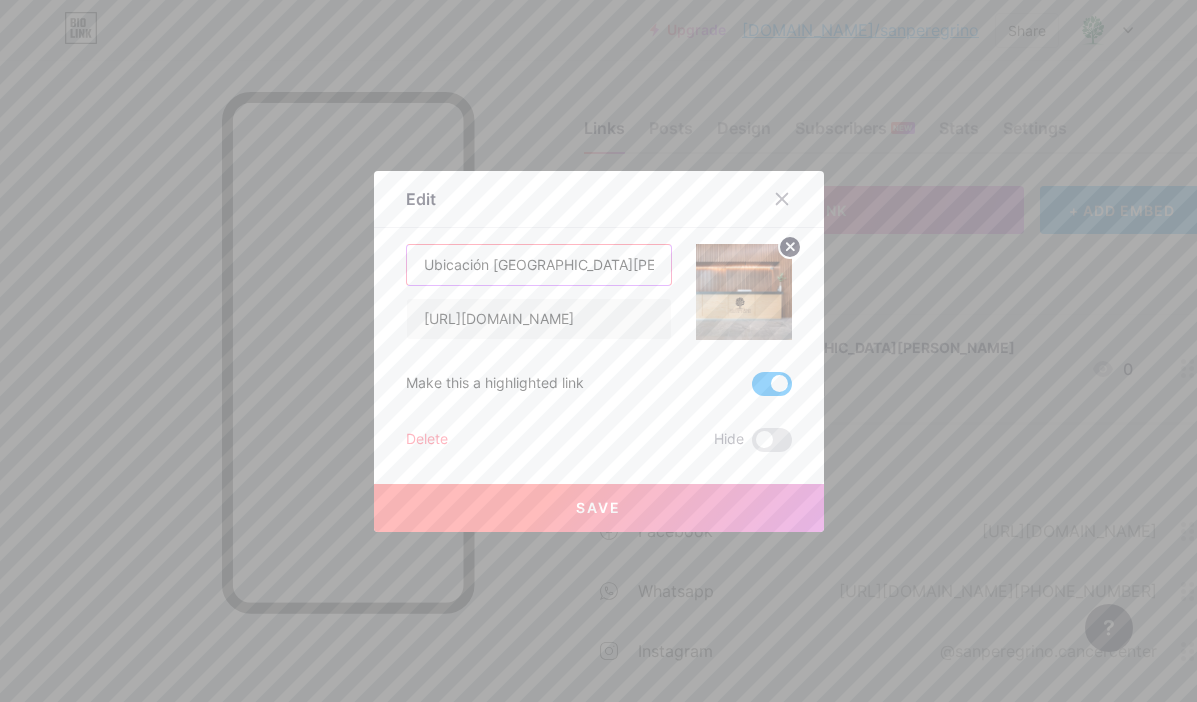 scroll, scrollTop: 0, scrollLeft: 32, axis: horizontal 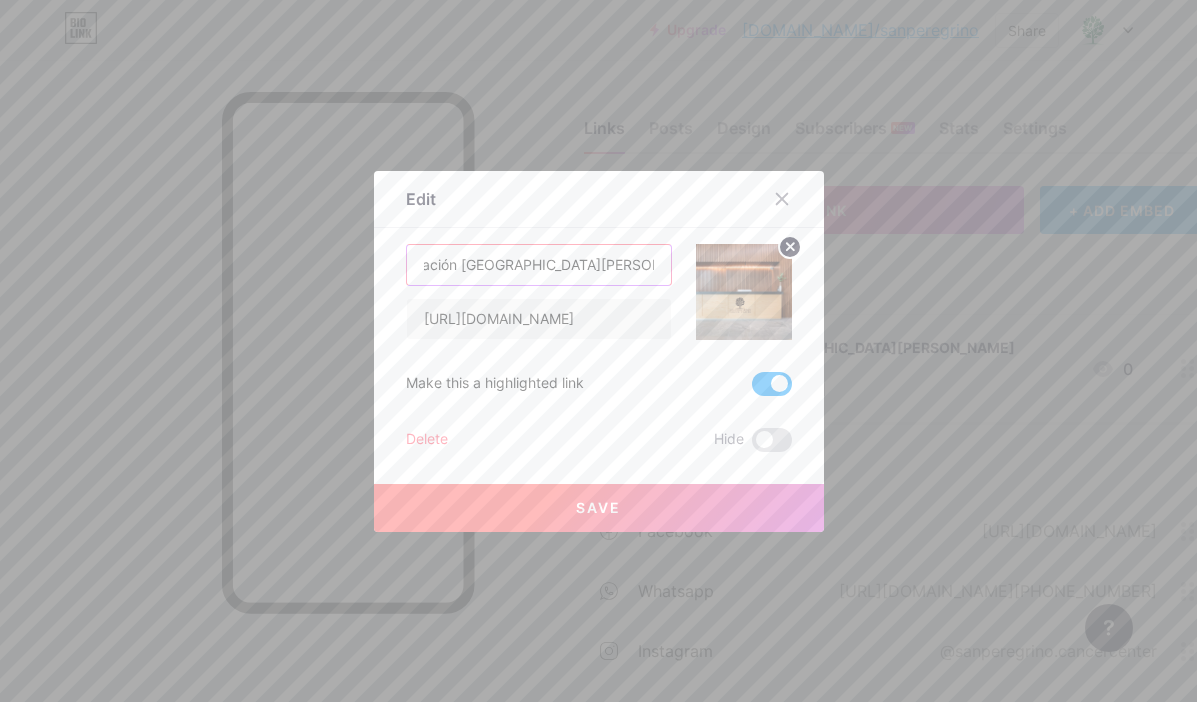 drag, startPoint x: 487, startPoint y: 266, endPoint x: 866, endPoint y: 303, distance: 380.8018 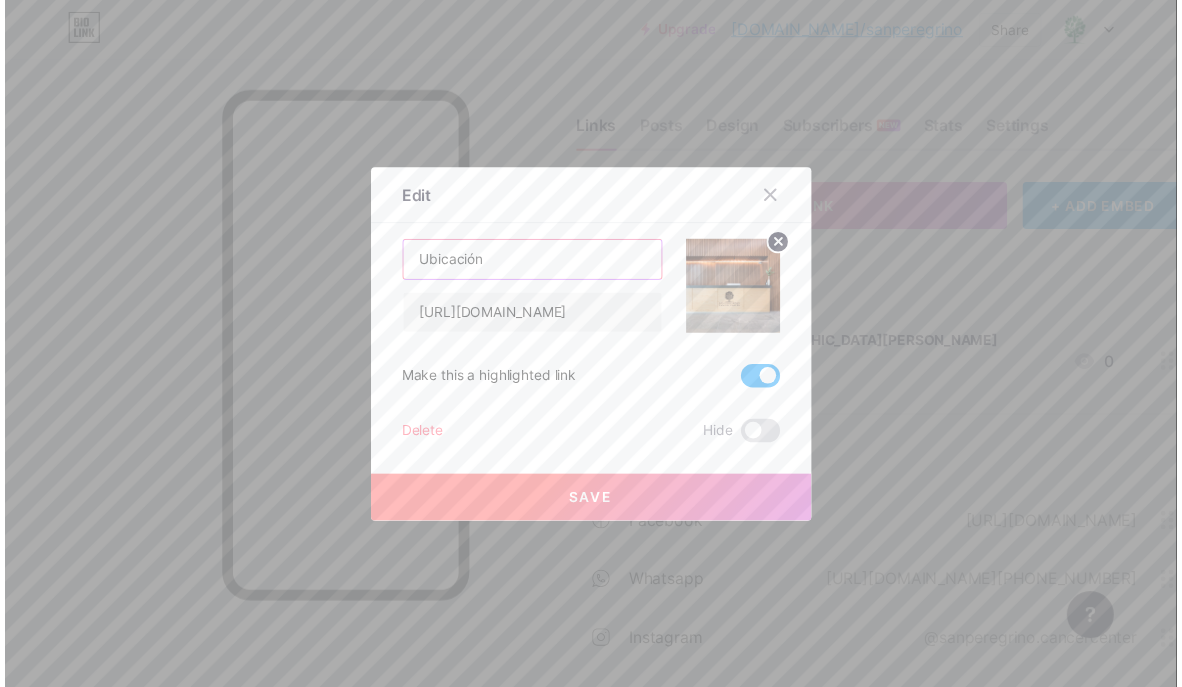 scroll, scrollTop: 0, scrollLeft: 0, axis: both 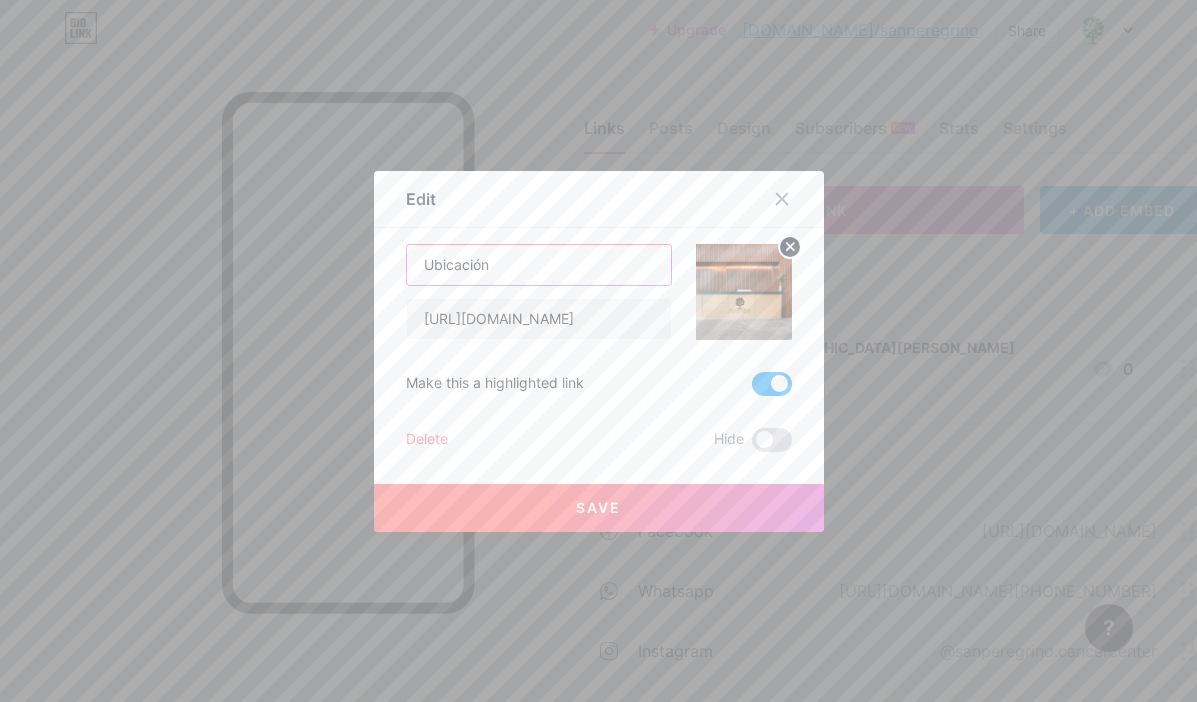 type on "Ubicación" 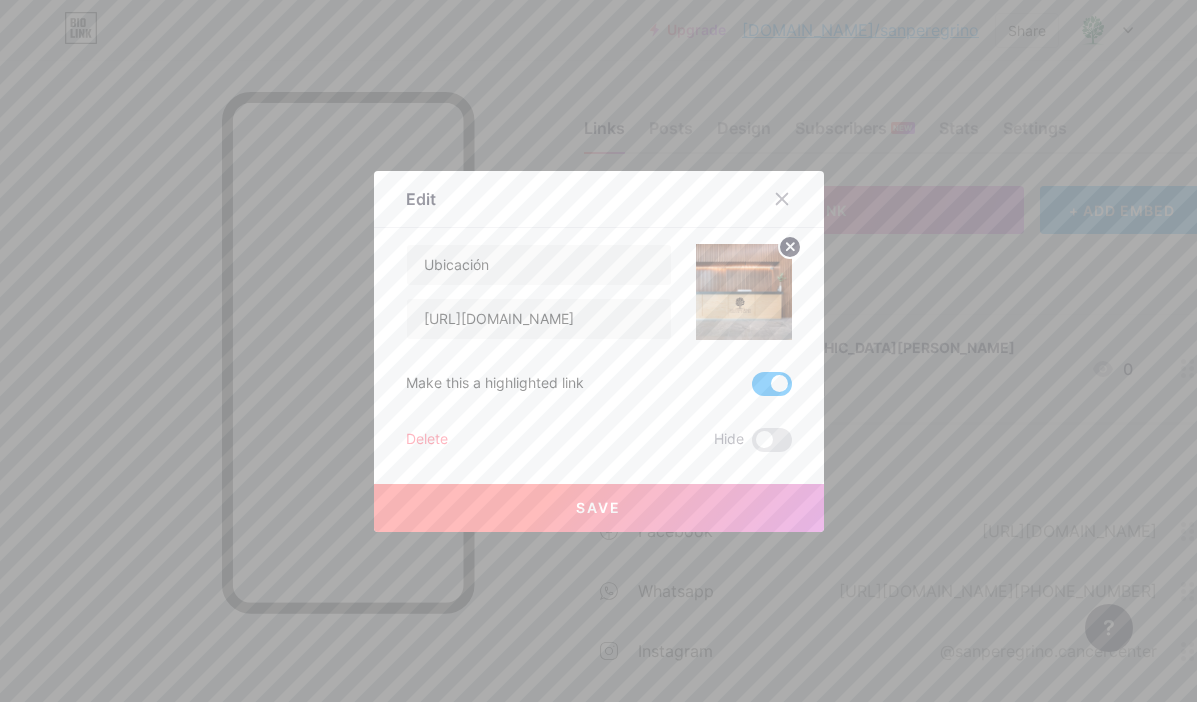 click on "Save" at bounding box center (599, 508) 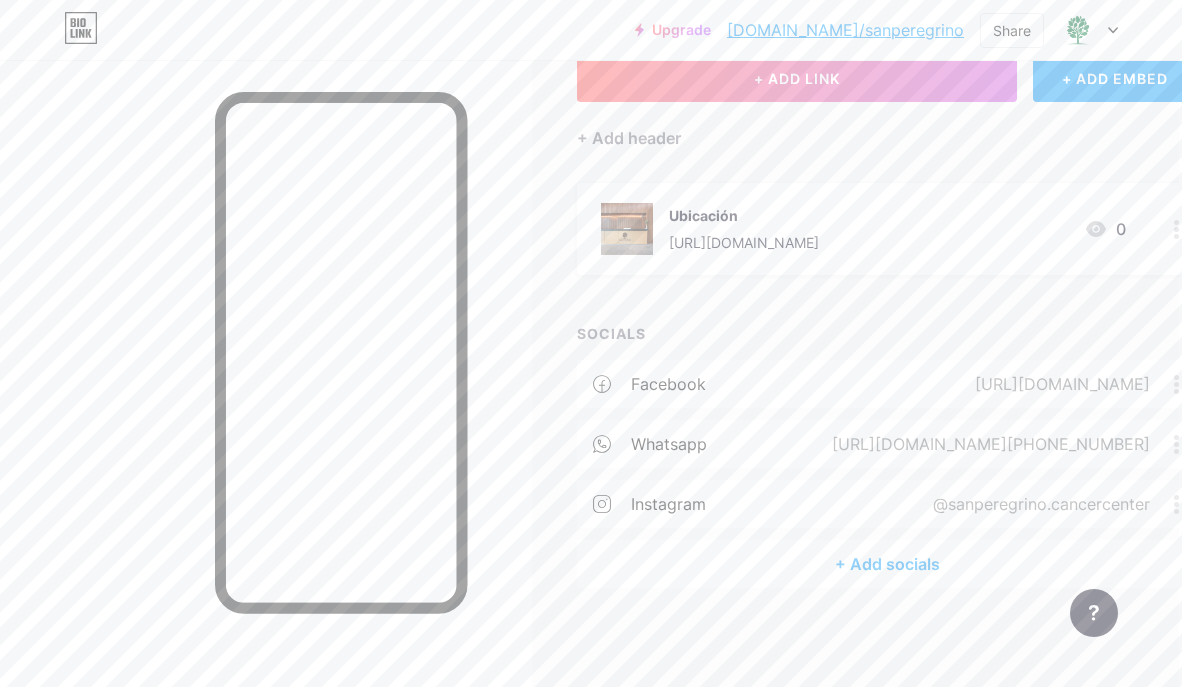 scroll, scrollTop: 128, scrollLeft: 3, axis: both 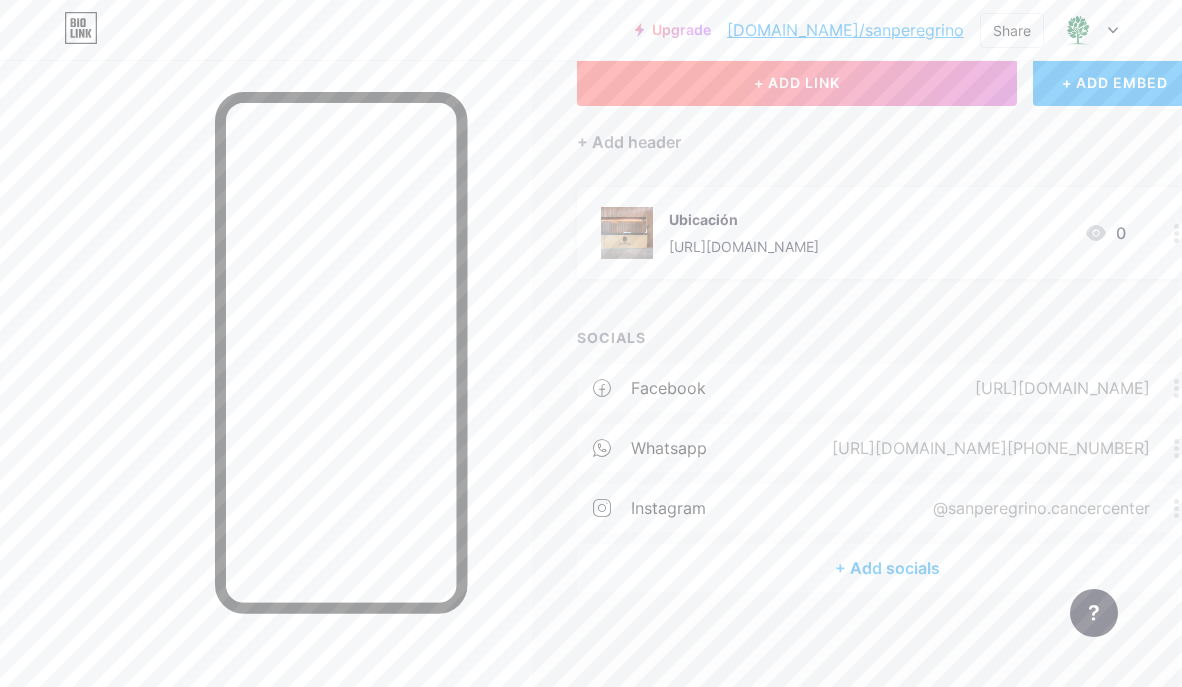 click on "+ ADD LINK" at bounding box center [797, 82] 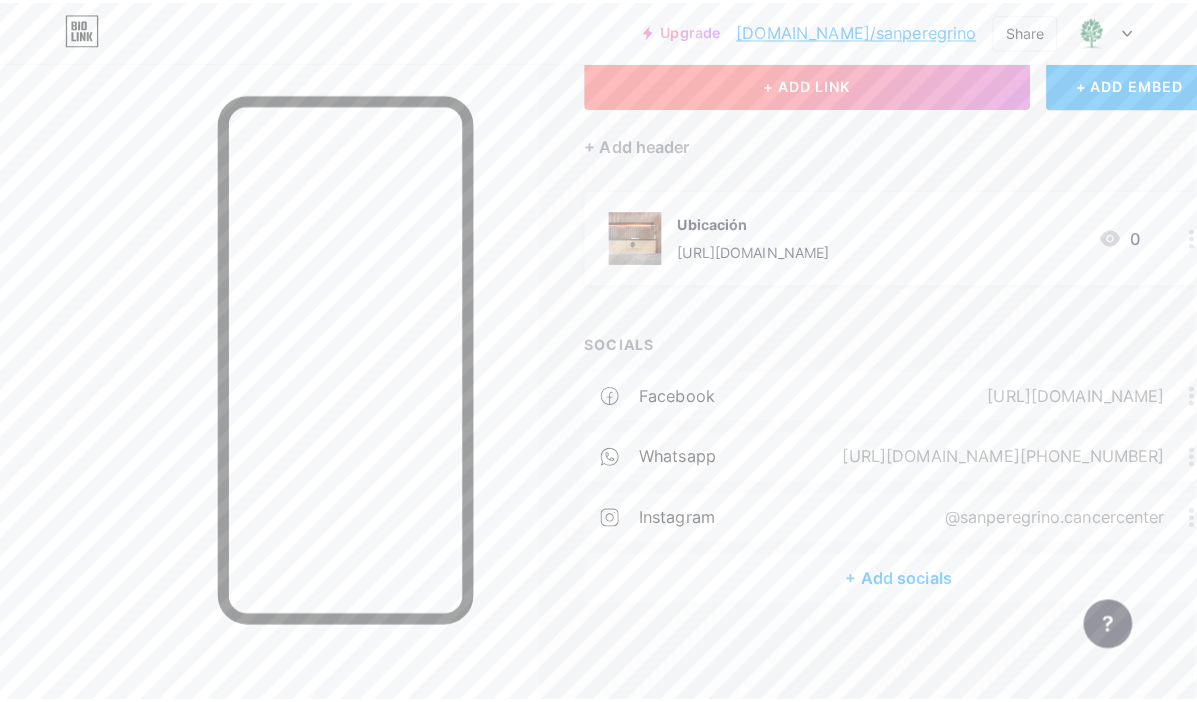 scroll, scrollTop: 117, scrollLeft: 3, axis: both 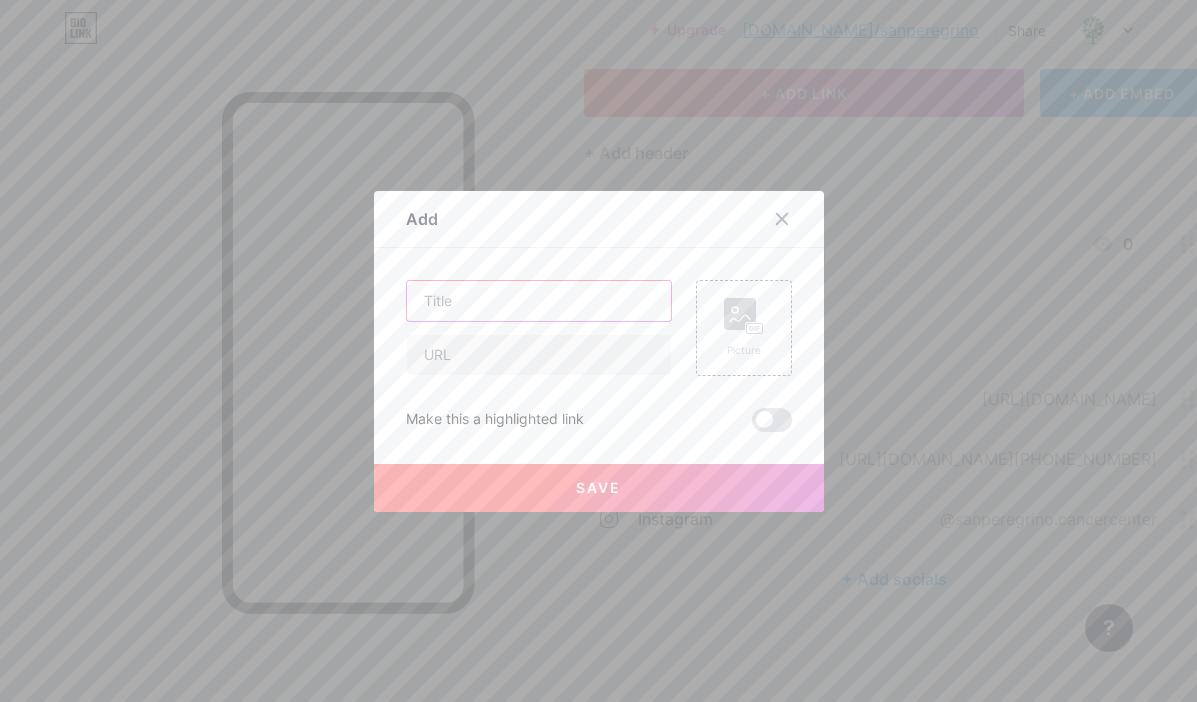 click at bounding box center [539, 301] 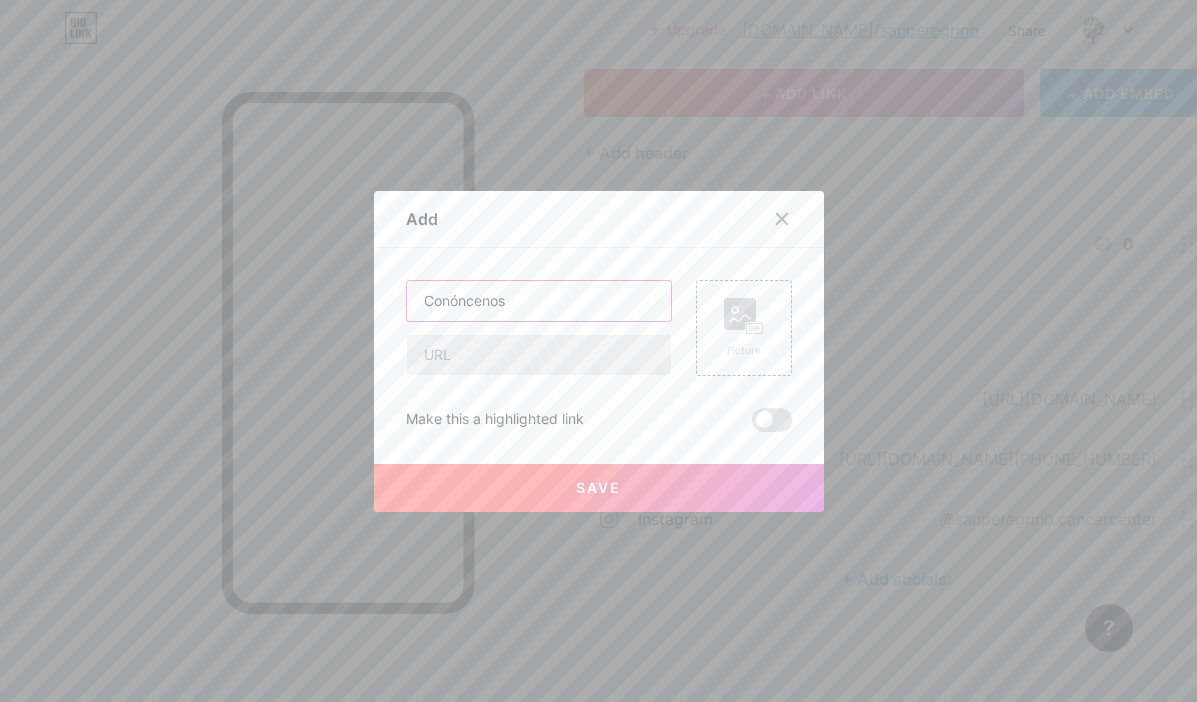 type on "Conóncenos" 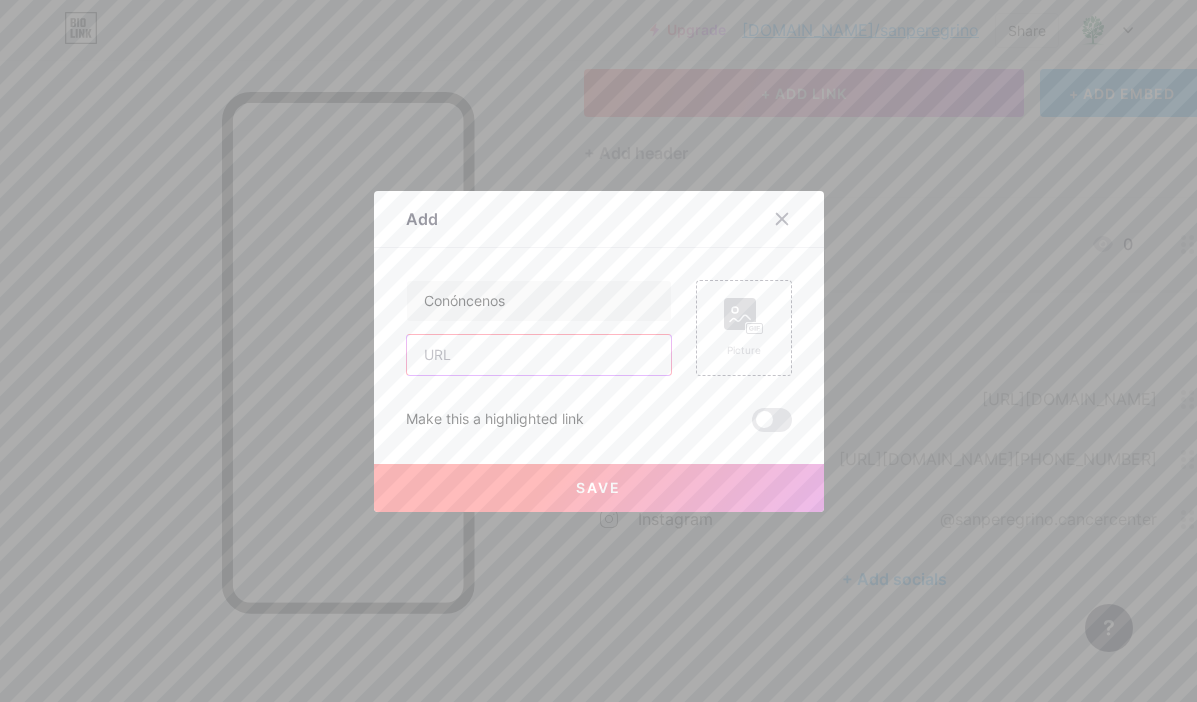 click at bounding box center [539, 355] 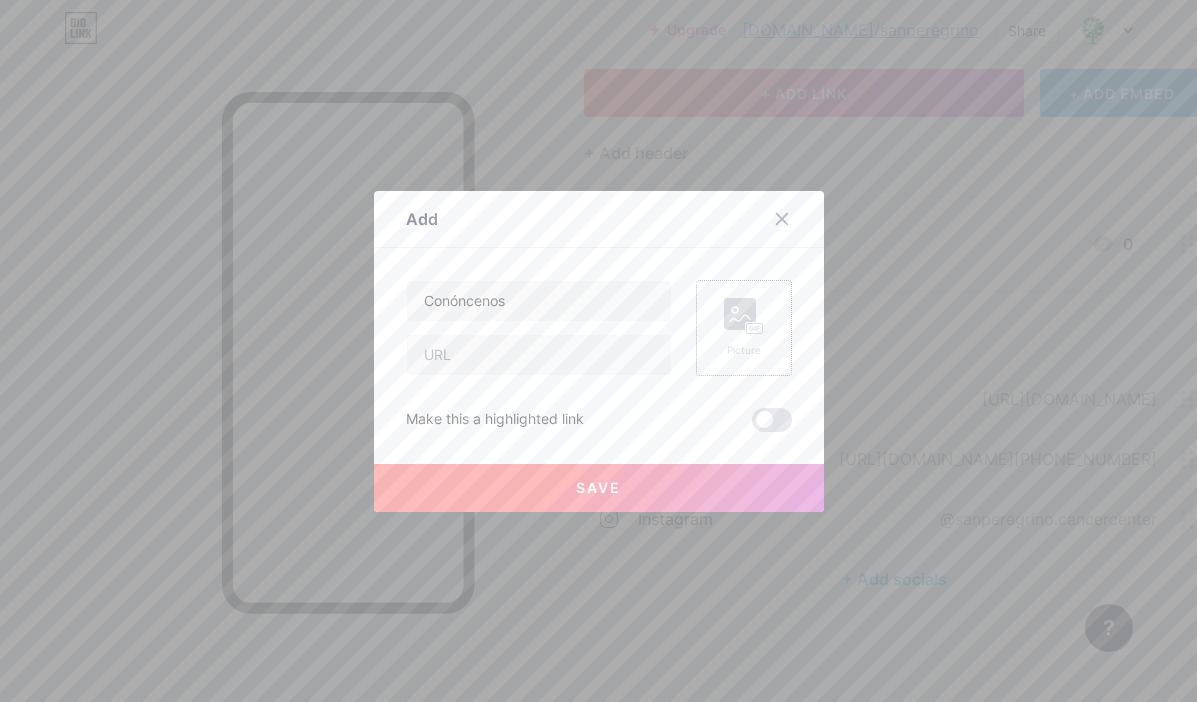 click on "Picture" at bounding box center [744, 350] 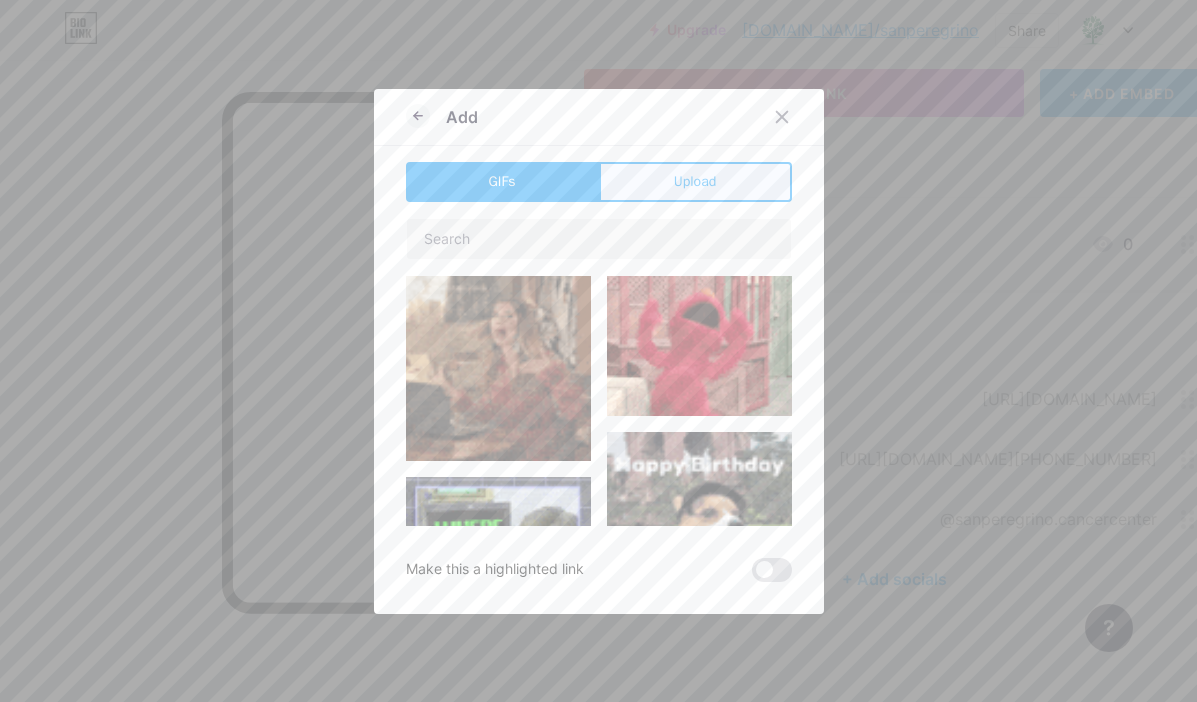 click on "Upload" at bounding box center [695, 181] 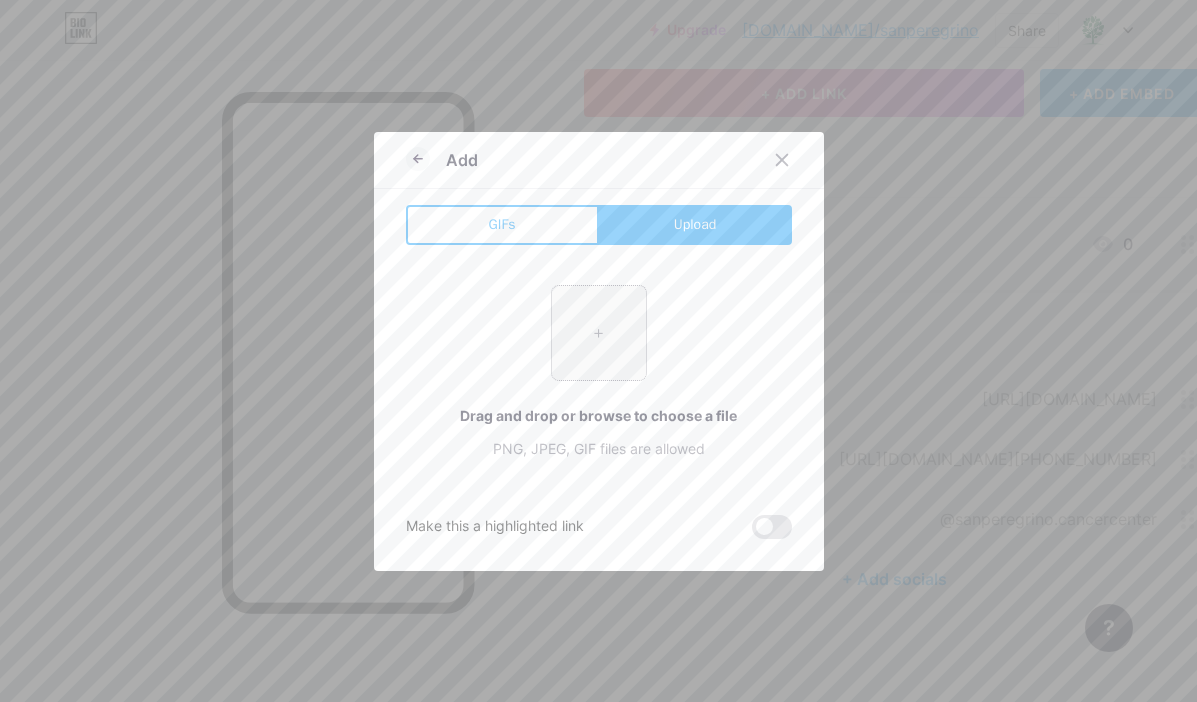 click at bounding box center [599, 333] 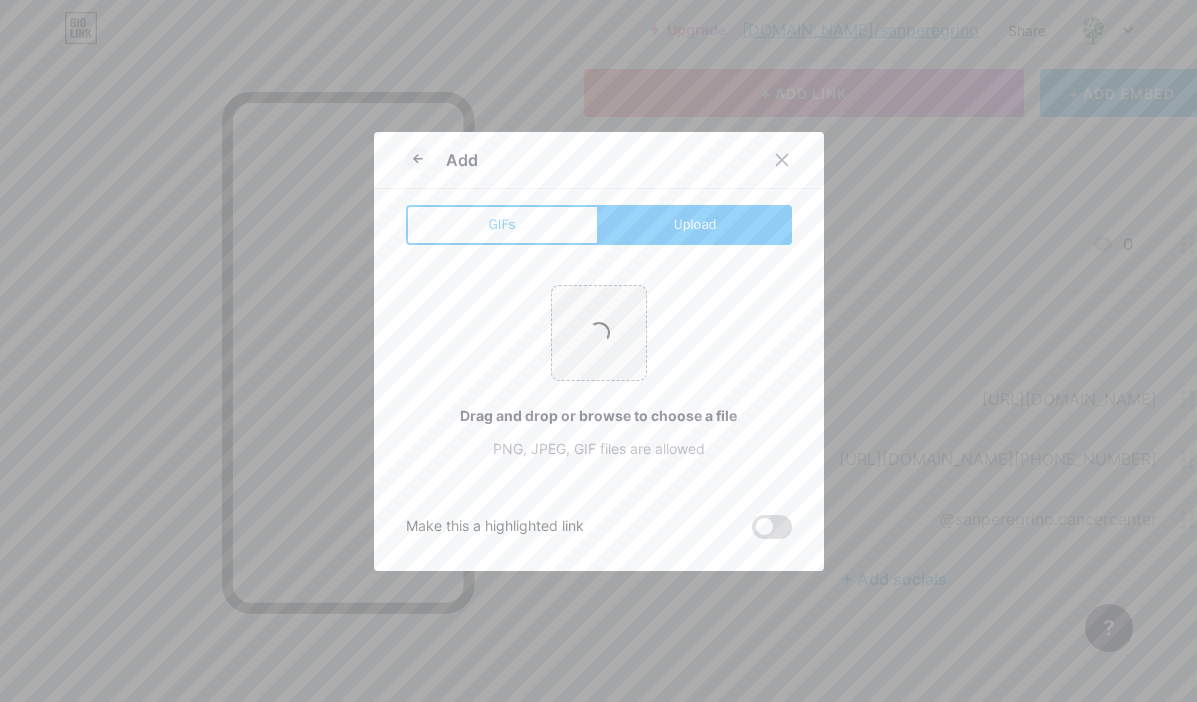 click at bounding box center (772, 527) 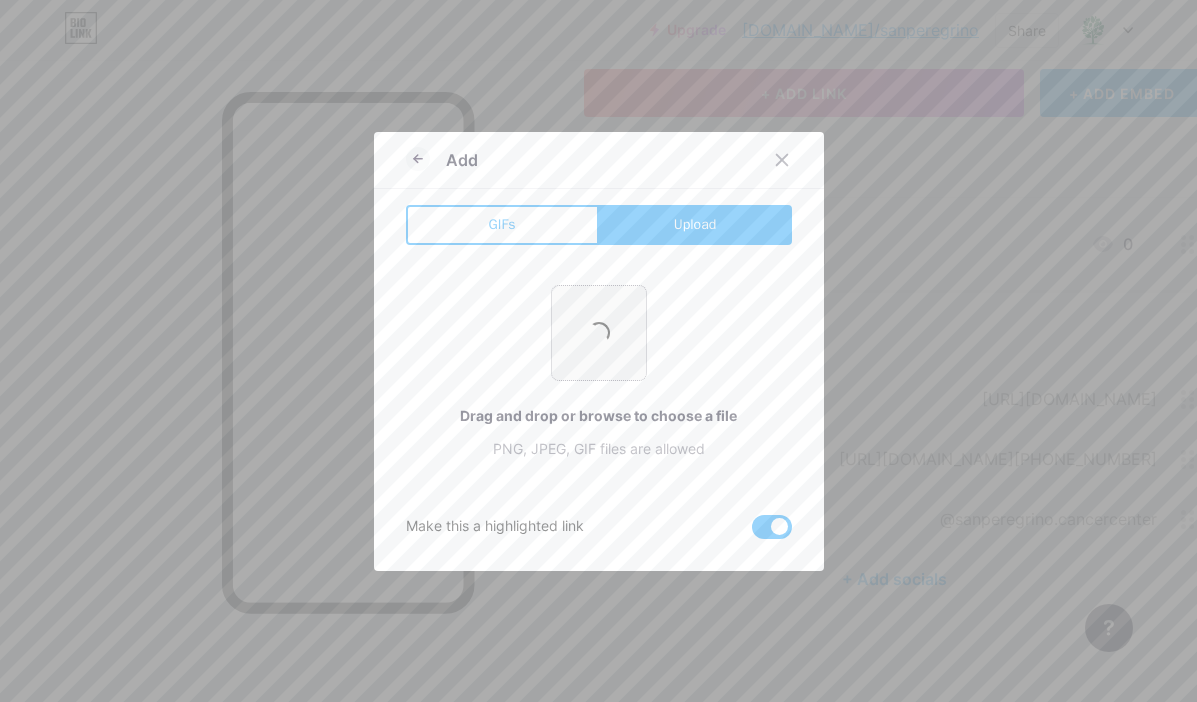 click at bounding box center [598, 332] 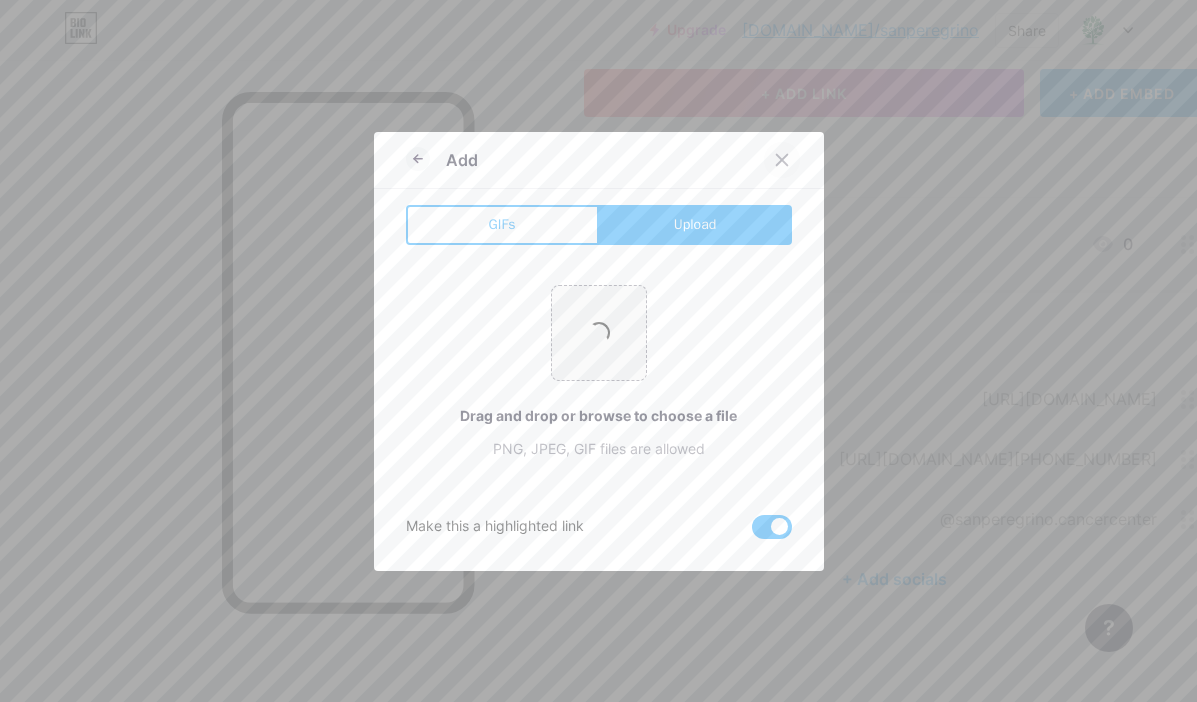 click 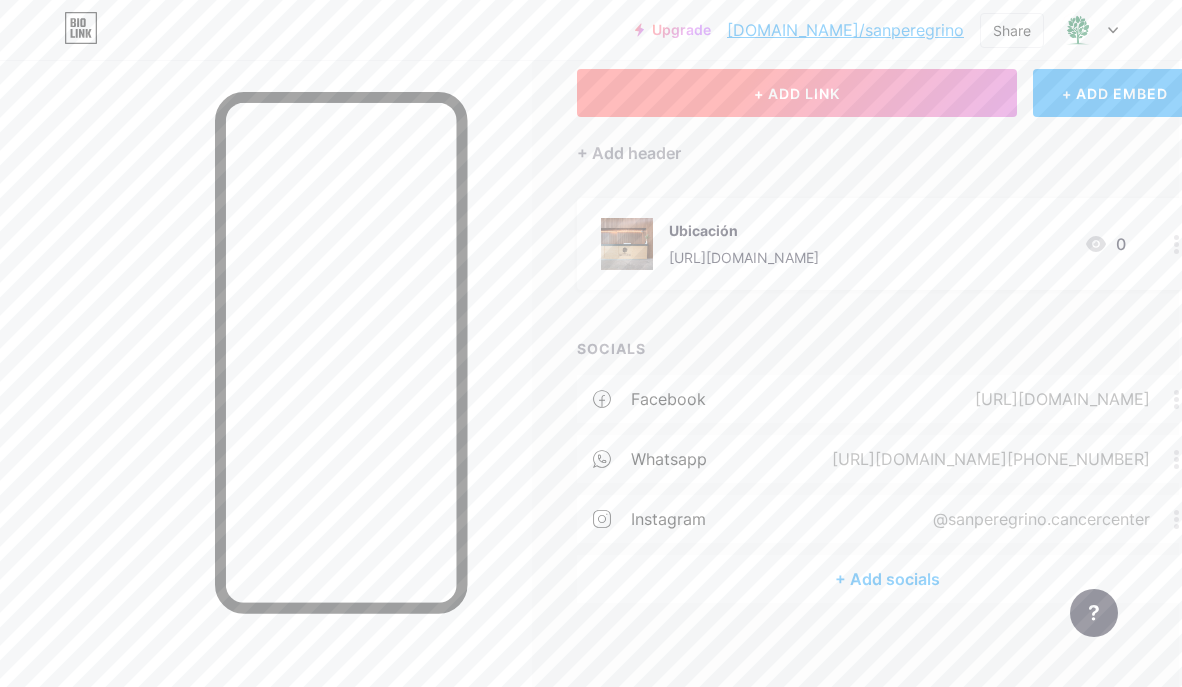 click on "+ ADD LINK" at bounding box center (797, 93) 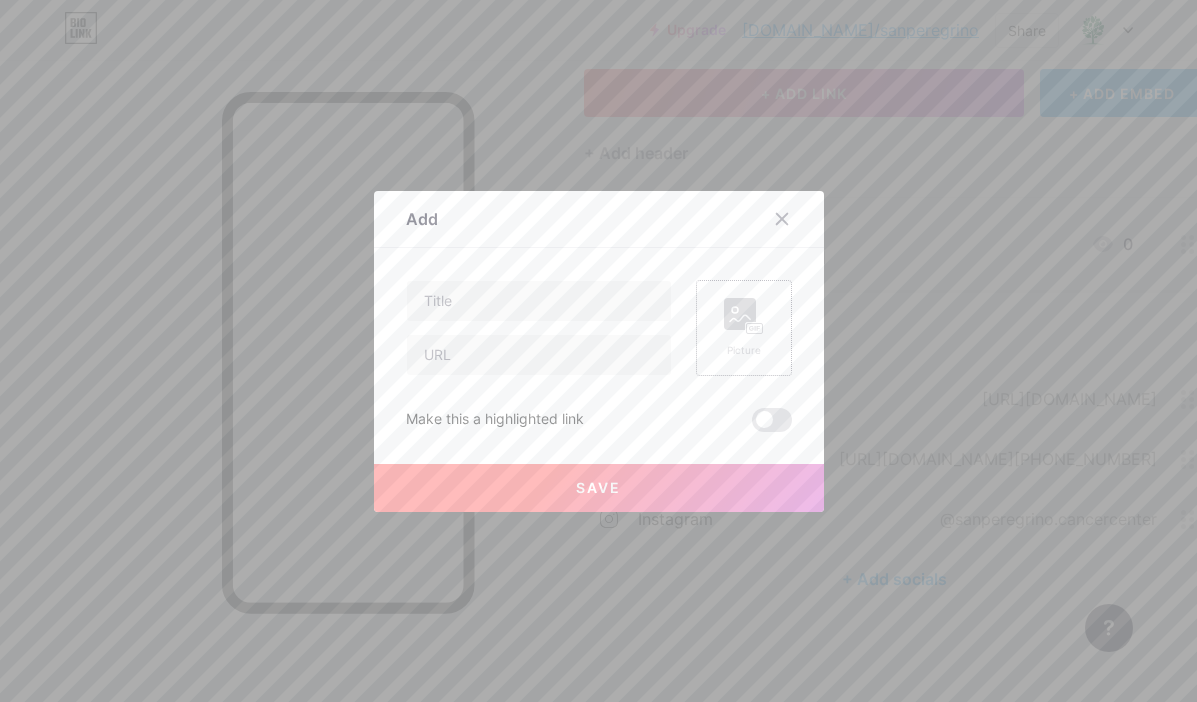 click 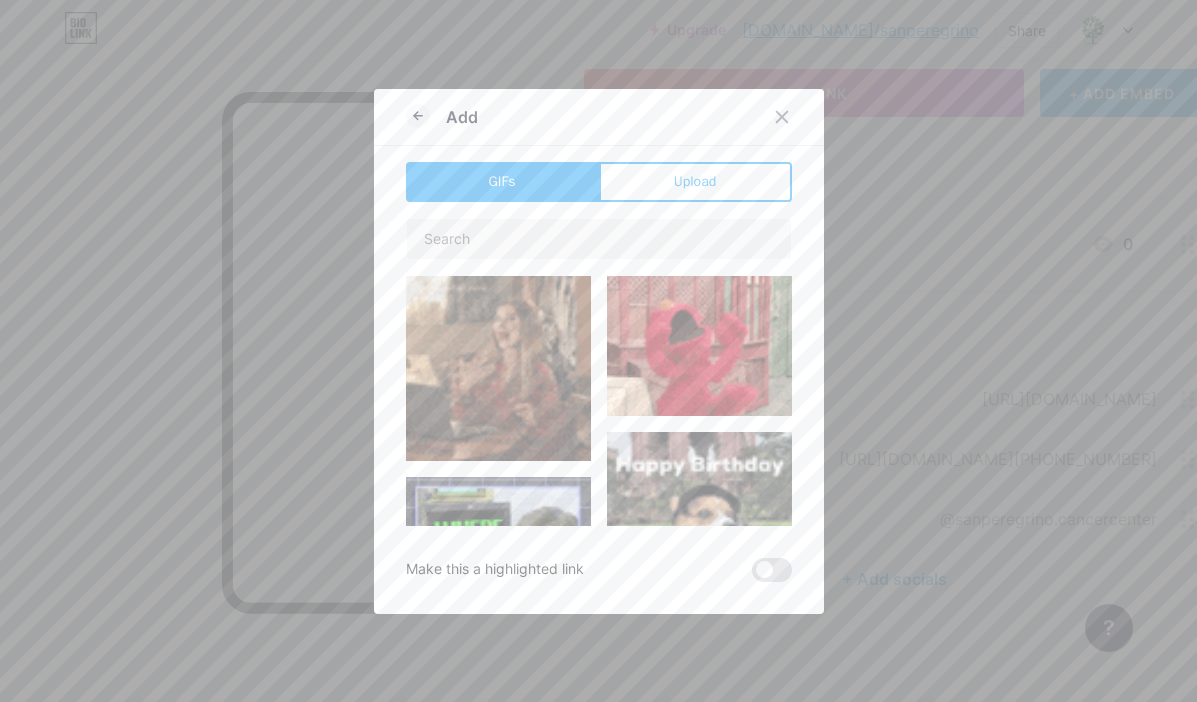 click on "Add       GIFs     Upload       Content
YouTube
Play YouTube video without leaving your page.
ADD
Vimeo
Play Vimeo video without leaving your page.
ADD
Tiktok
Grow your TikTok following
ADD
Tweet
Embed a tweet.
ADD
Reddit
Showcase your Reddit profile
ADD
Spotify
Embed Spotify to play the preview of a track.
ADD
Twitch
Play Twitch video without leaving your page.
ADD
ADD" at bounding box center [599, 351] 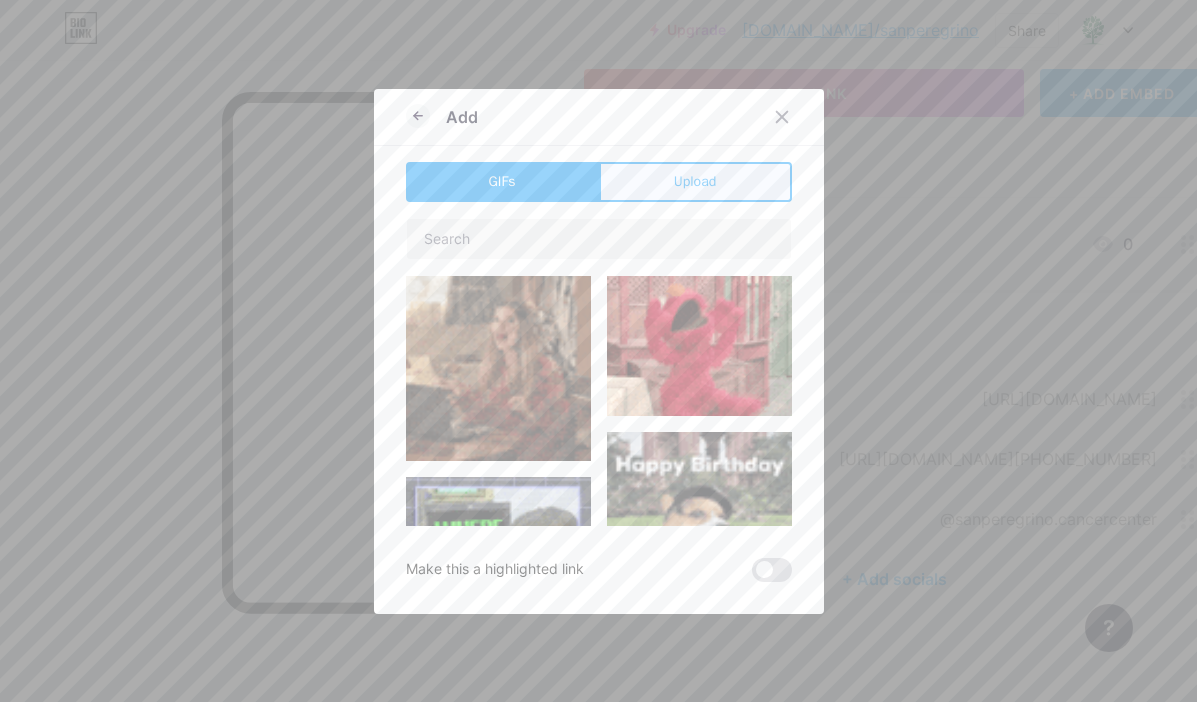 click on "Upload" at bounding box center [695, 181] 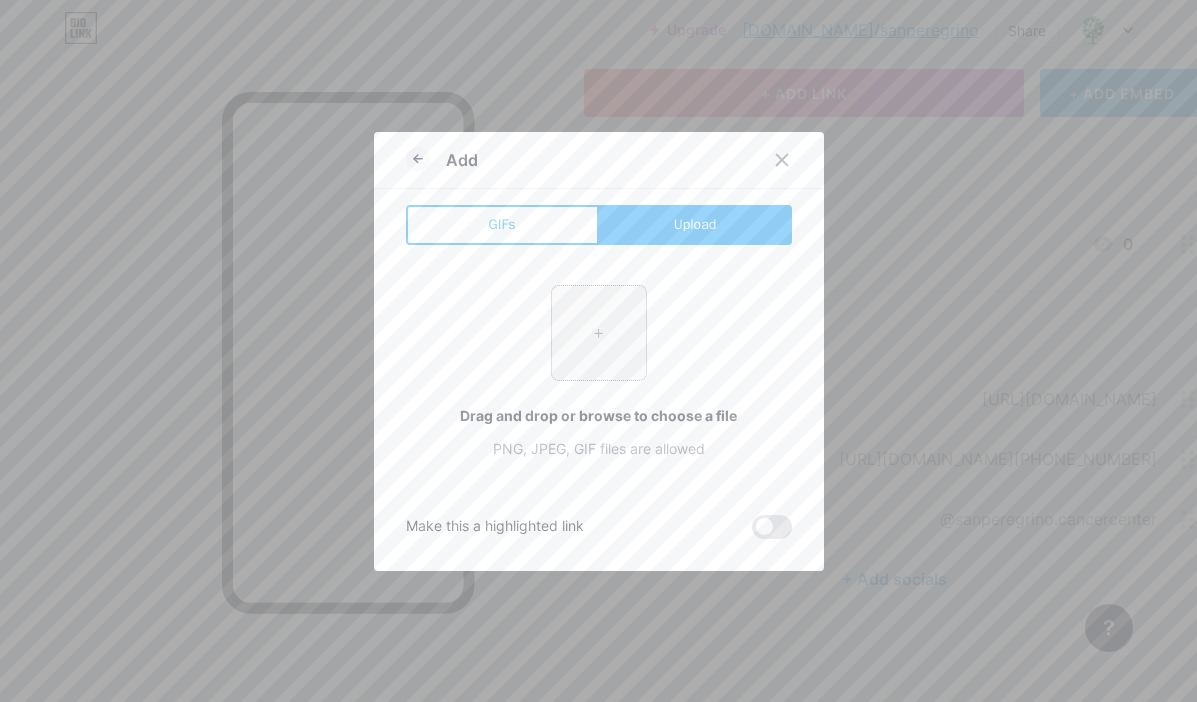 click at bounding box center (599, 333) 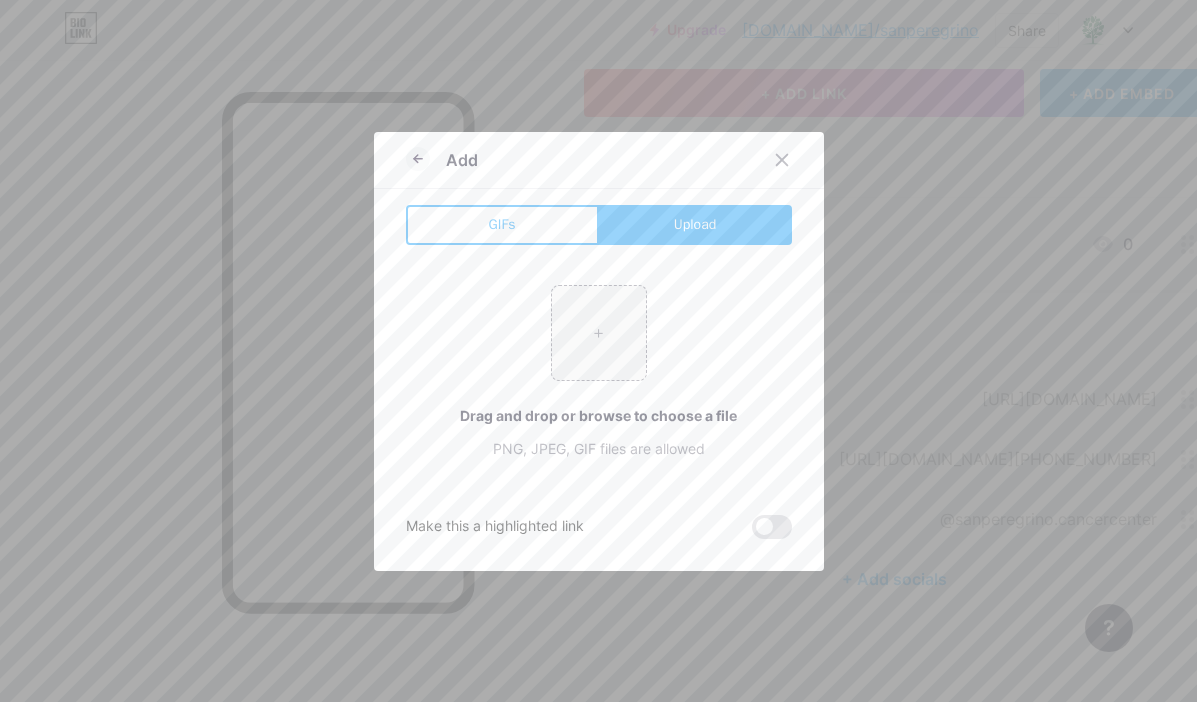 type on "C:\fakepath\San [PERSON_NAME] Portada0427.jpg" 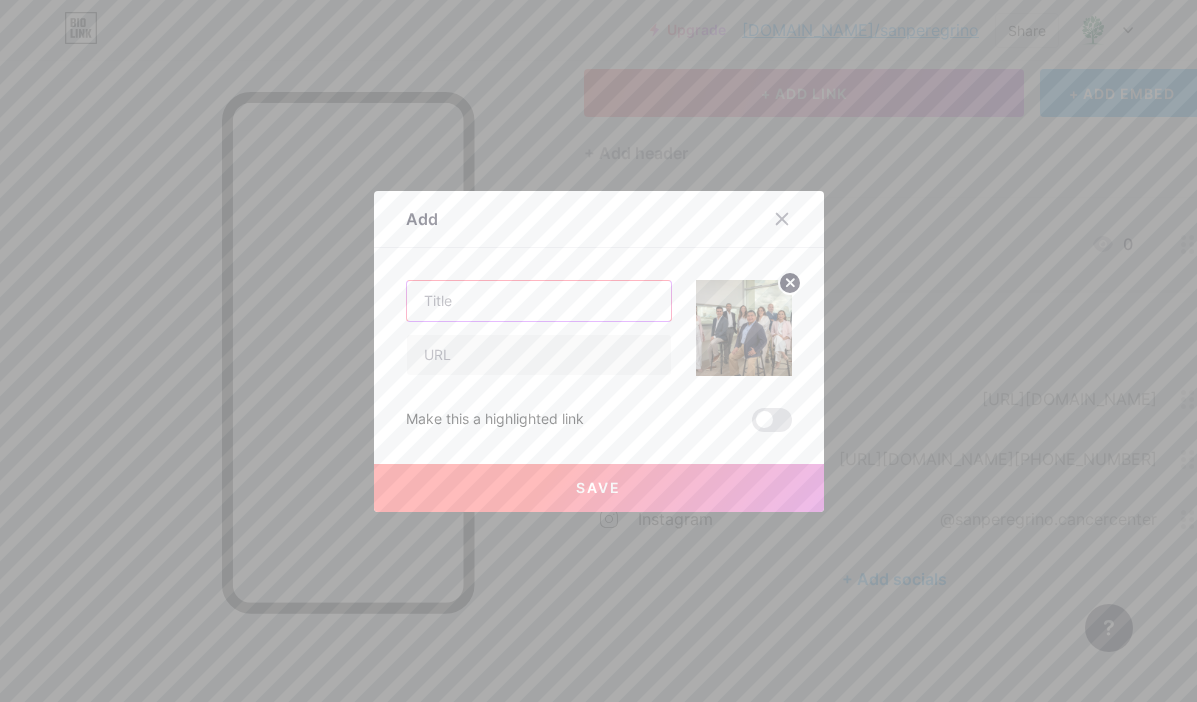 click at bounding box center (539, 301) 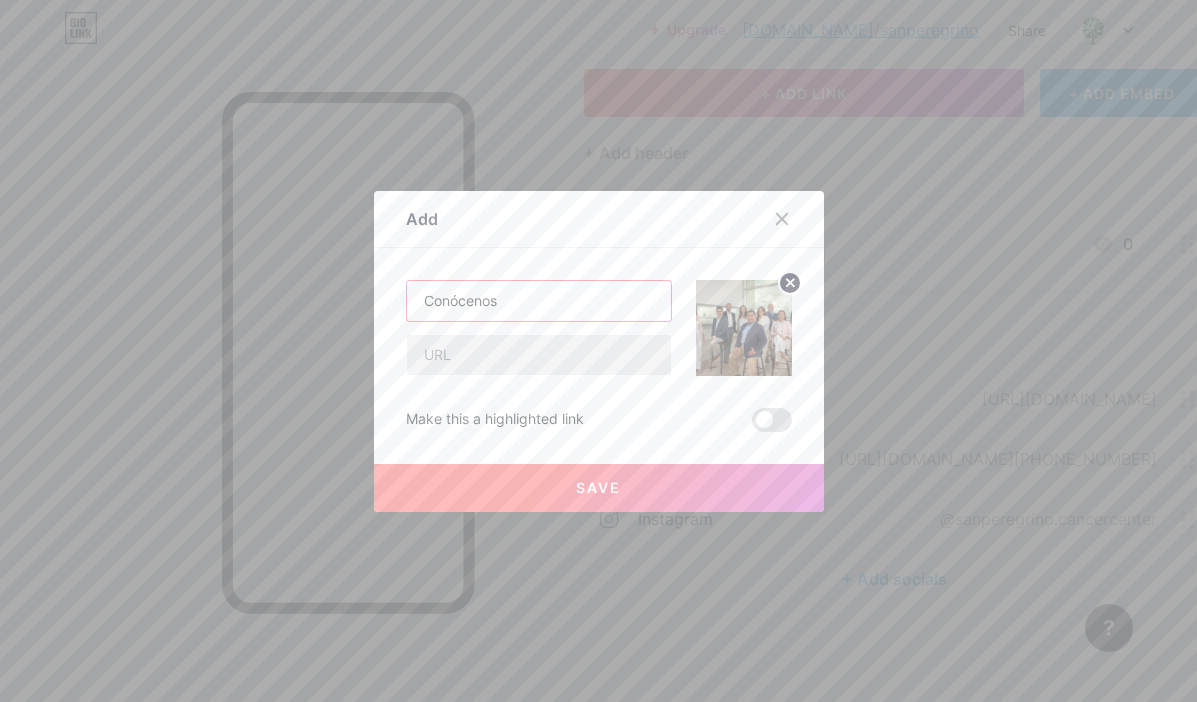type on "Conócenos" 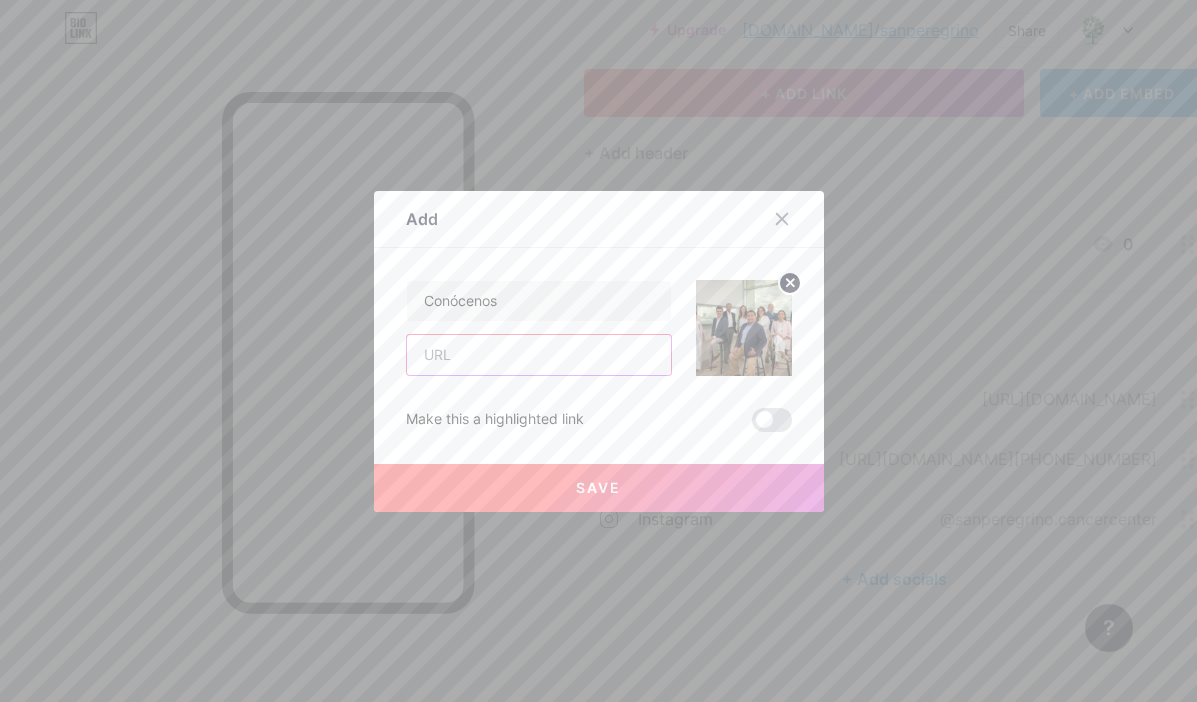 click at bounding box center (539, 355) 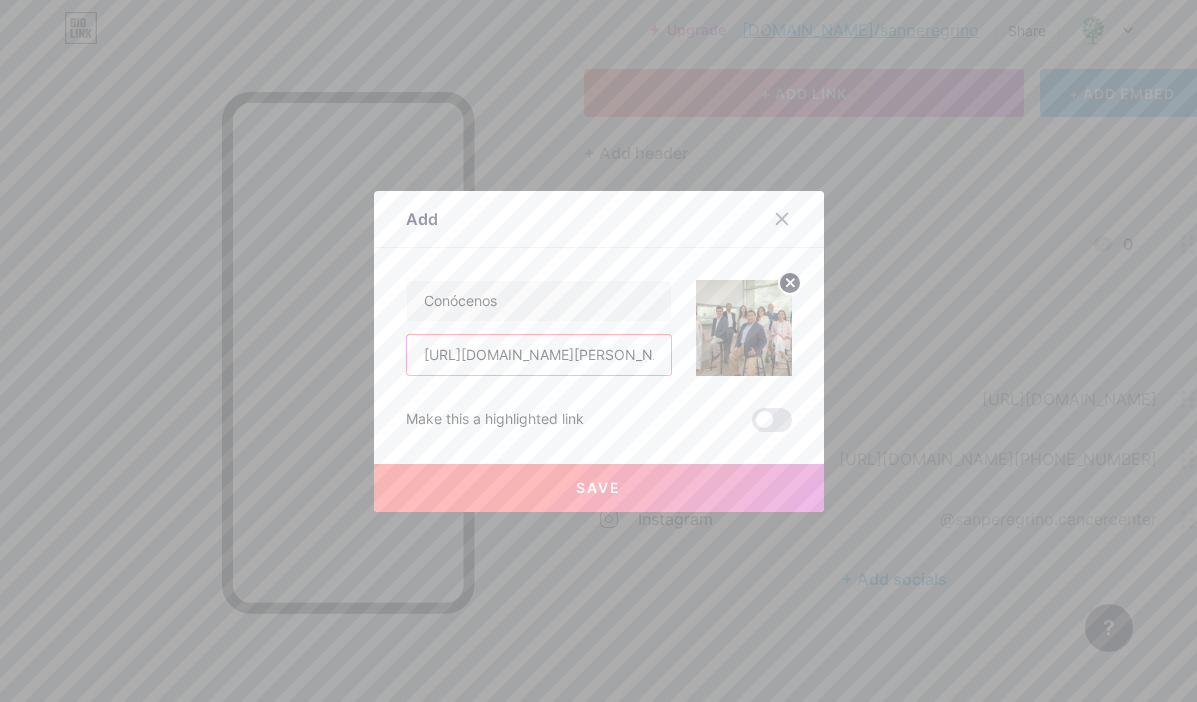 scroll, scrollTop: 0, scrollLeft: 503, axis: horizontal 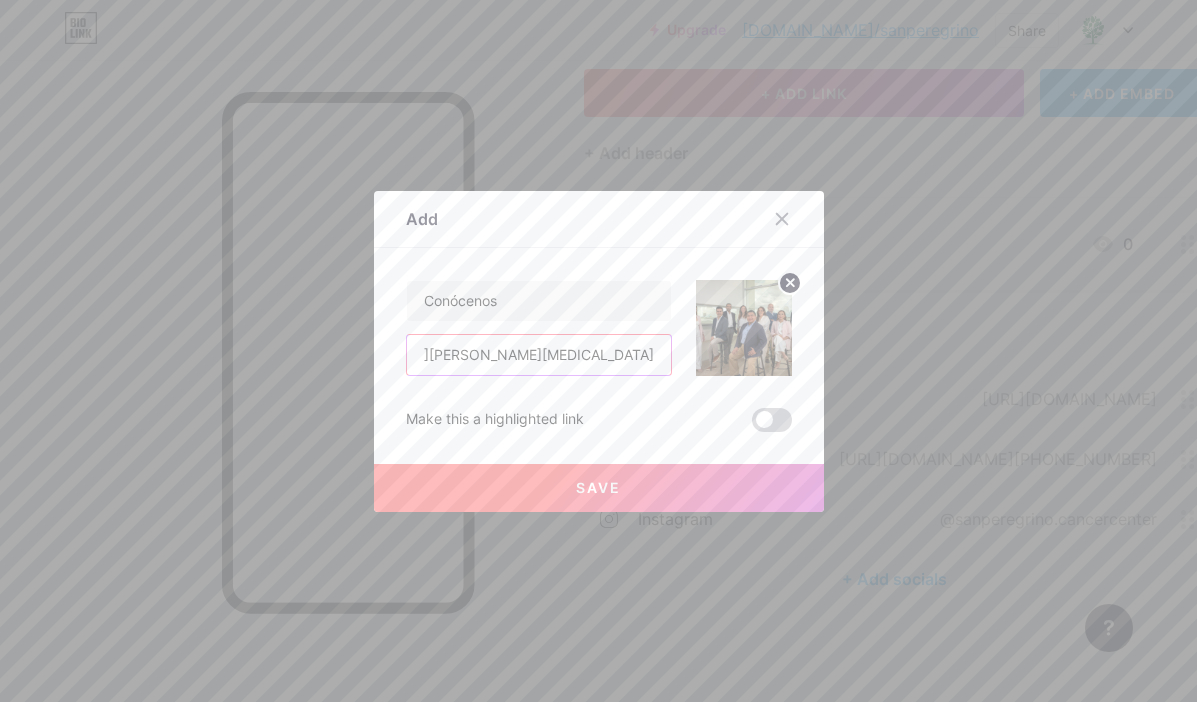 type on "[URL][DOMAIN_NAME][PERSON_NAME][MEDICAL_DATA]" 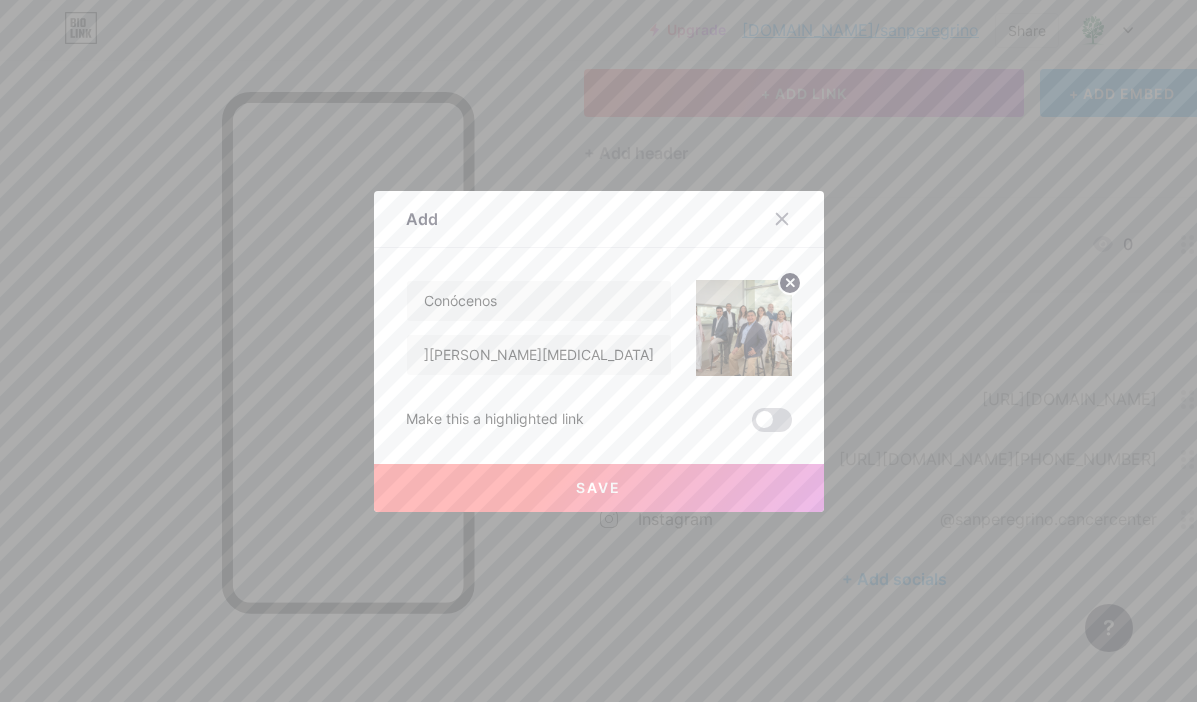 click at bounding box center (772, 420) 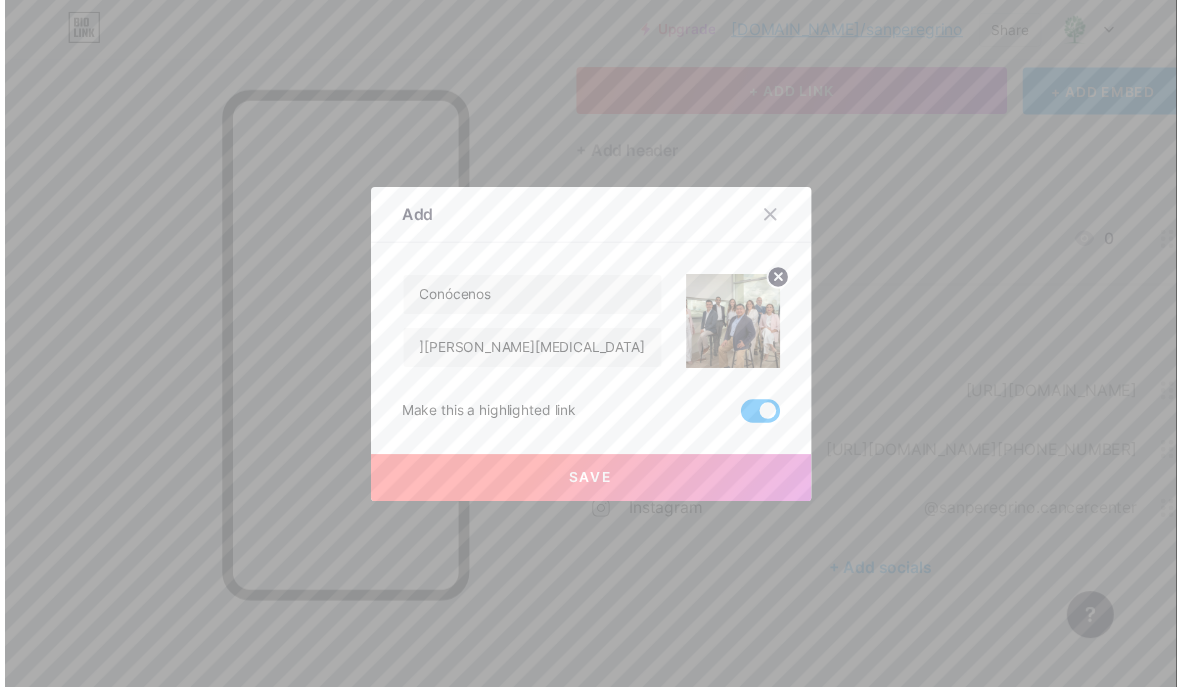 scroll, scrollTop: 0, scrollLeft: 0, axis: both 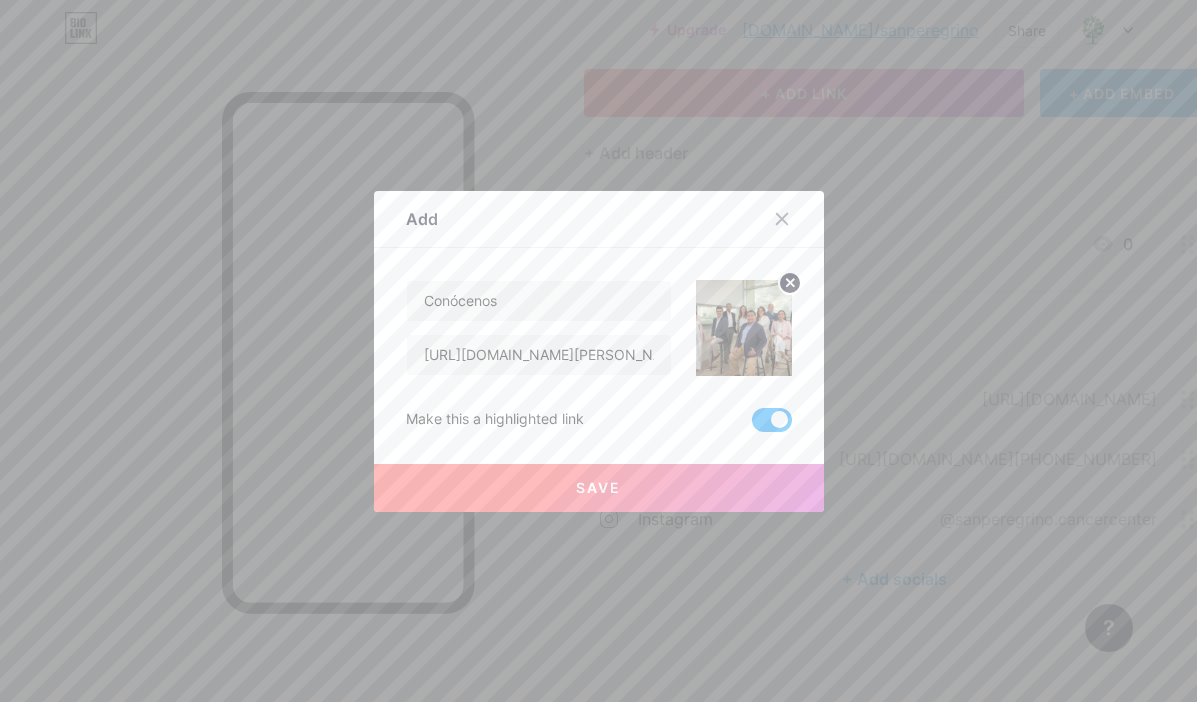 click on "Save" at bounding box center (598, 487) 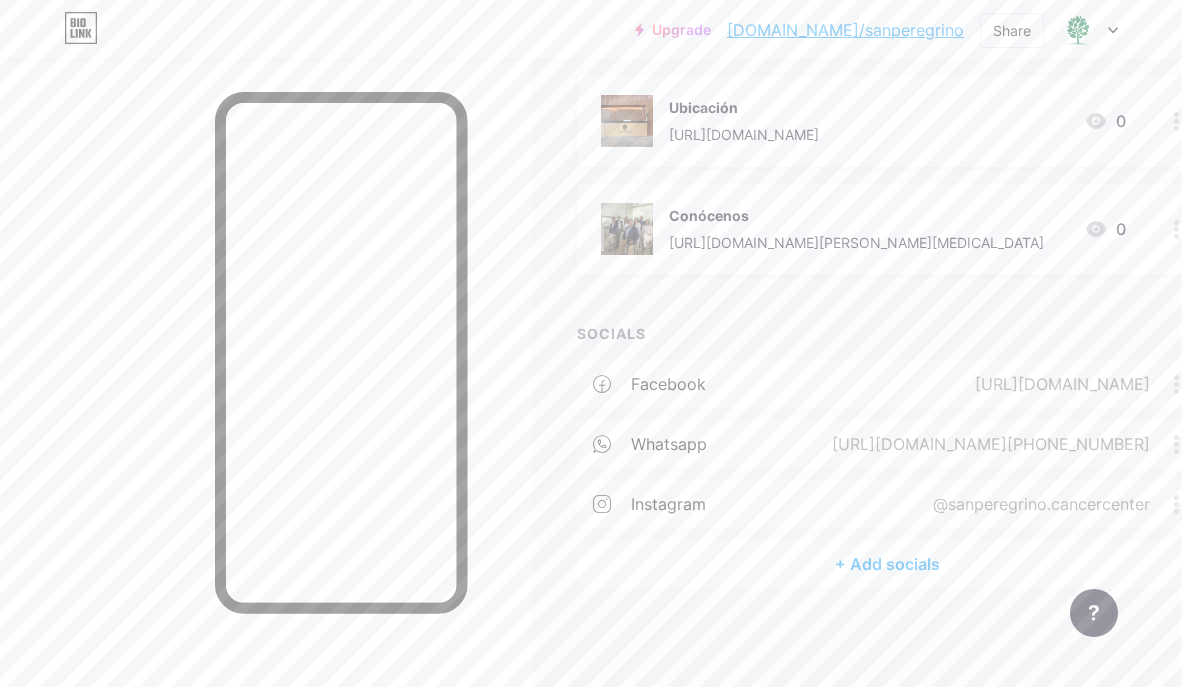 click on "+ Add socials" at bounding box center [887, 564] 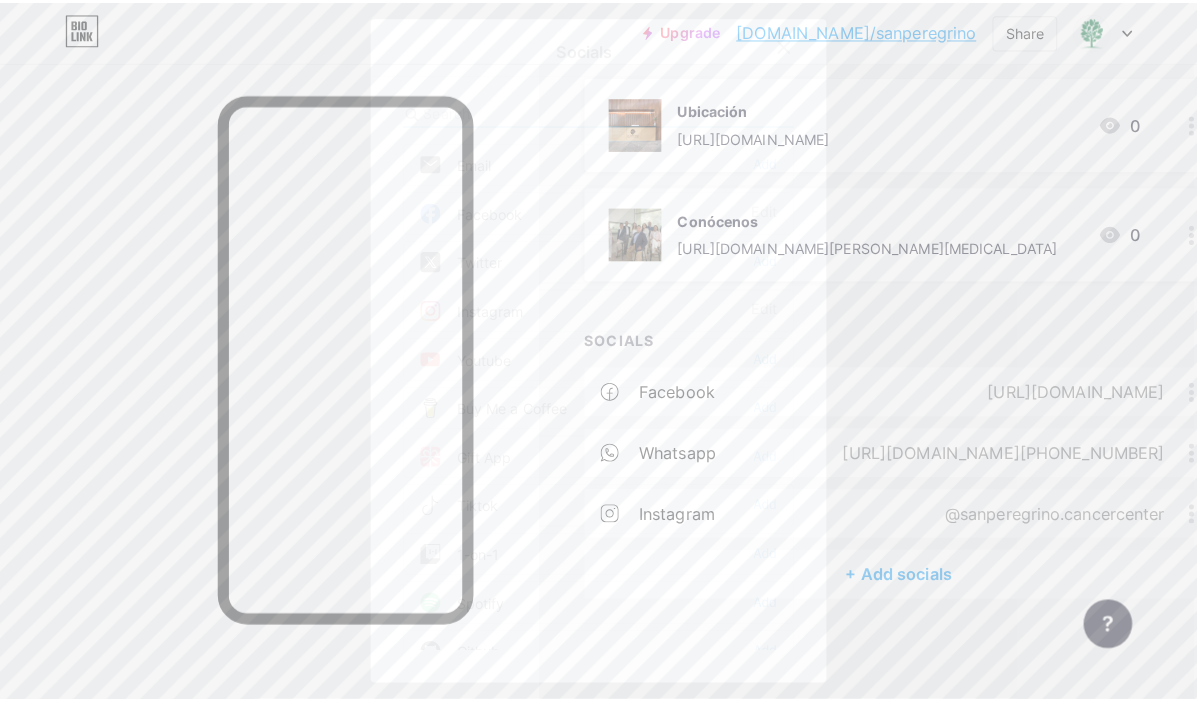 scroll, scrollTop: 225, scrollLeft: 3, axis: both 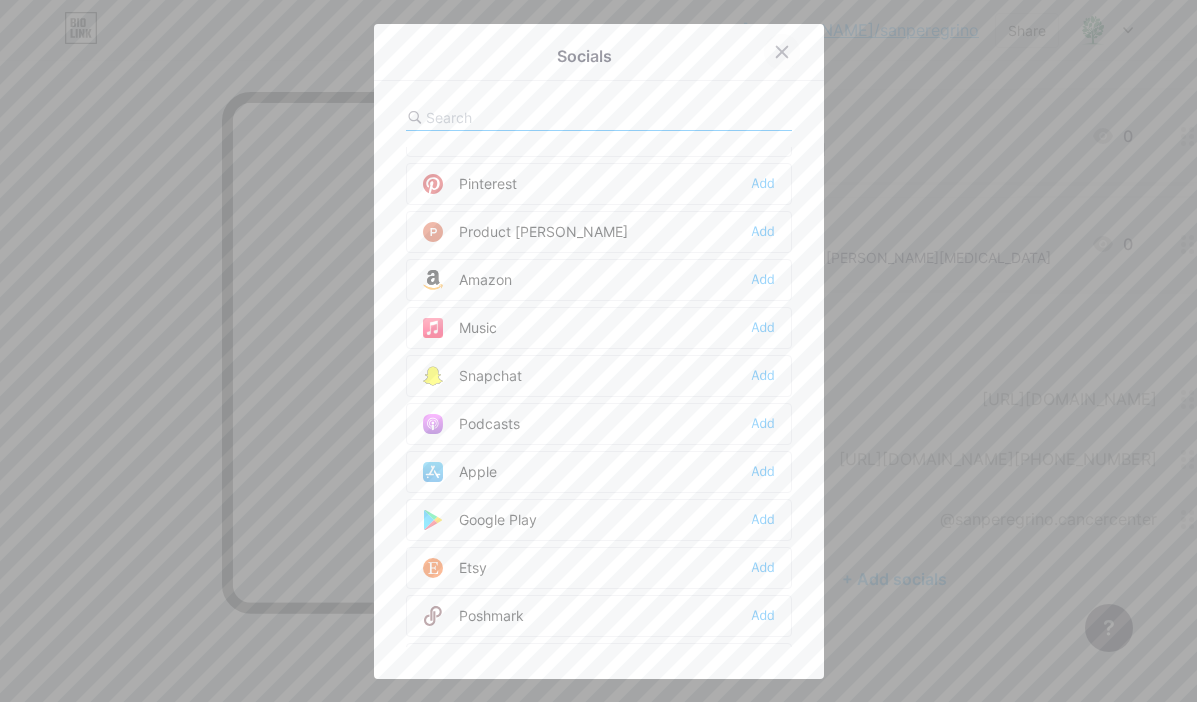 click 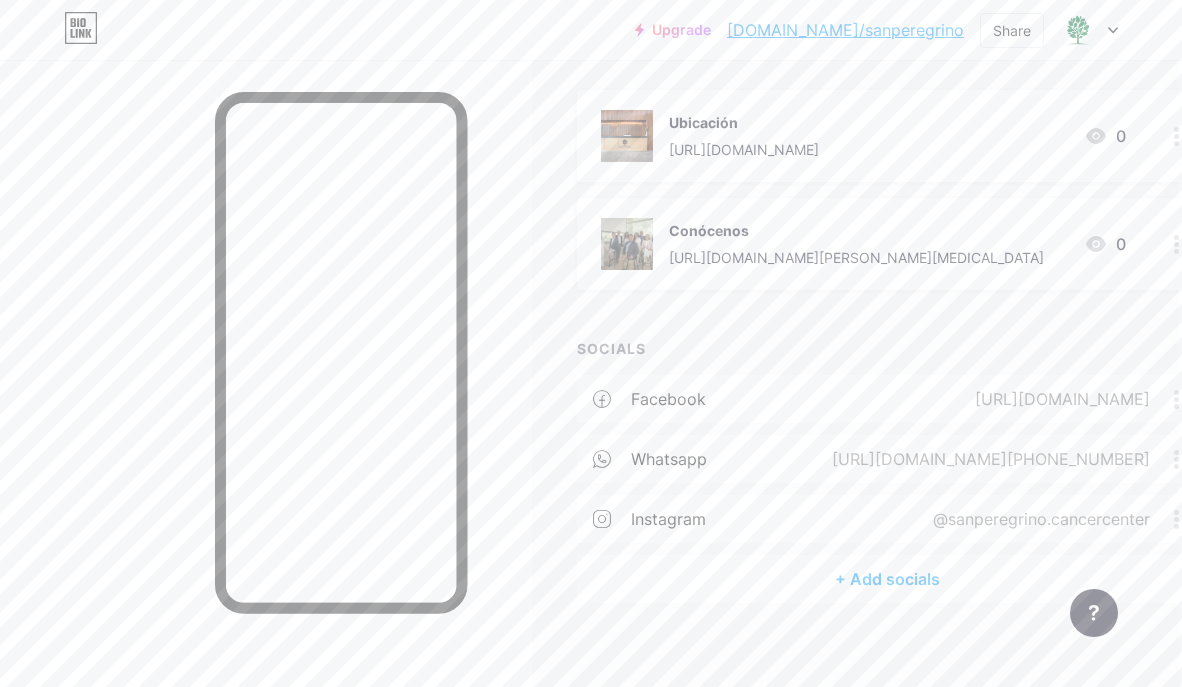 scroll, scrollTop: 0, scrollLeft: 3, axis: horizontal 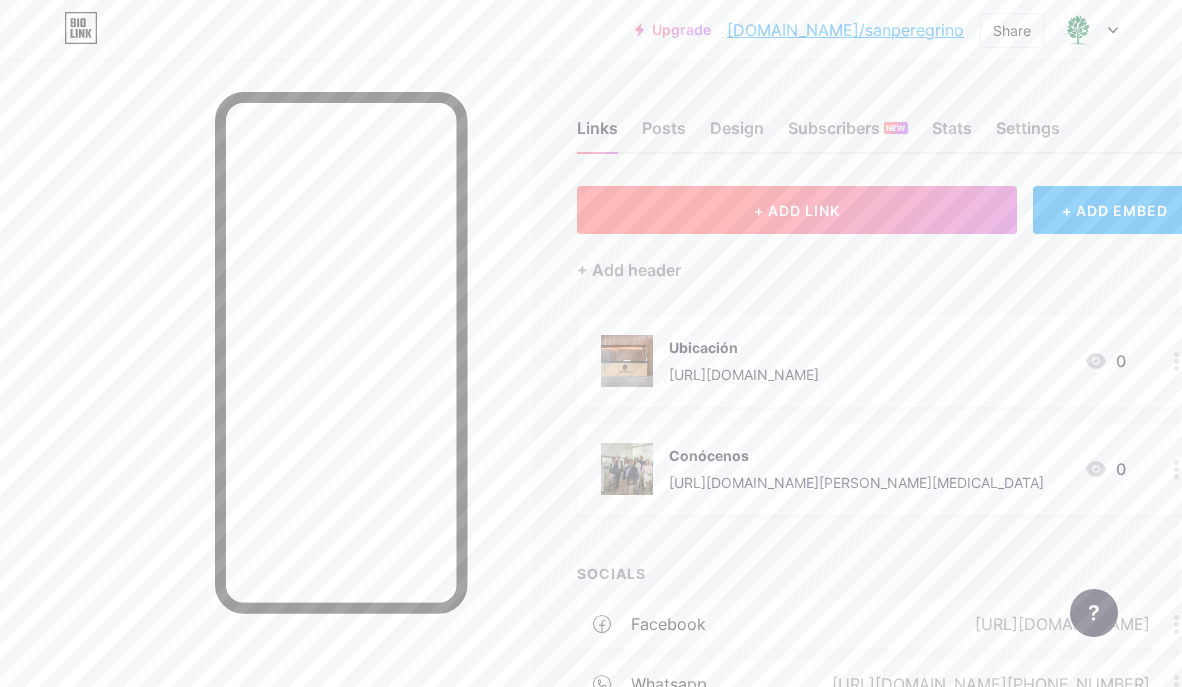click on "+ ADD LINK" at bounding box center (797, 210) 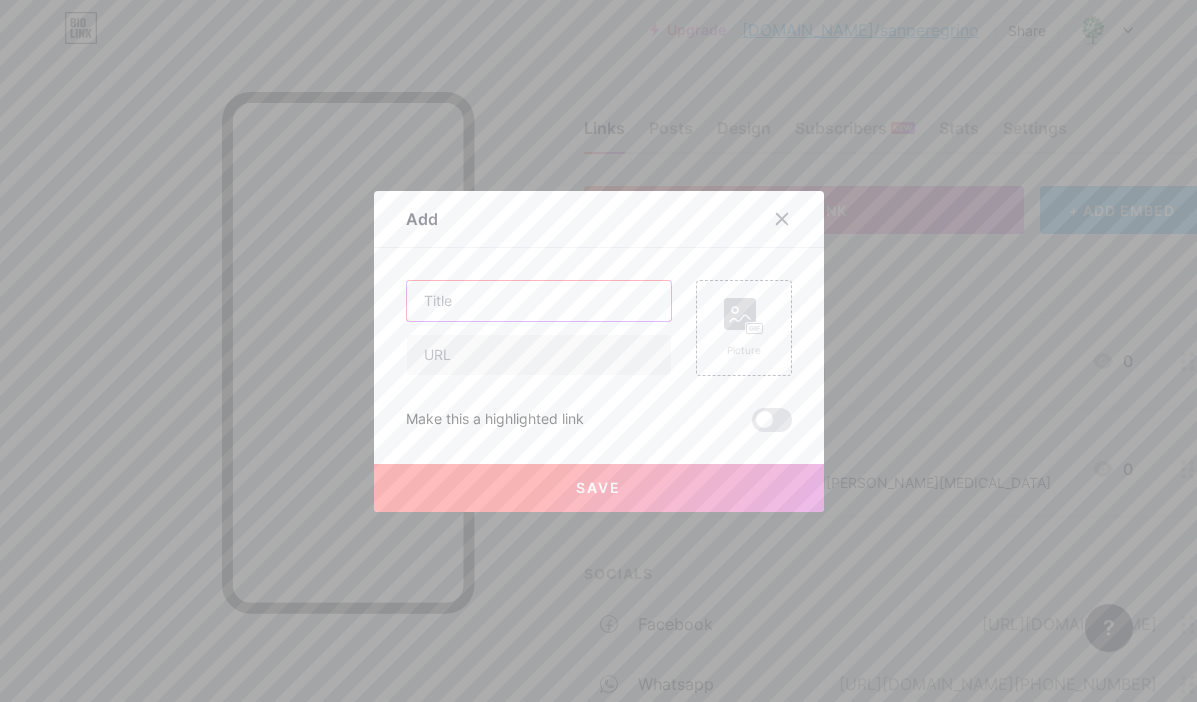 click at bounding box center [539, 301] 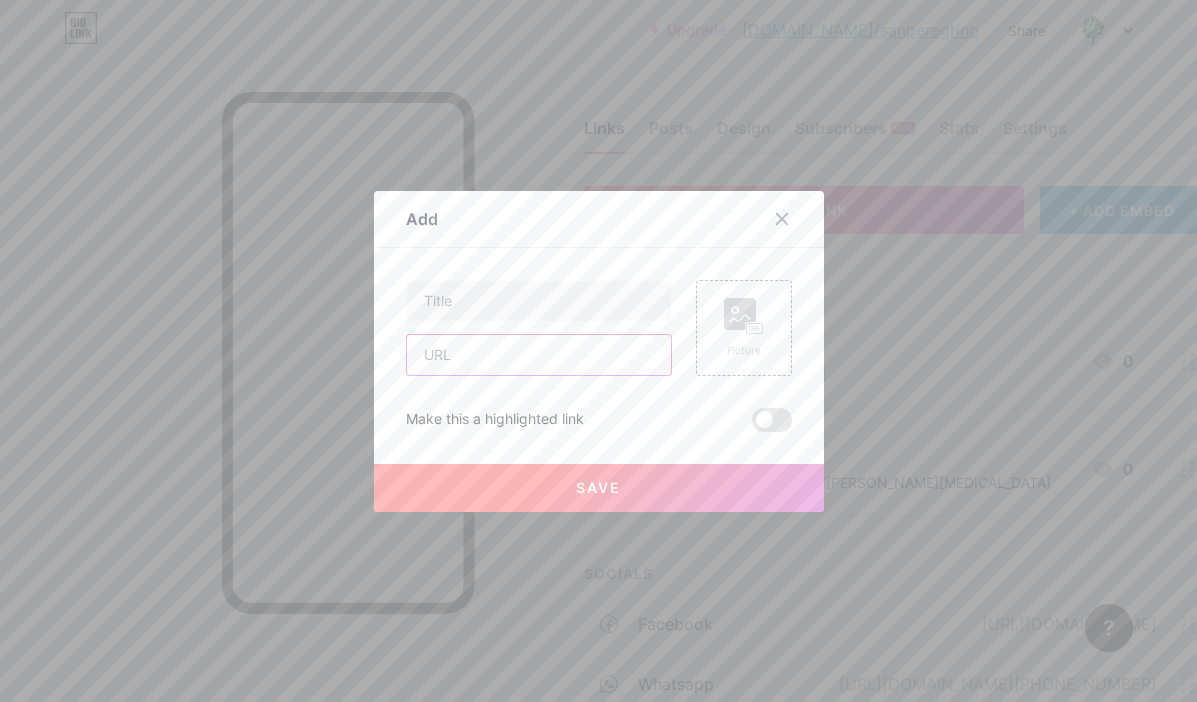 click at bounding box center [539, 355] 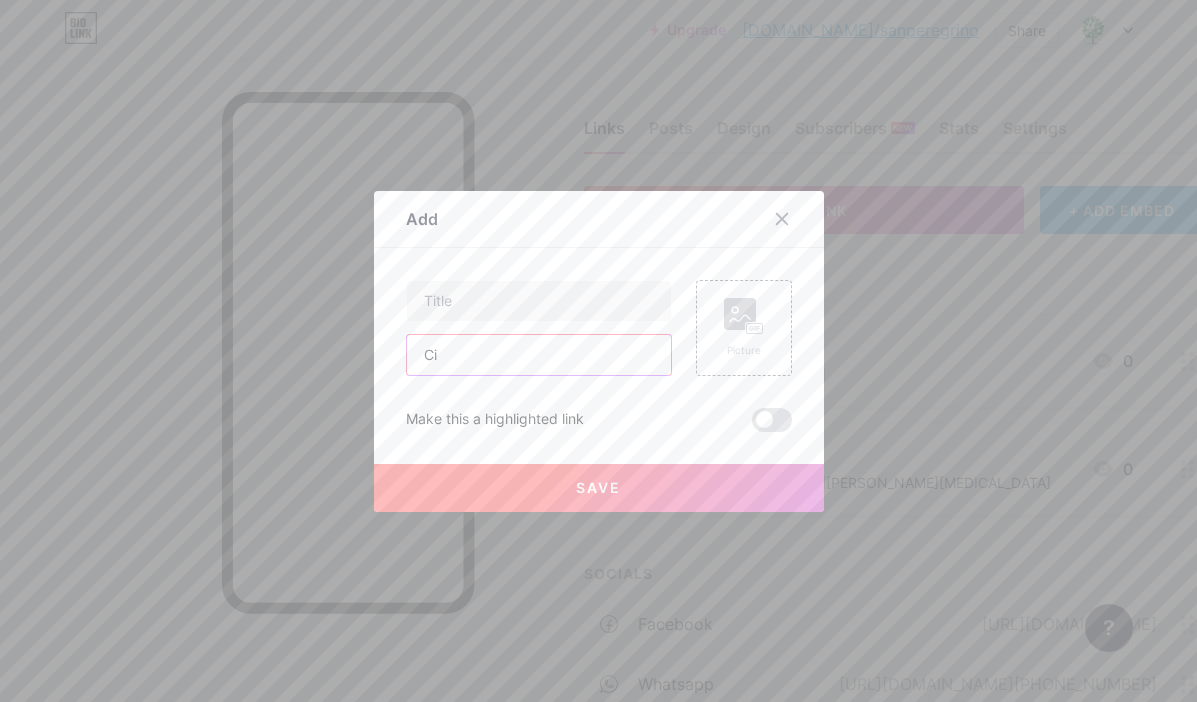 type on "C" 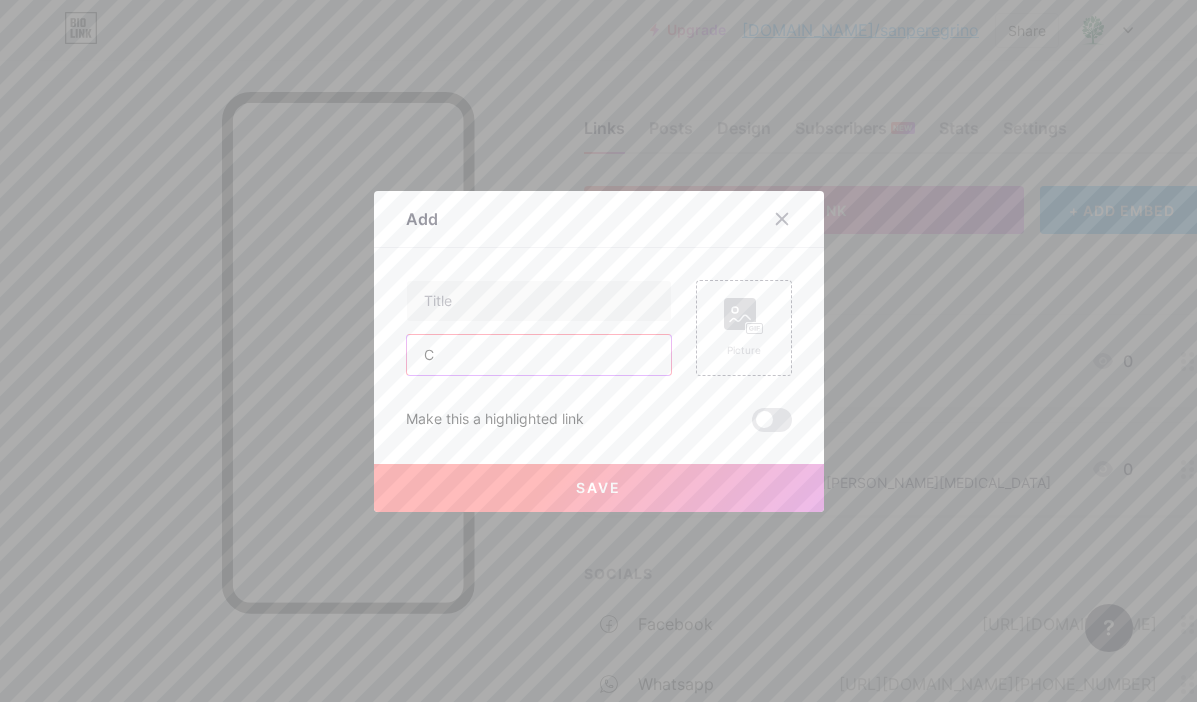 type 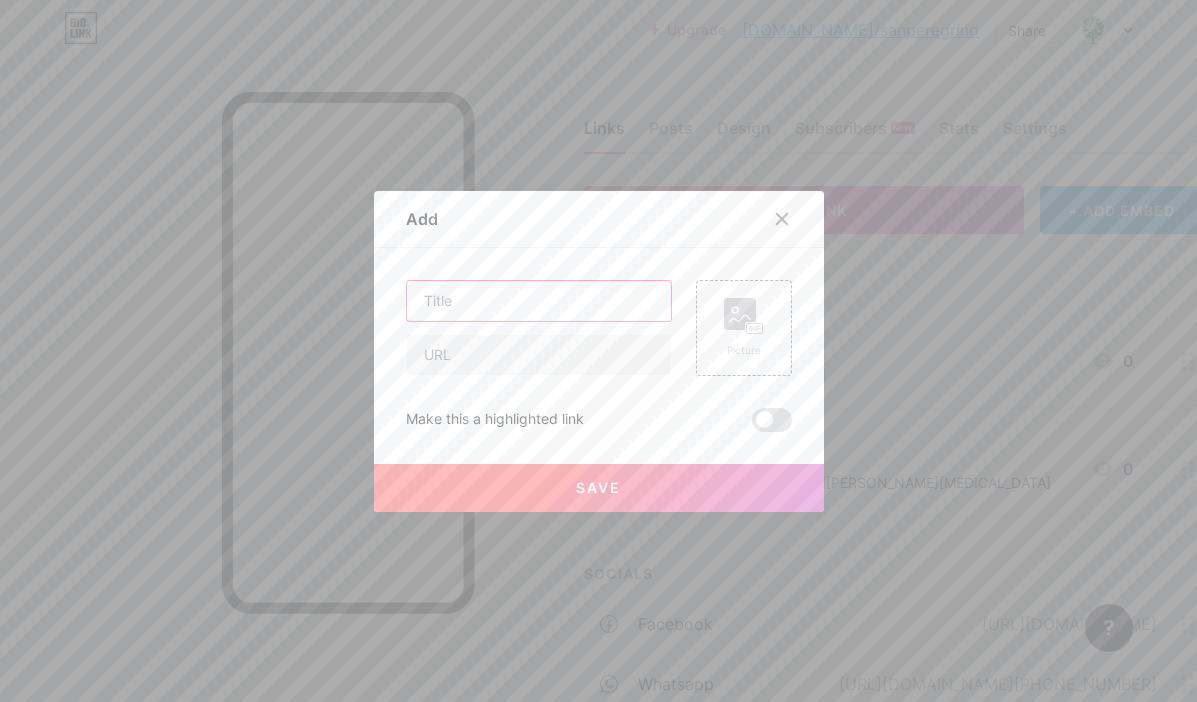 click at bounding box center [539, 301] 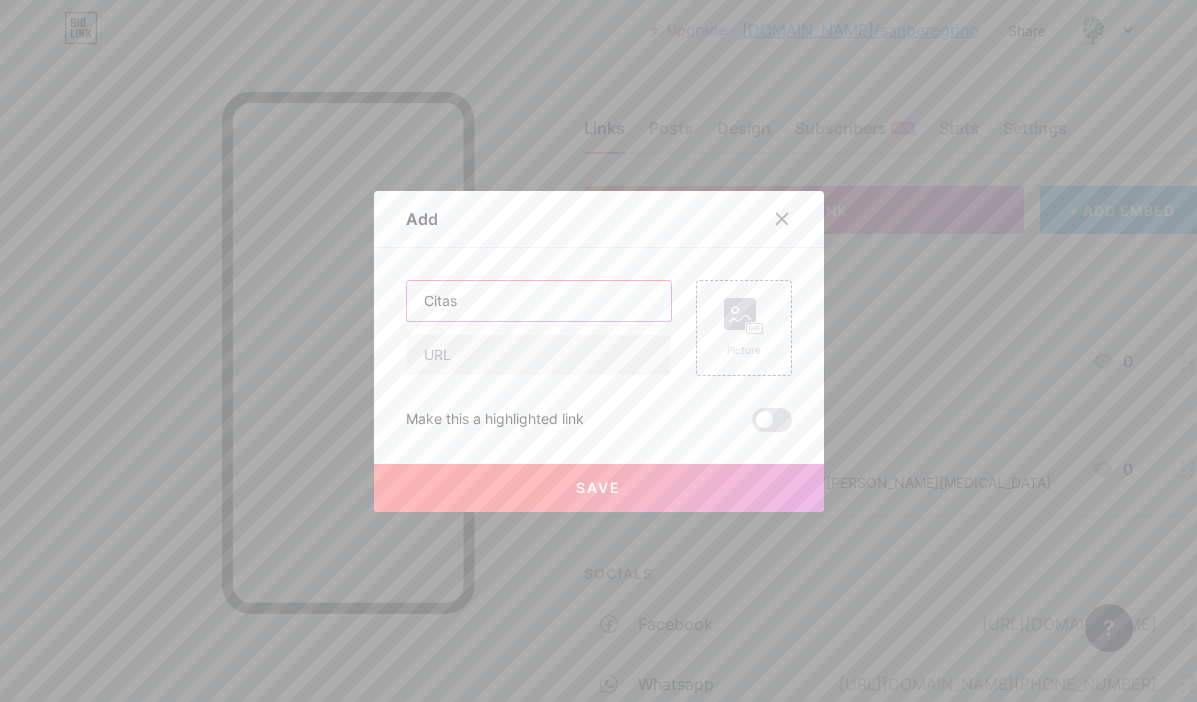 type on "Citas" 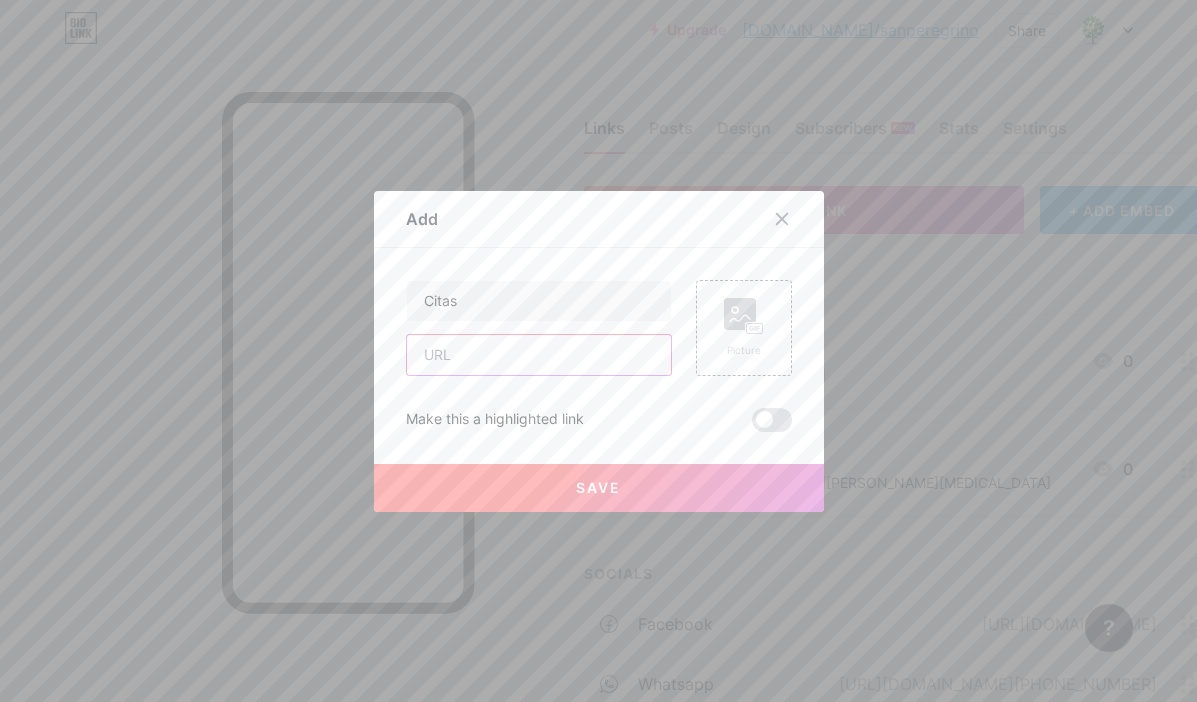 click at bounding box center (539, 355) 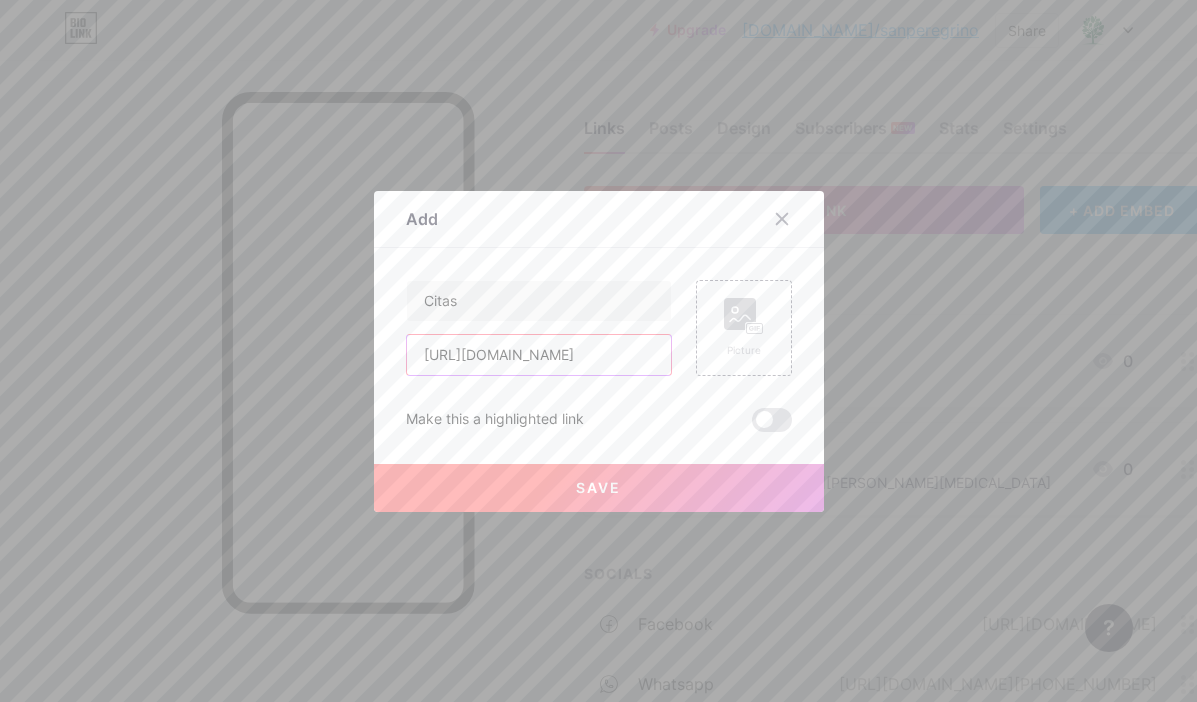 type on "[URL][DOMAIN_NAME]" 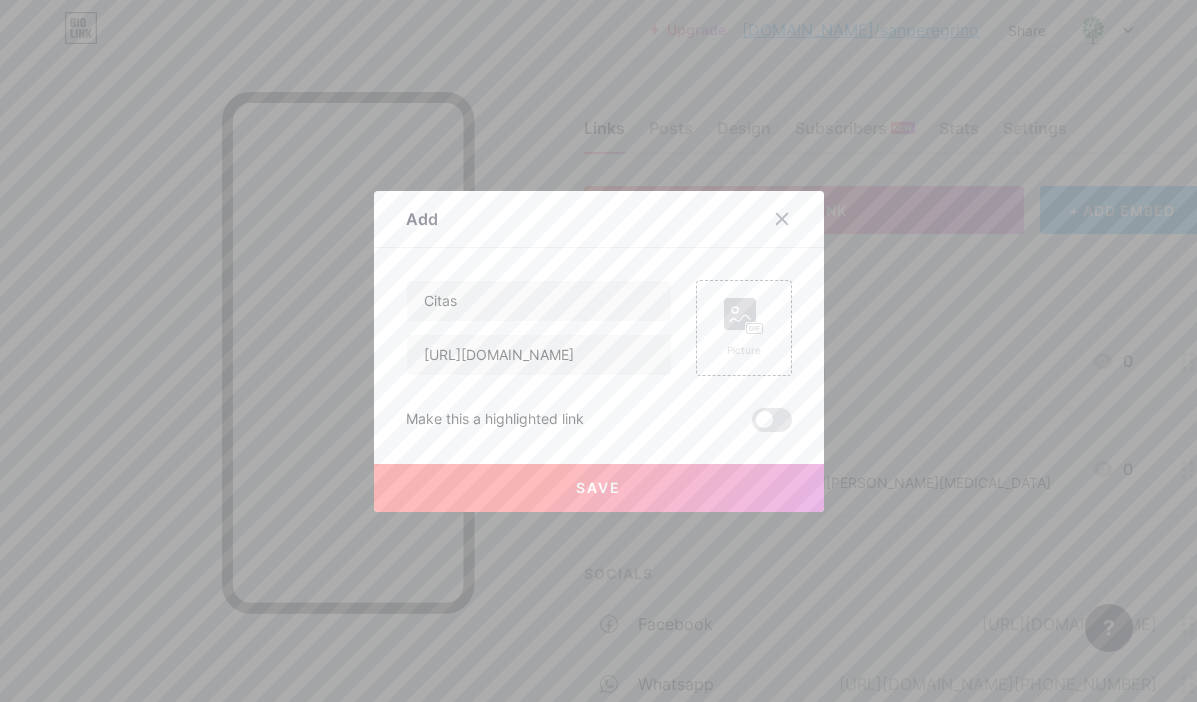 click at bounding box center (772, 420) 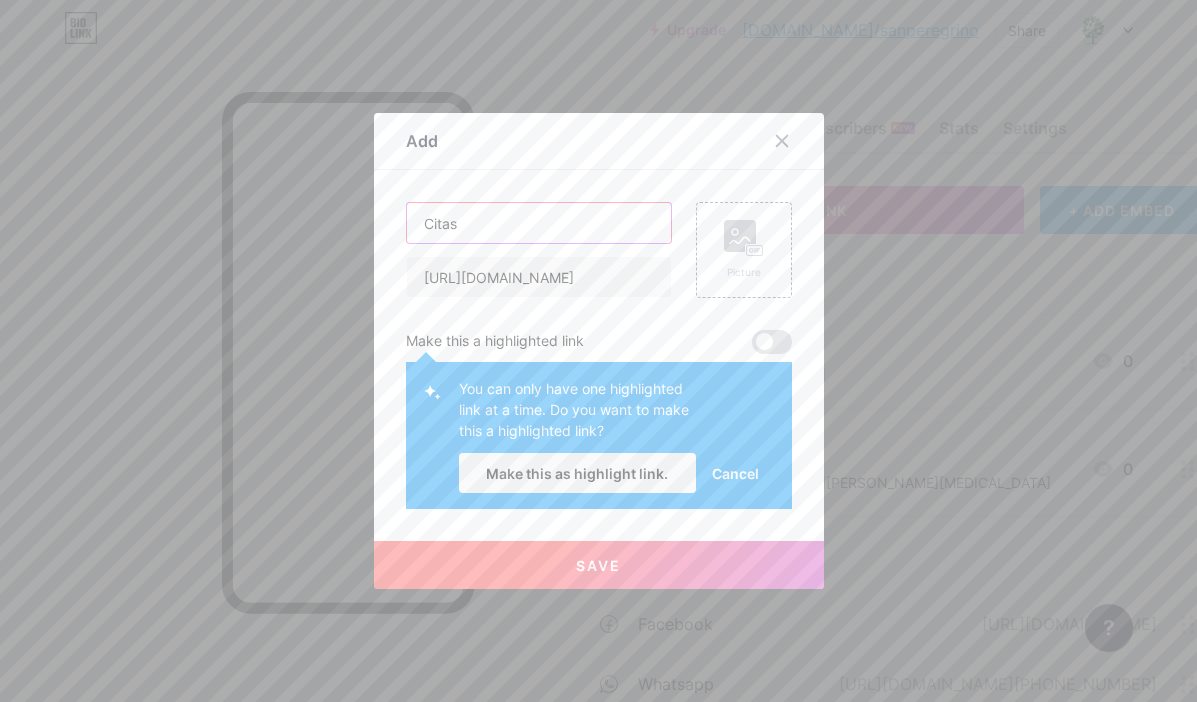 click on "Citas" at bounding box center (539, 223) 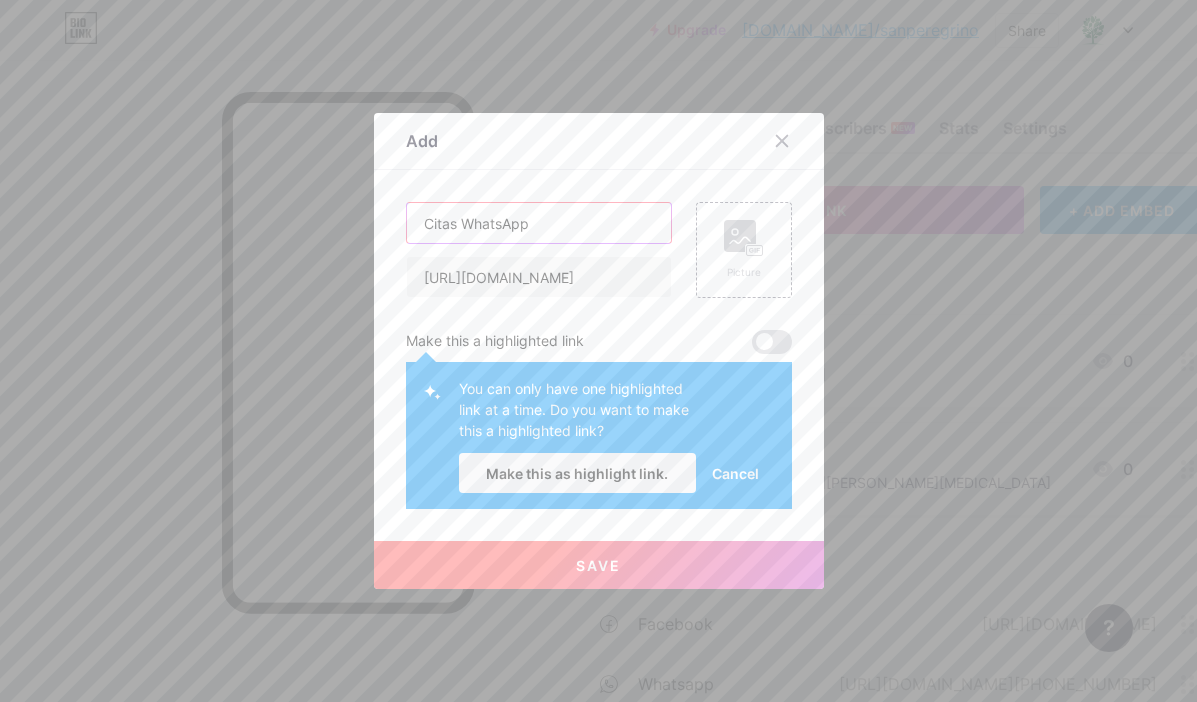 type on "Citas WhatsApp" 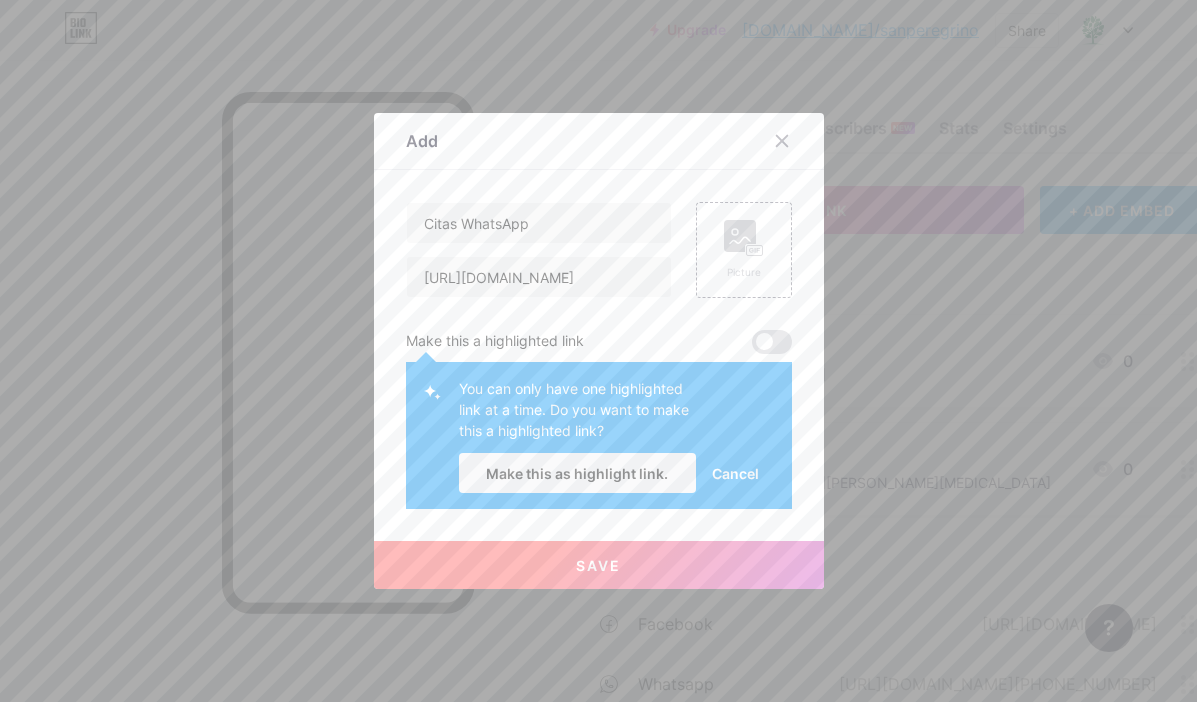 click on "Save" at bounding box center [599, 565] 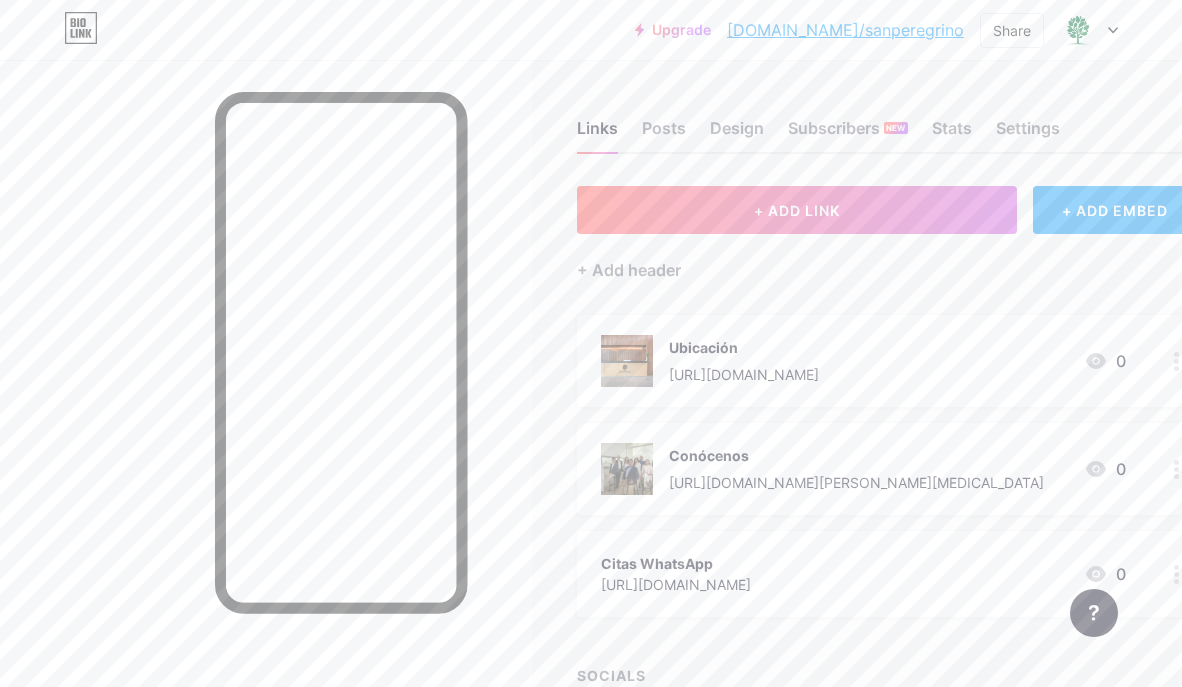 click on "Citas WhatsApp
[URL][DOMAIN_NAME]
0" at bounding box center (863, 574) 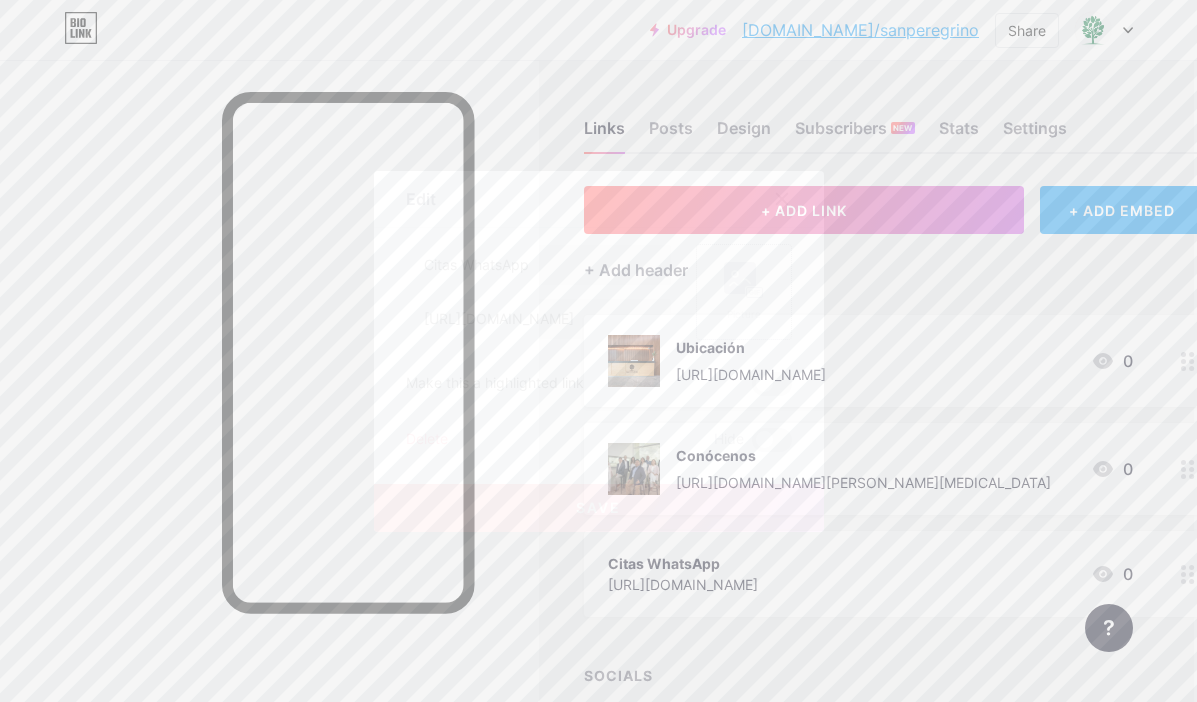 click on "Picture" at bounding box center (744, 292) 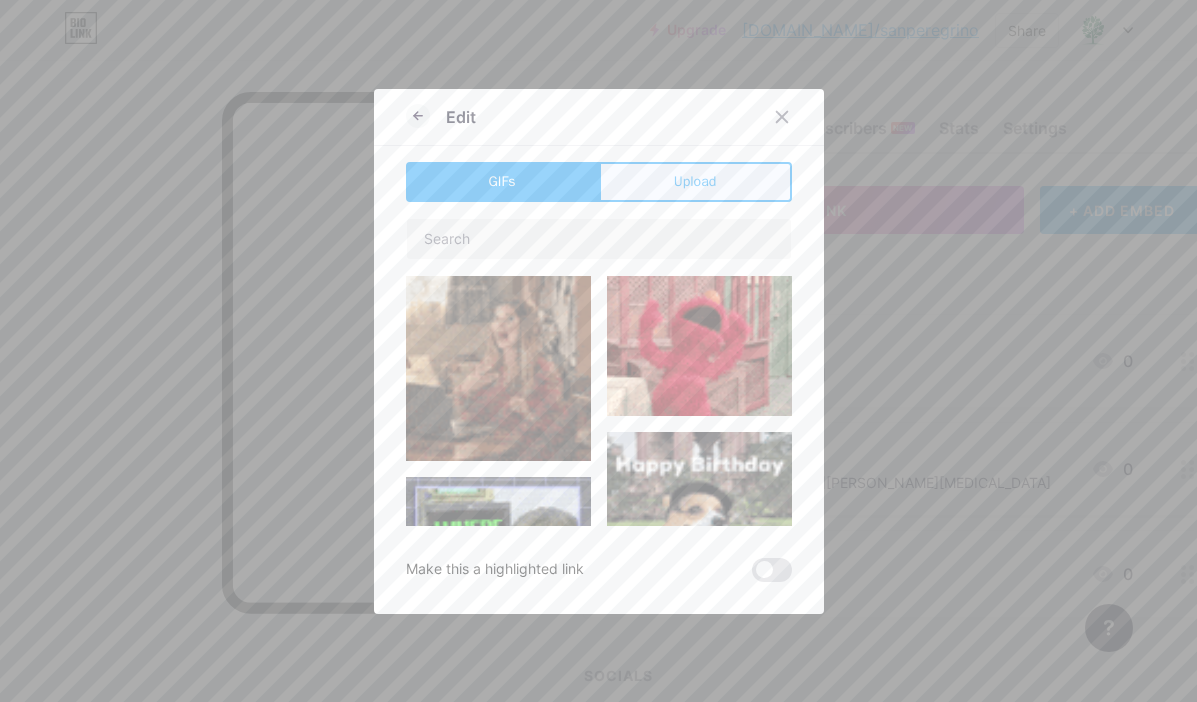 click on "Upload" at bounding box center (695, 182) 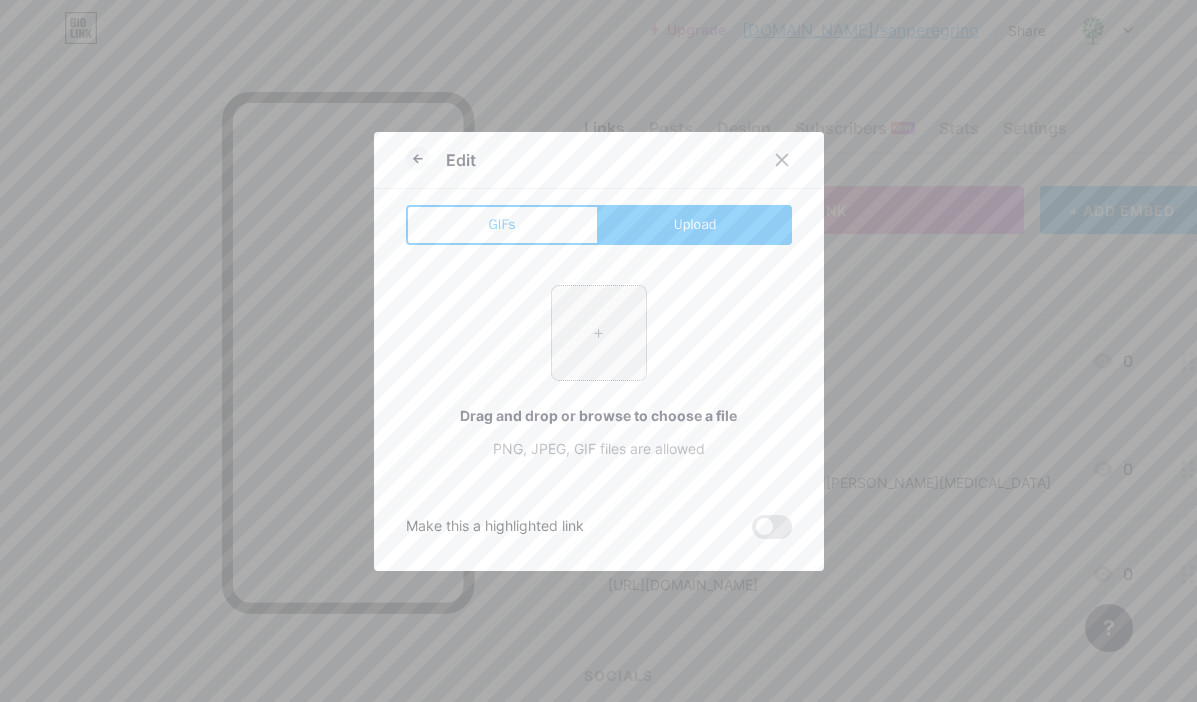 click at bounding box center [599, 333] 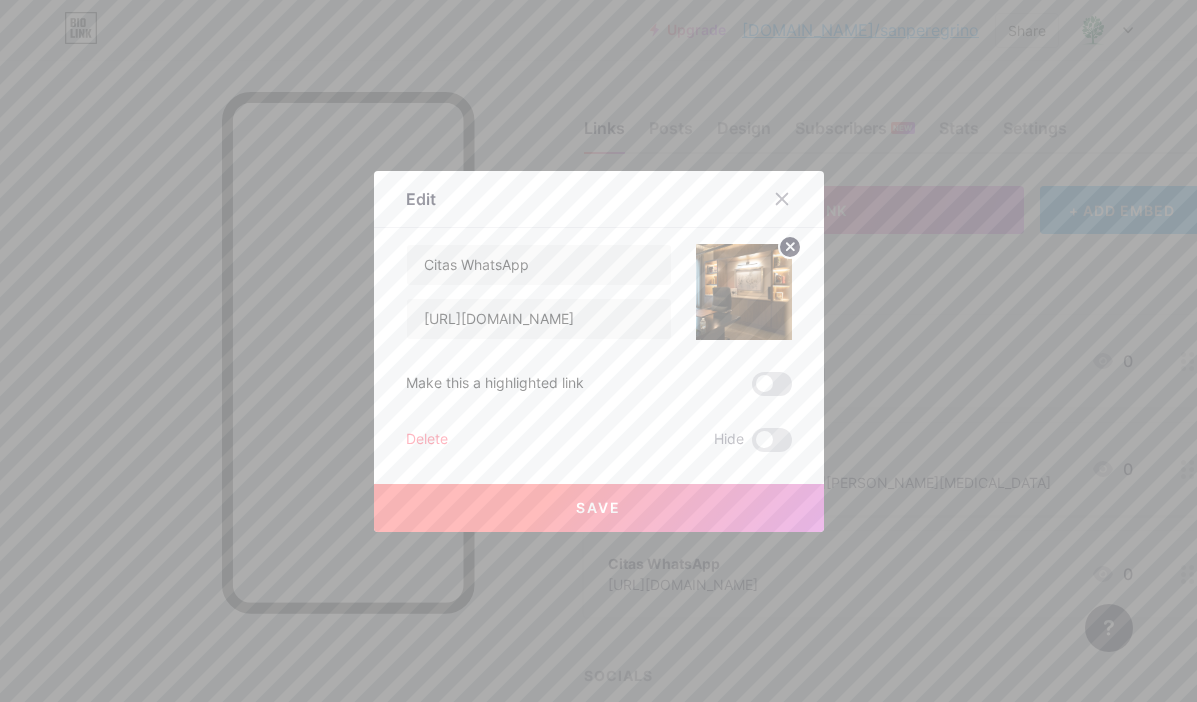 click at bounding box center (772, 384) 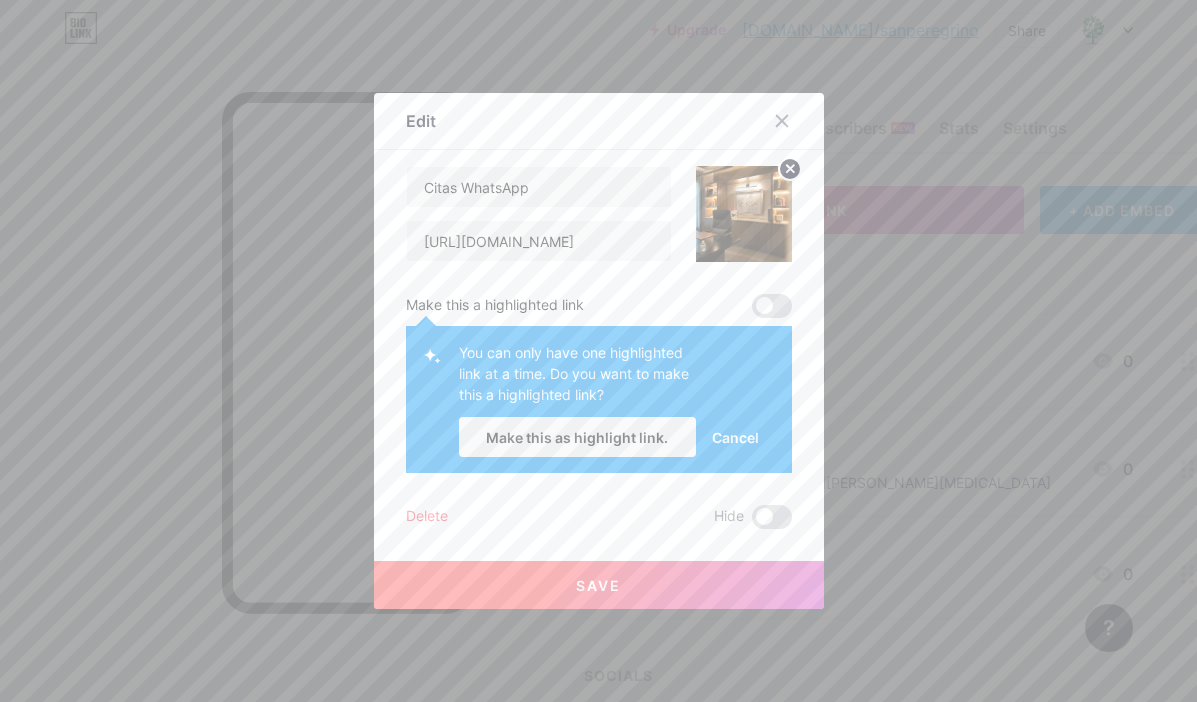 click on "Save" at bounding box center [599, 585] 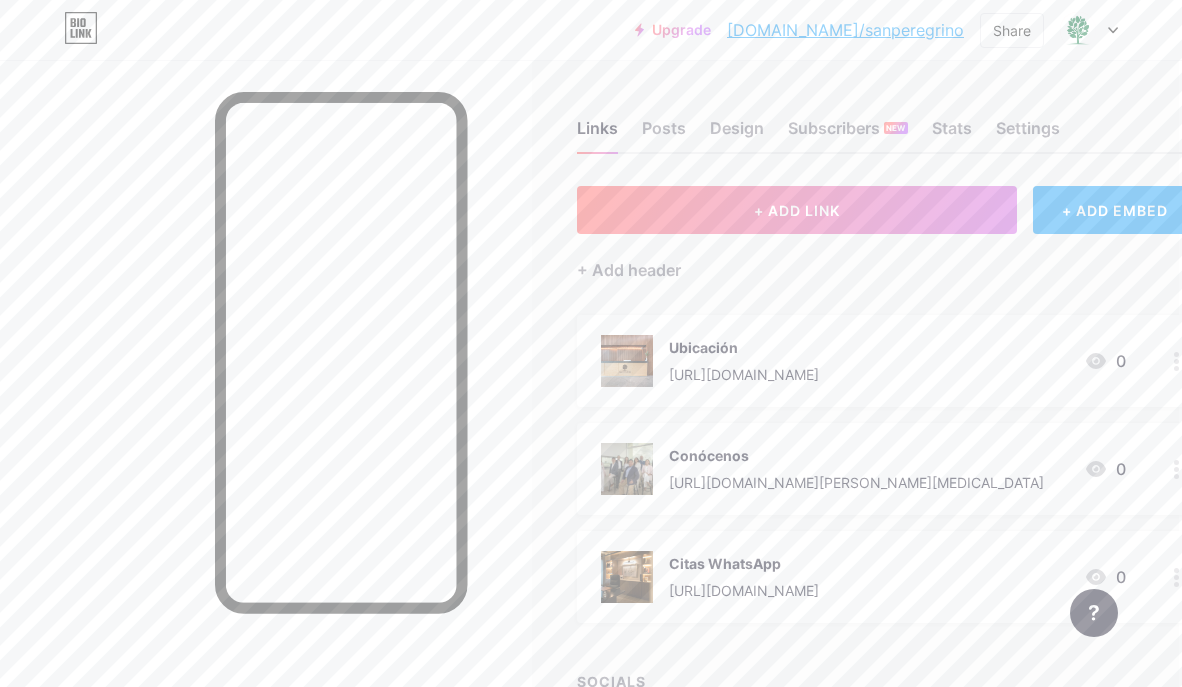 click on "Conócenos" at bounding box center (856, 455) 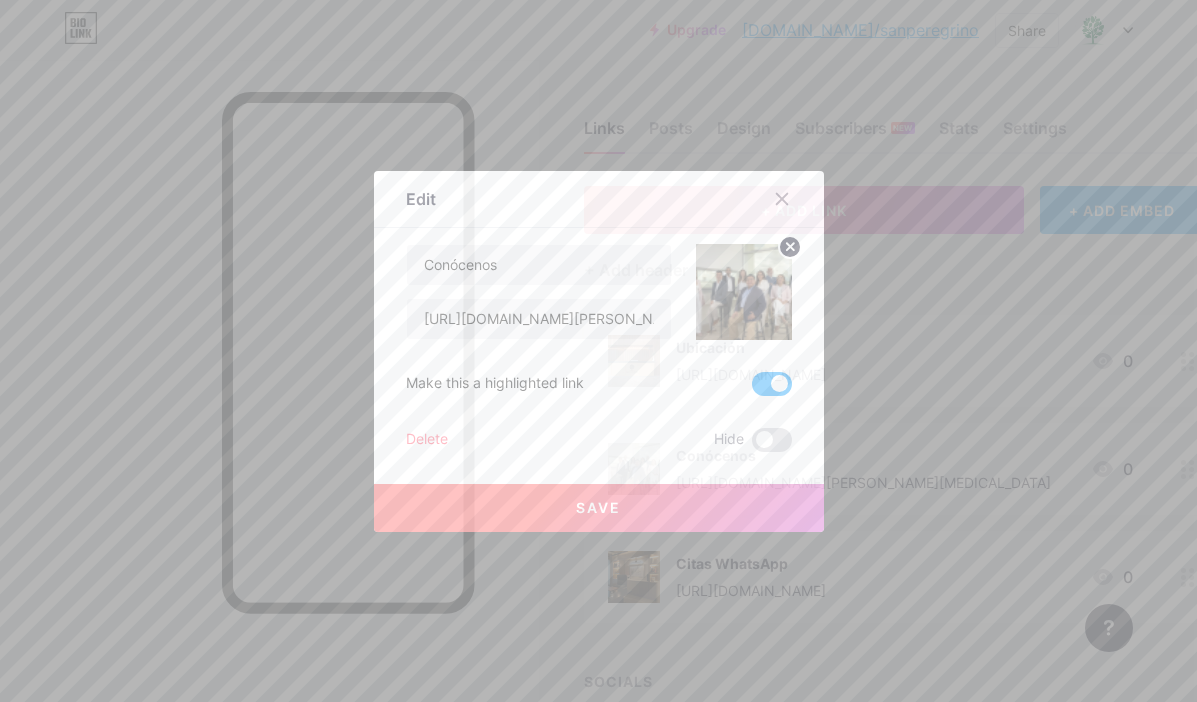 click at bounding box center [772, 384] 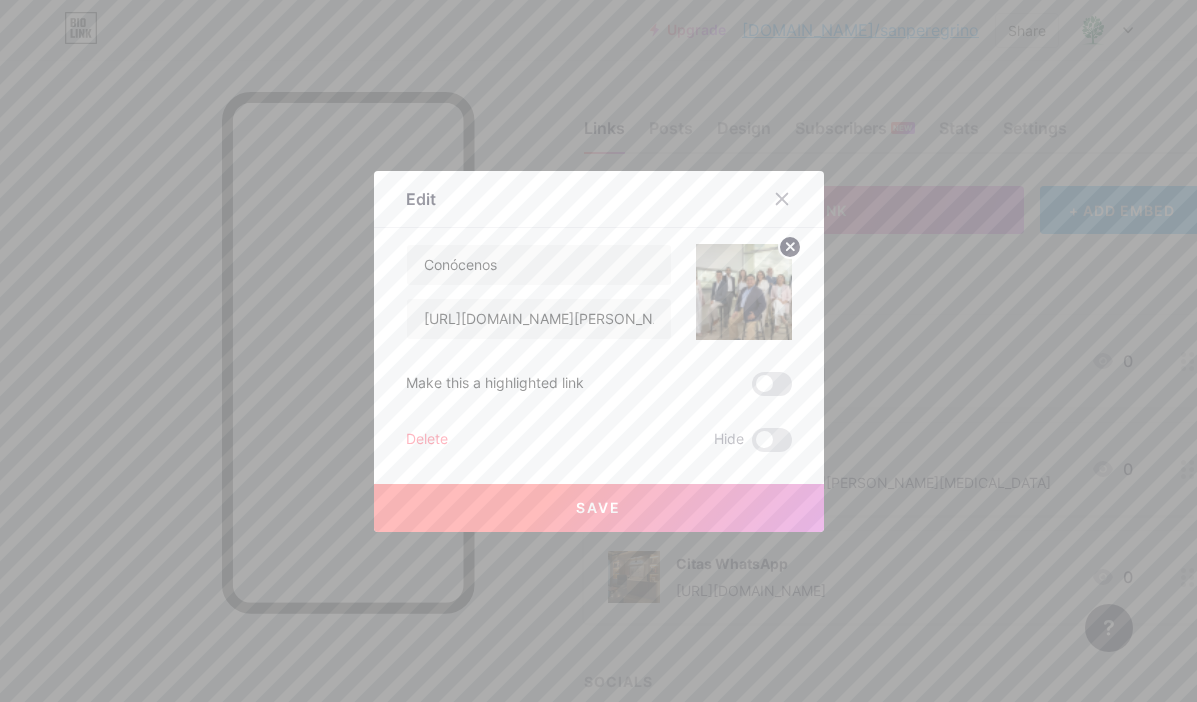click on "Save" at bounding box center (599, 508) 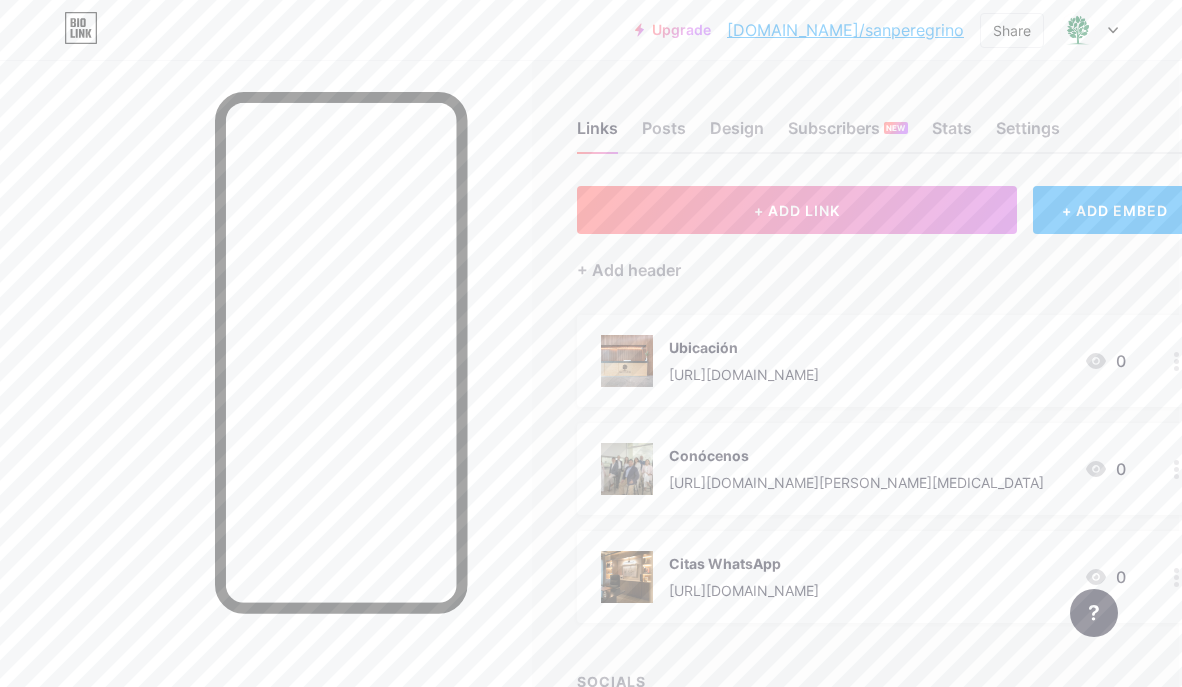click on "[URL][DOMAIN_NAME]" at bounding box center [744, 374] 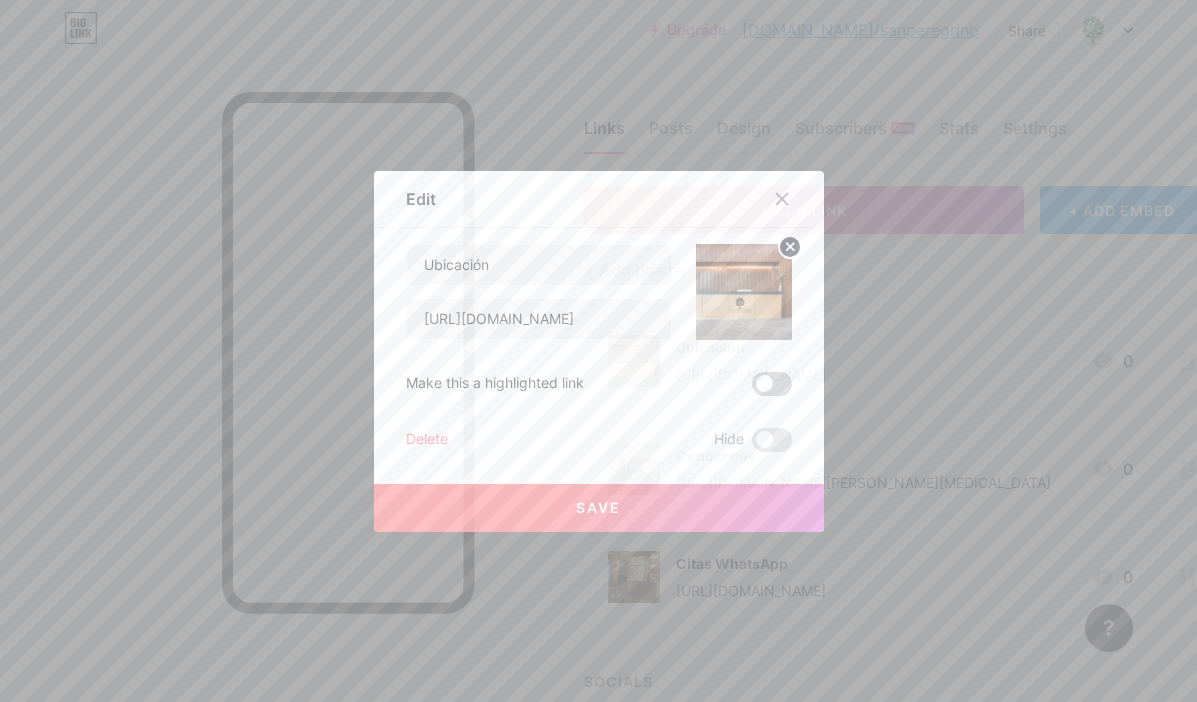 click at bounding box center [772, 384] 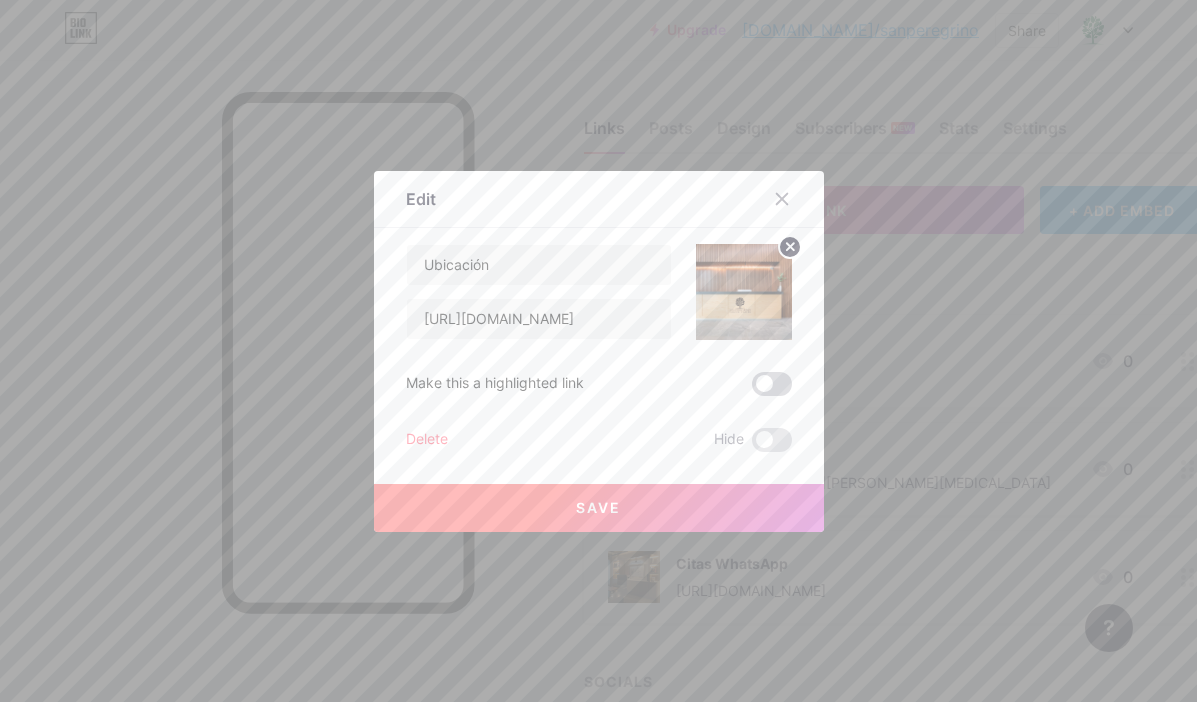 click at bounding box center [752, 389] 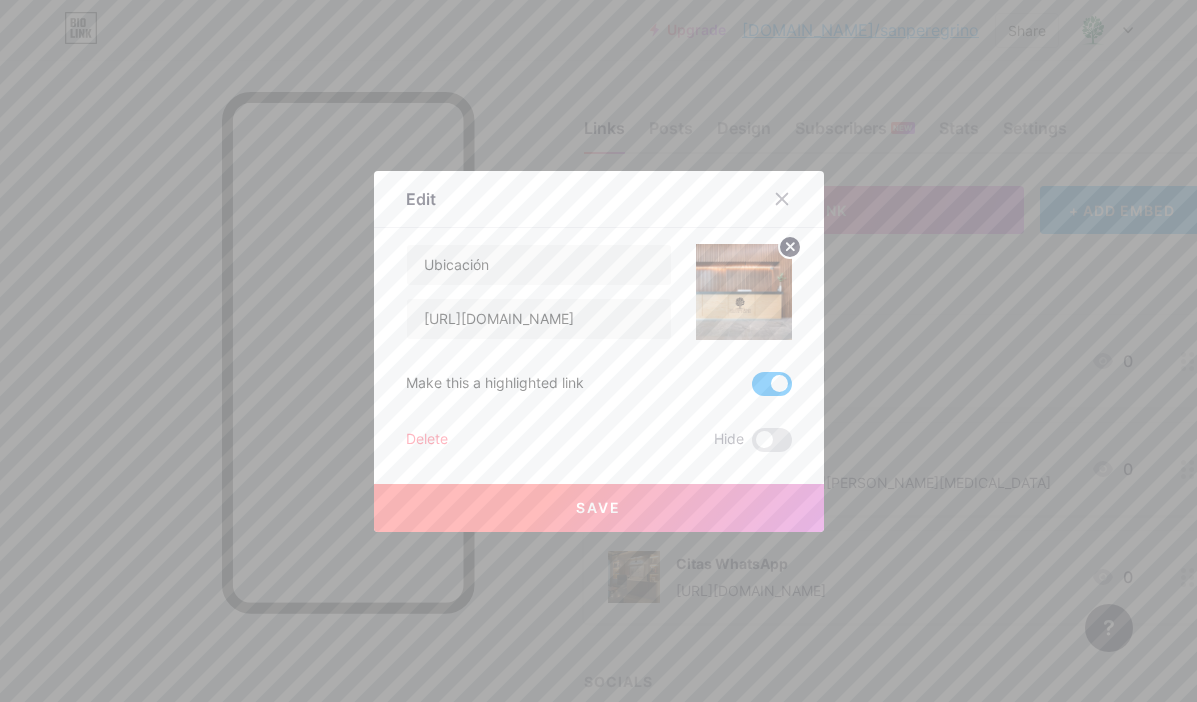 click on "Save" at bounding box center (599, 508) 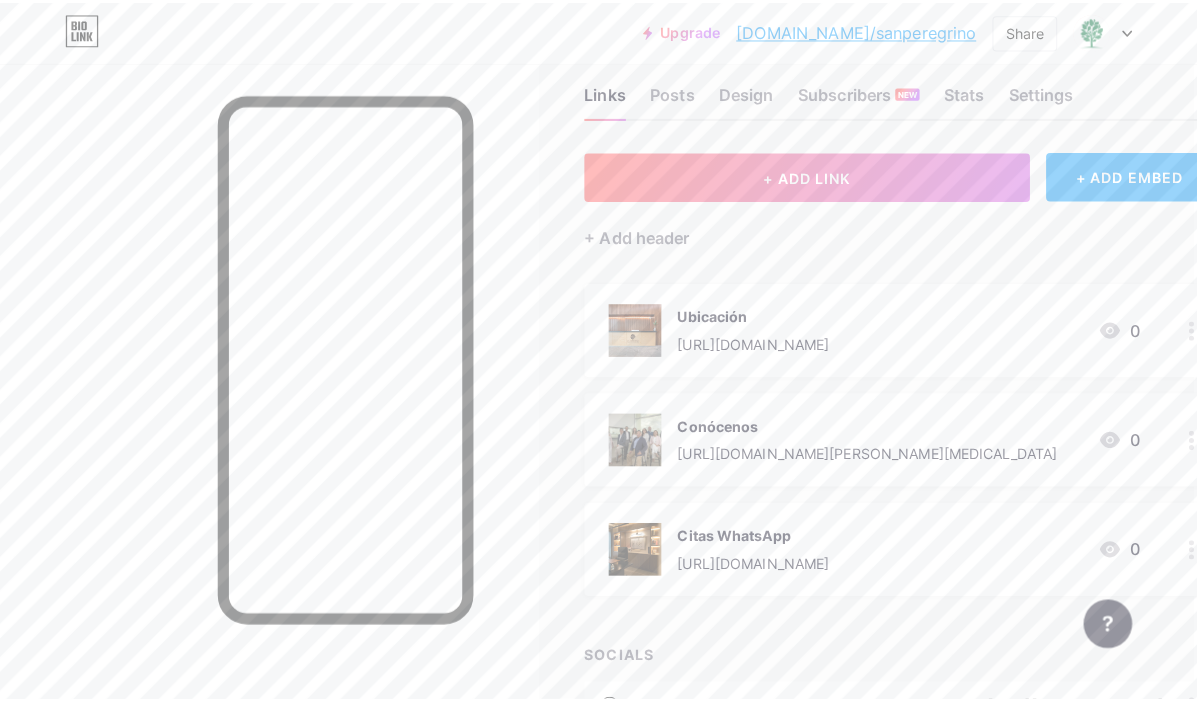 scroll, scrollTop: 0, scrollLeft: 3, axis: horizontal 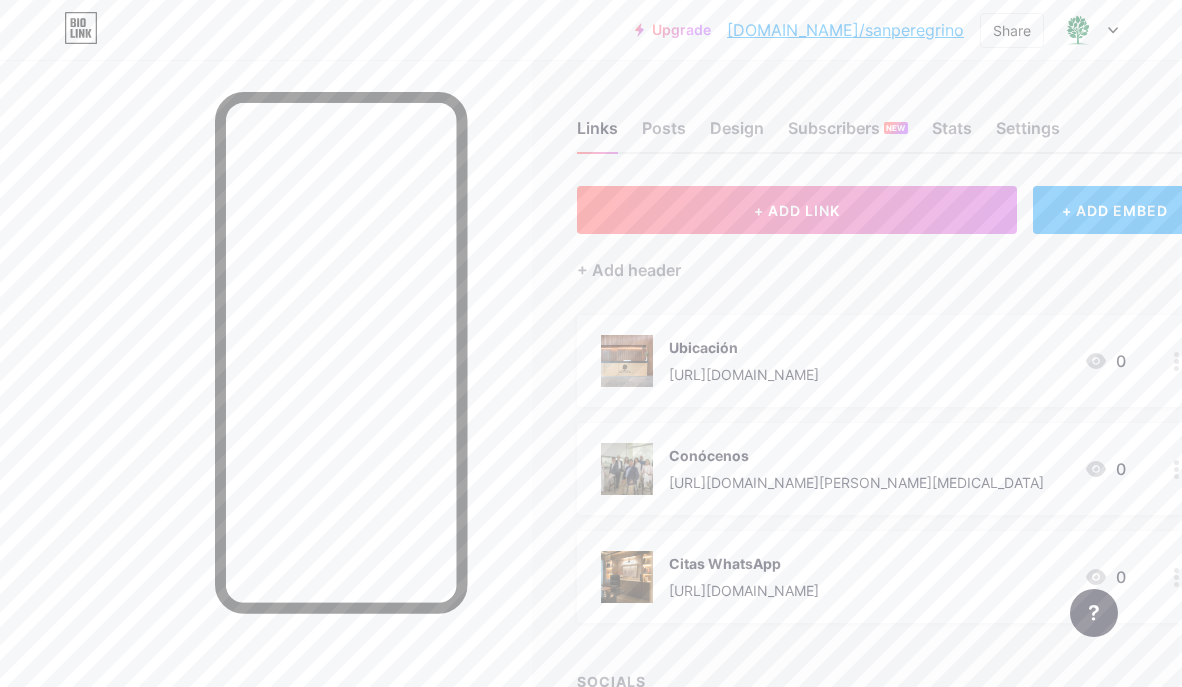 click on "+ ADD EMBED" at bounding box center (1115, 210) 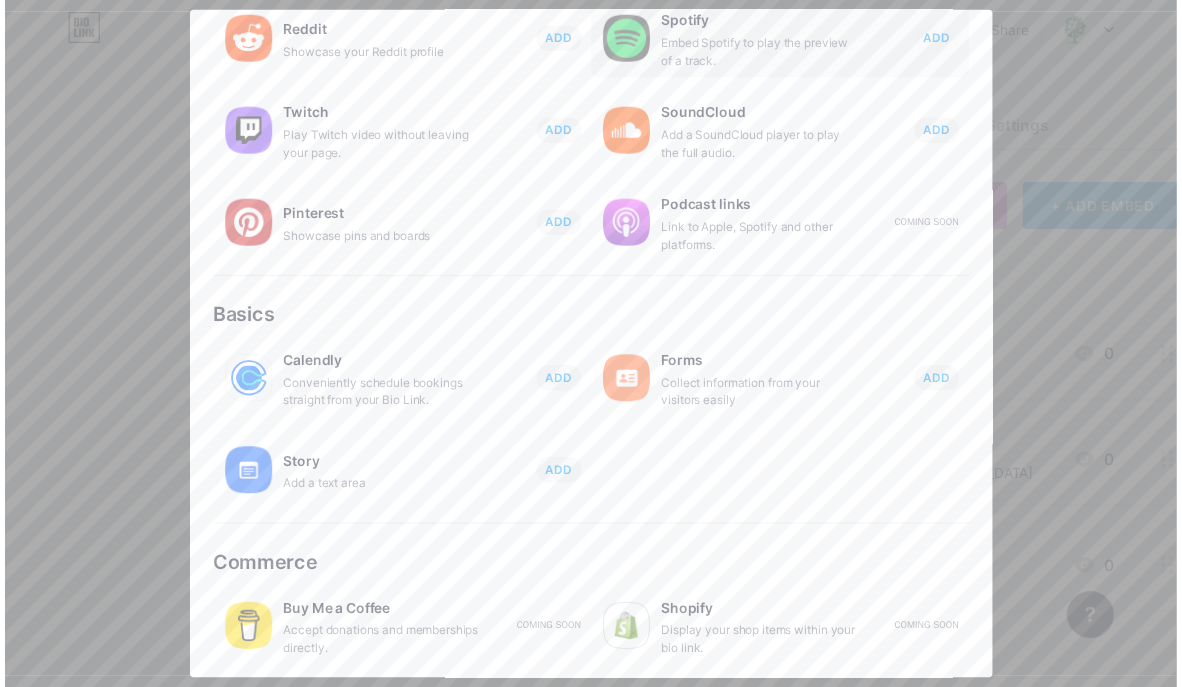 scroll, scrollTop: 0, scrollLeft: 0, axis: both 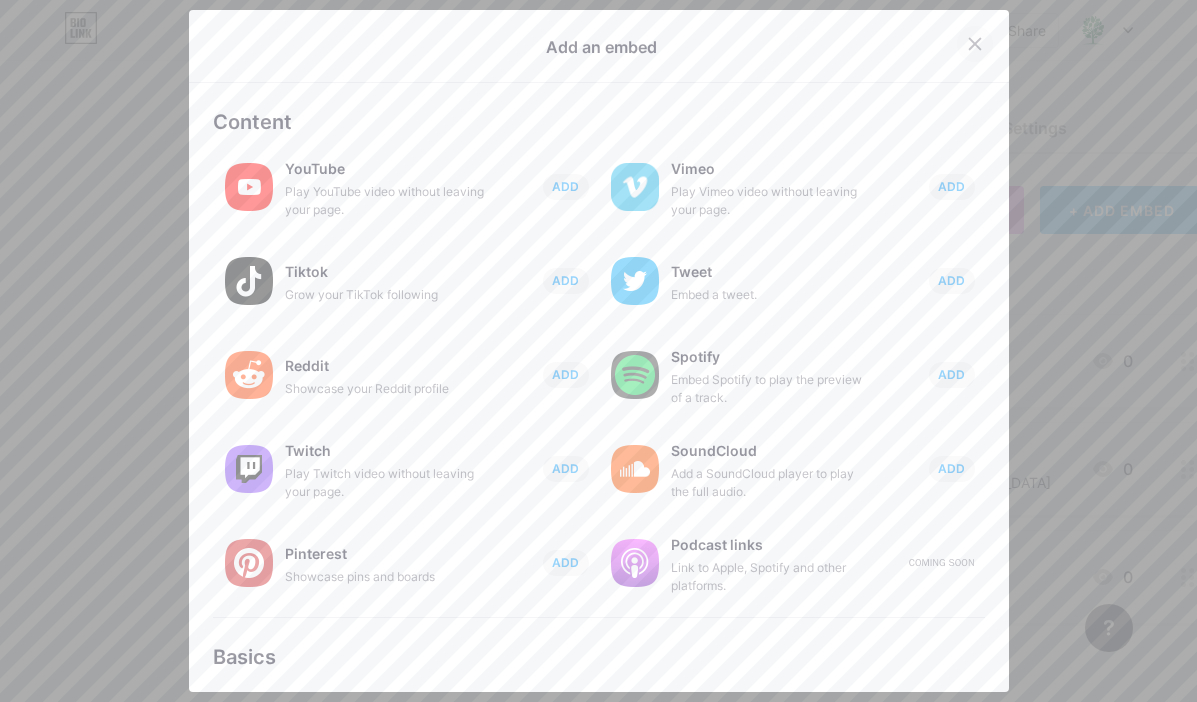 click 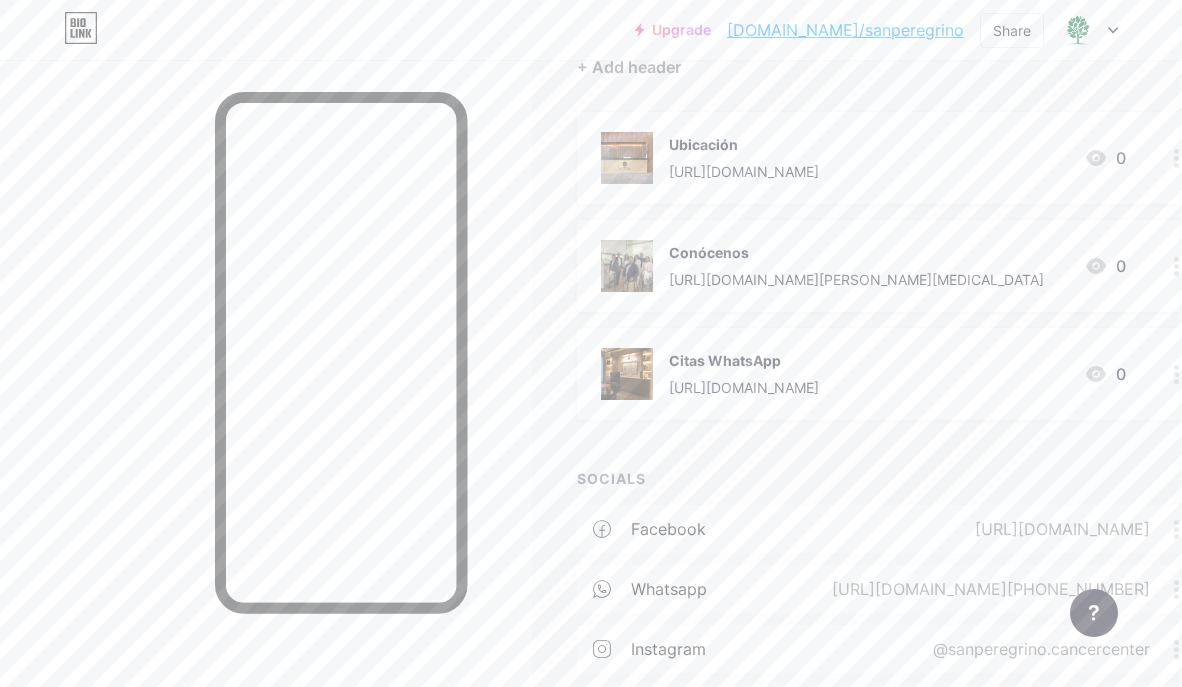 scroll, scrollTop: 348, scrollLeft: 3, axis: both 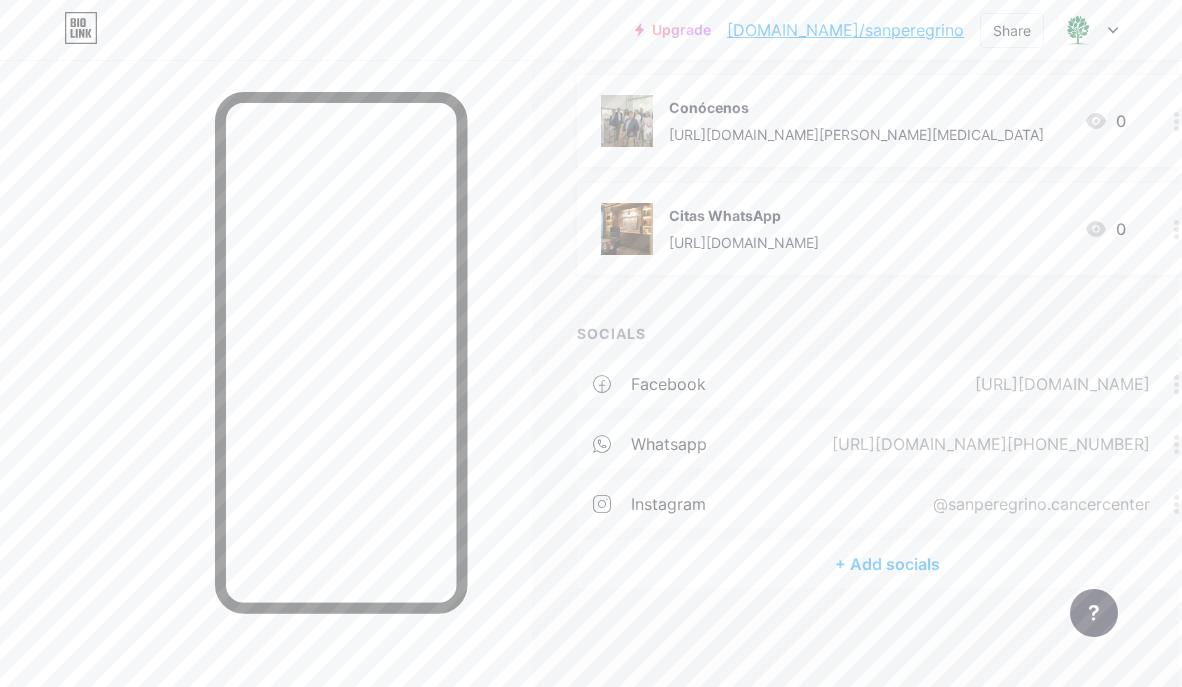 click on "+ Add socials" at bounding box center [887, 564] 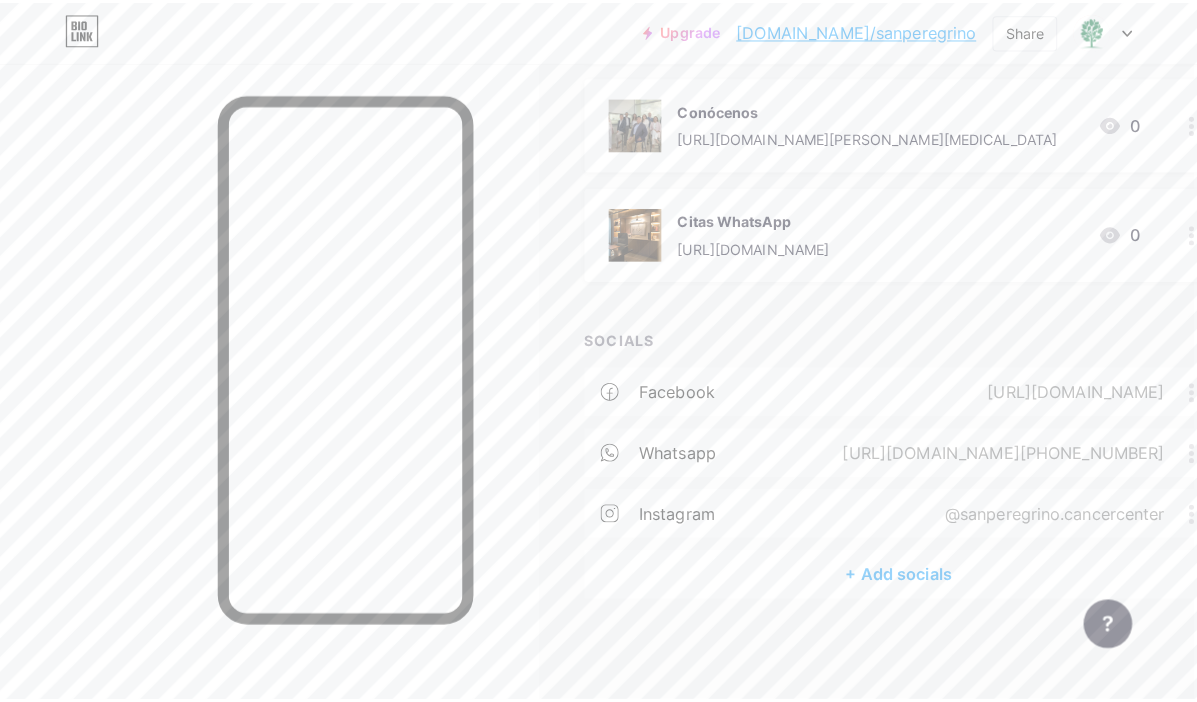 scroll, scrollTop: 333, scrollLeft: 3, axis: both 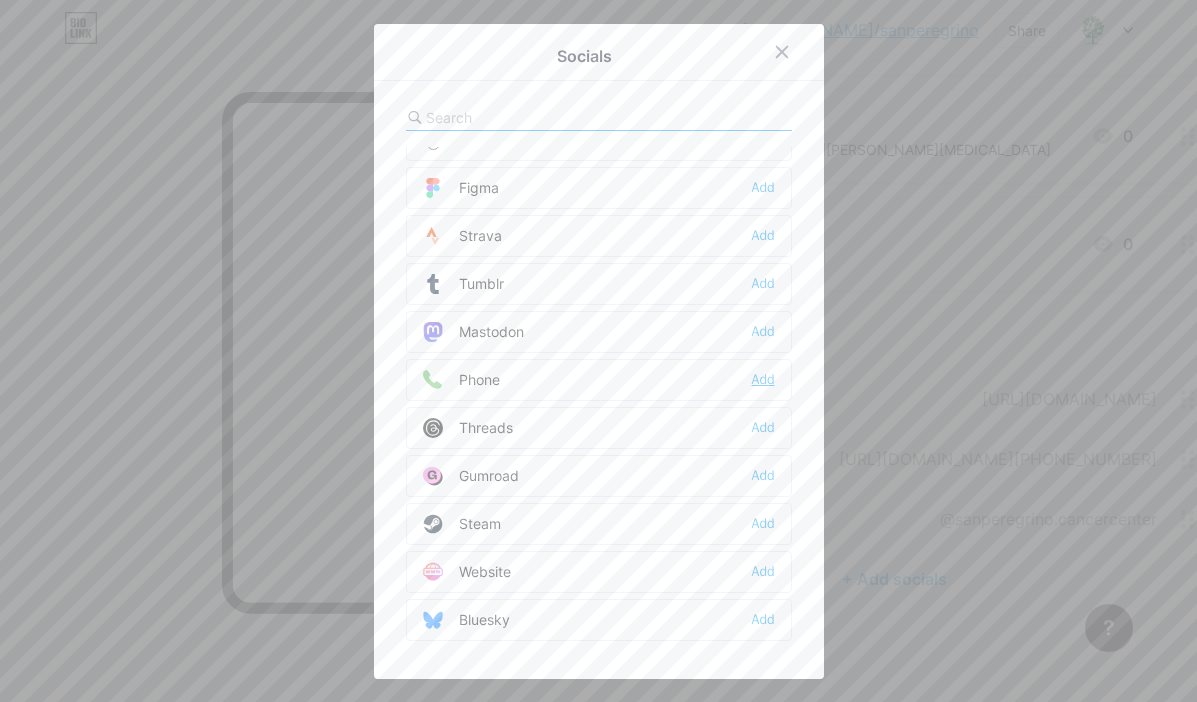 click on "Add" at bounding box center [763, 380] 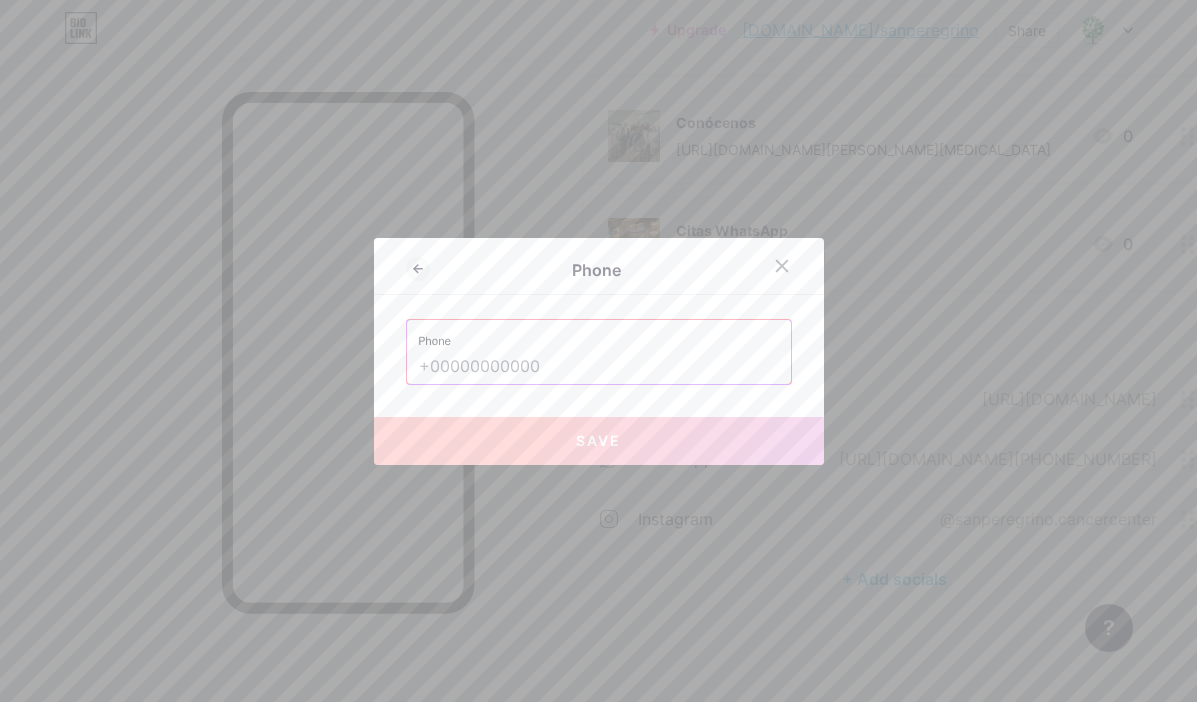 click at bounding box center [599, 367] 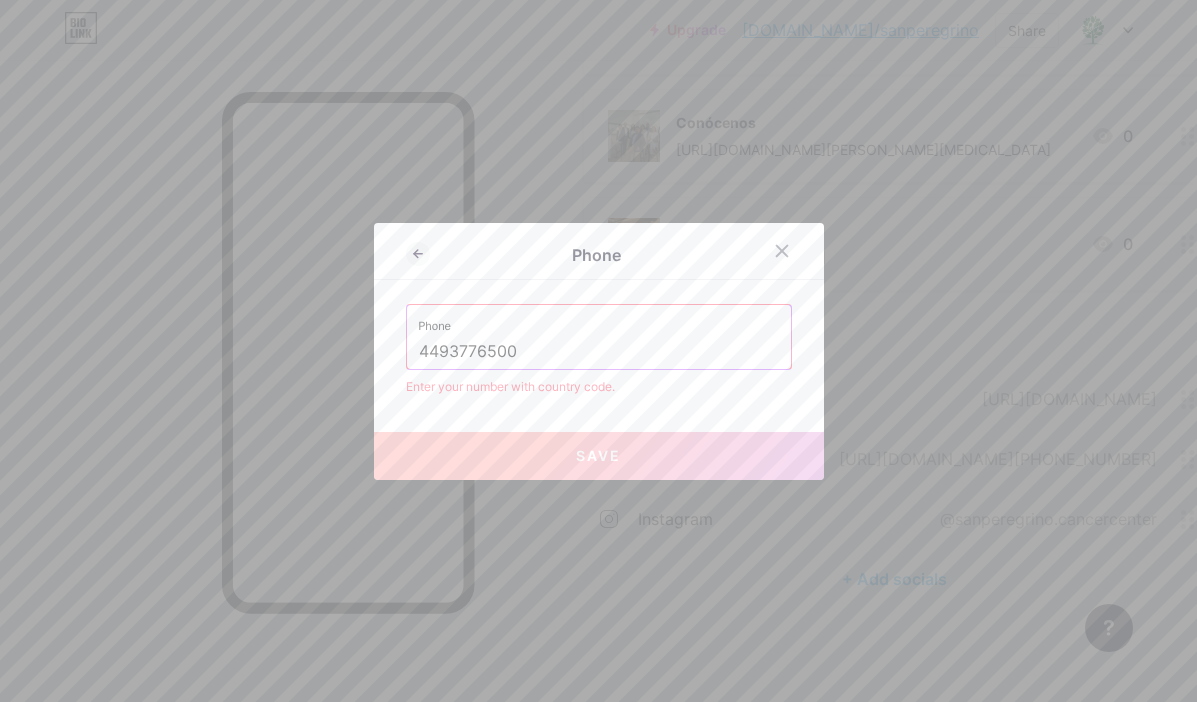 click on "4493776500" at bounding box center [599, 352] 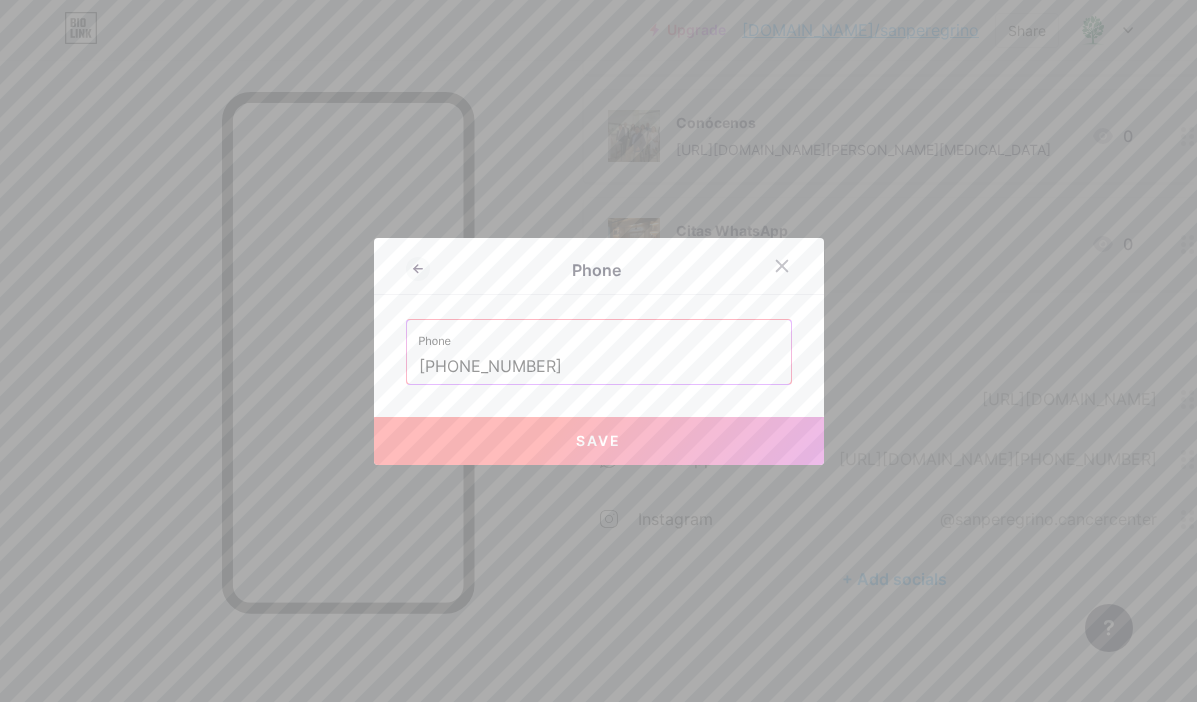click on "Save" at bounding box center [598, 440] 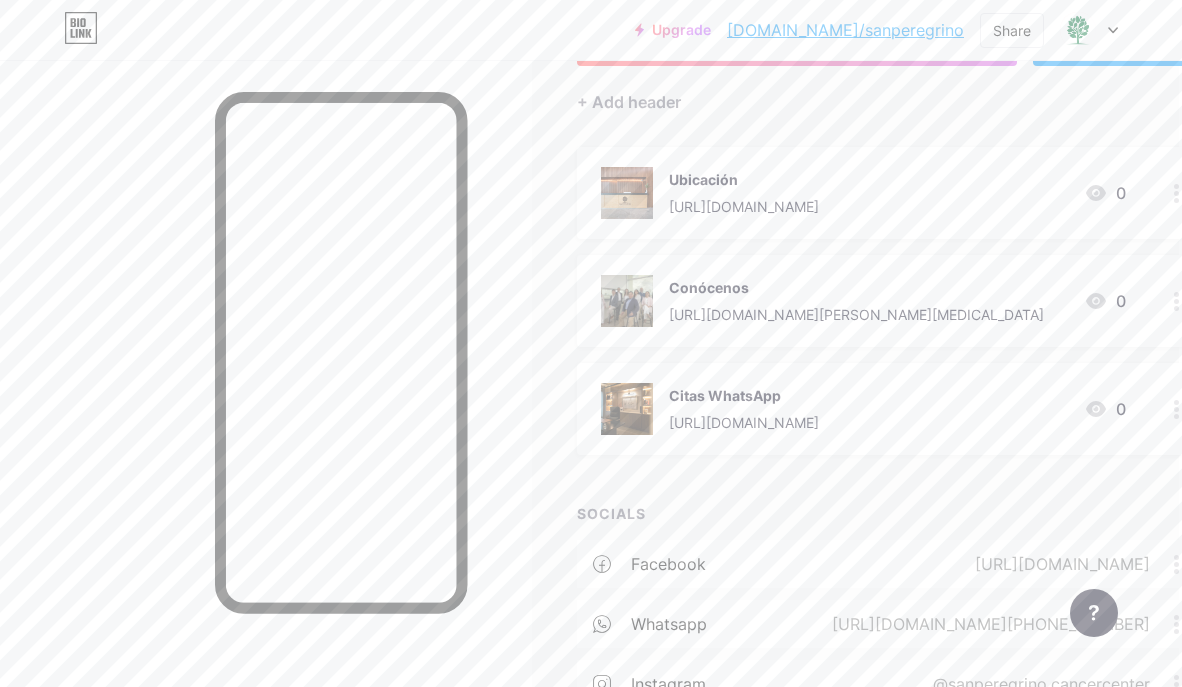 scroll, scrollTop: 144, scrollLeft: 3, axis: both 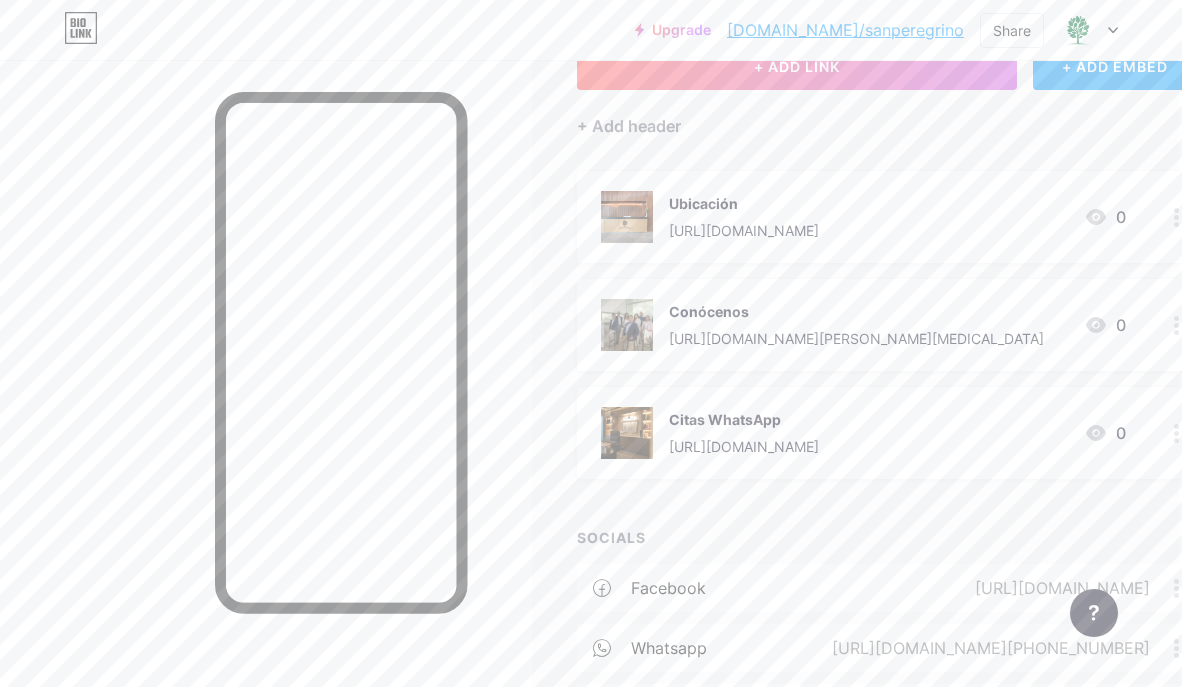 drag, startPoint x: 742, startPoint y: 442, endPoint x: 731, endPoint y: 252, distance: 190.31816 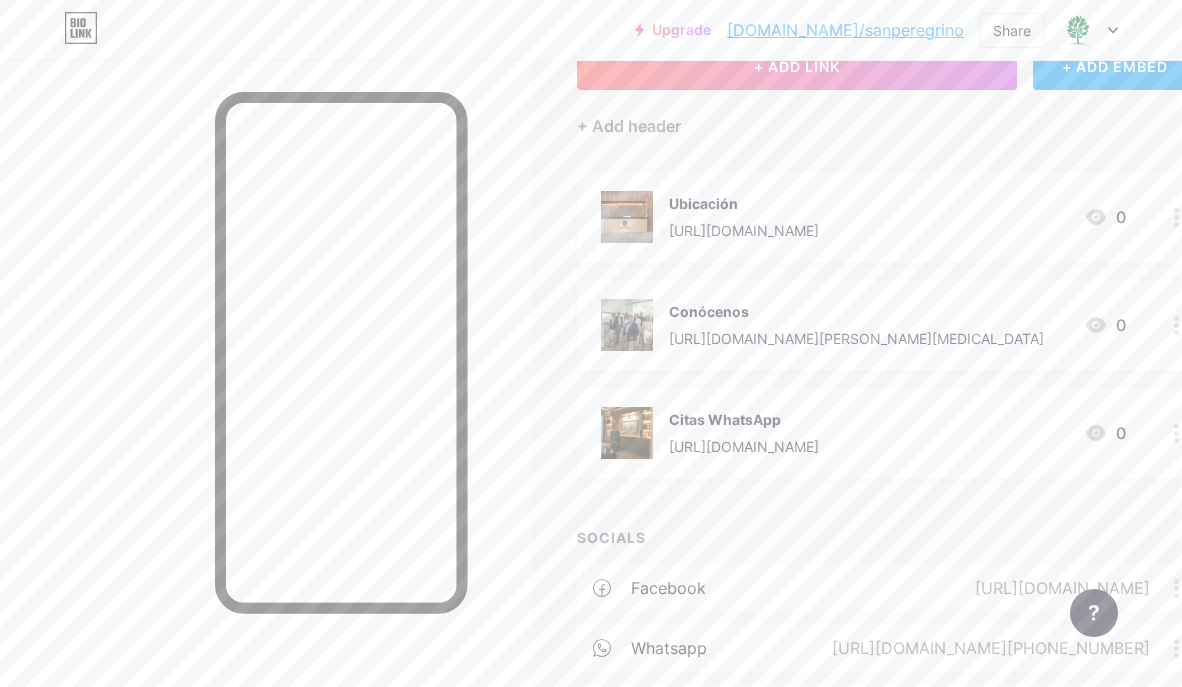 click on "+ ADD LINK     + ADD EMBED
+ Add header
Ubicación
[URL][DOMAIN_NAME]
0
Conócenos
[URL][DOMAIN_NAME][PERSON_NAME][MEDICAL_DATA]
0
Citas WhatsApp
[URL][DOMAIN_NAME]
0
SOCIALS
facebook
[URL][DOMAIN_NAME]
whatsapp
[URL][DOMAIN_NAME][PHONE_NUMBER]
instagram
@sanperegrino.cancercenter               phone
tel:[PHONE_NUMBER]               + Add socials" at bounding box center (887, 447) 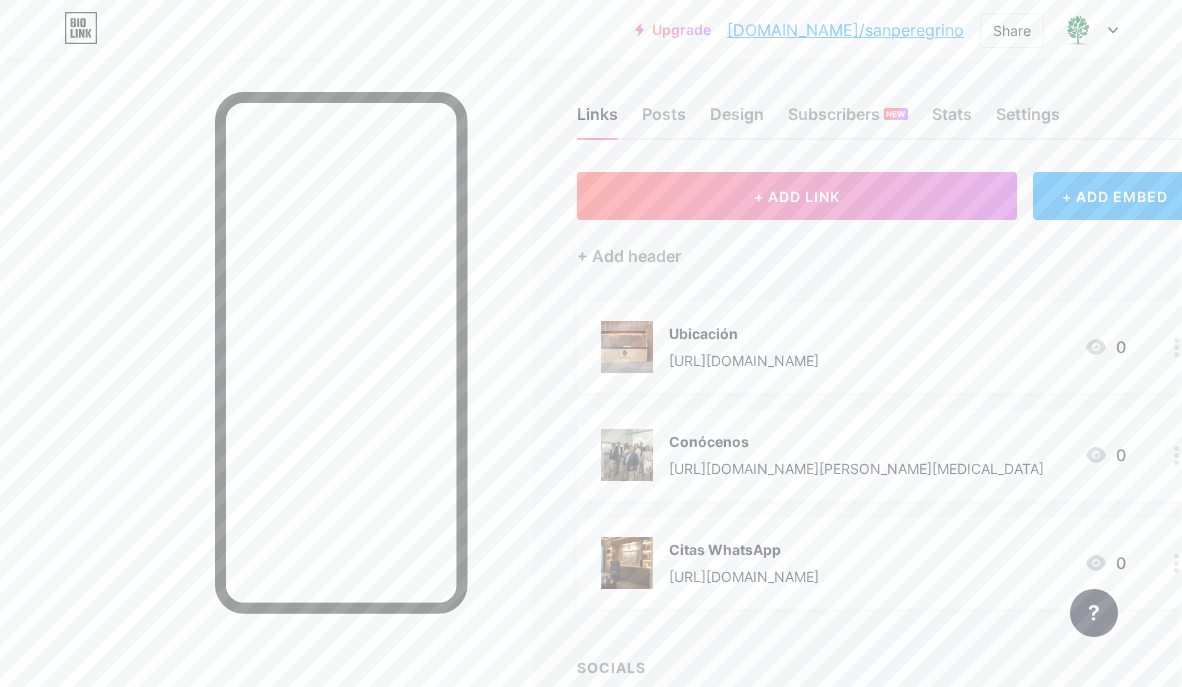 scroll, scrollTop: 0, scrollLeft: 3, axis: horizontal 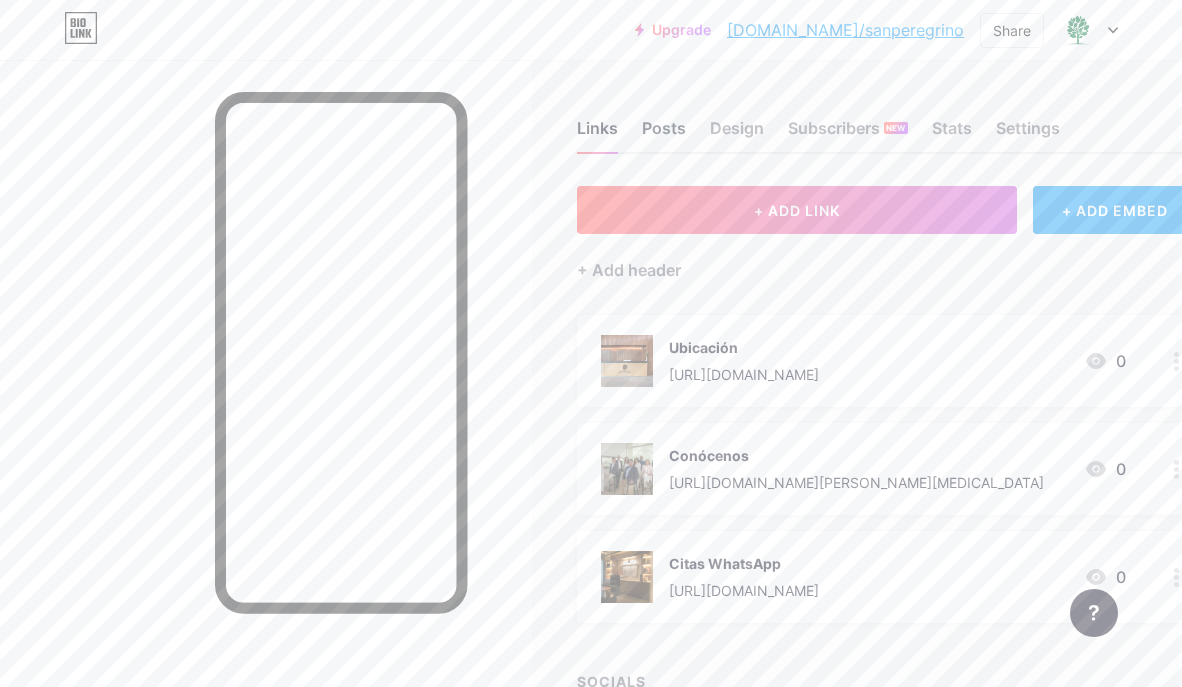 click on "Posts" at bounding box center (664, 134) 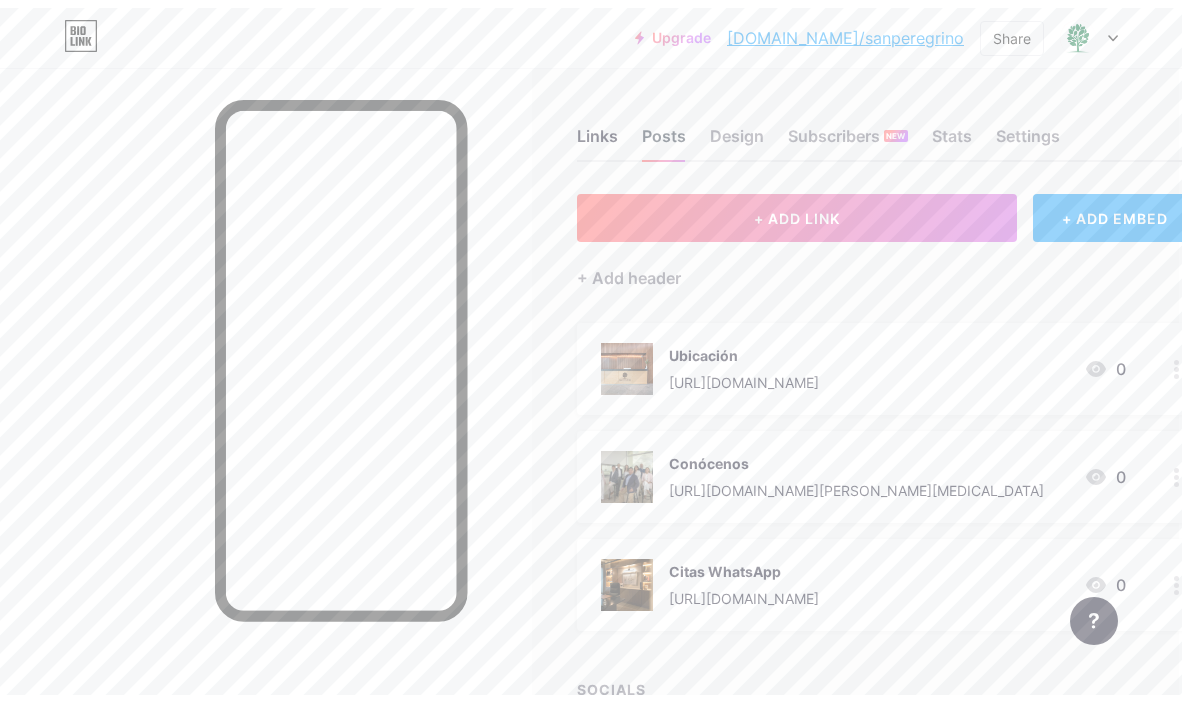 scroll, scrollTop: 0, scrollLeft: 0, axis: both 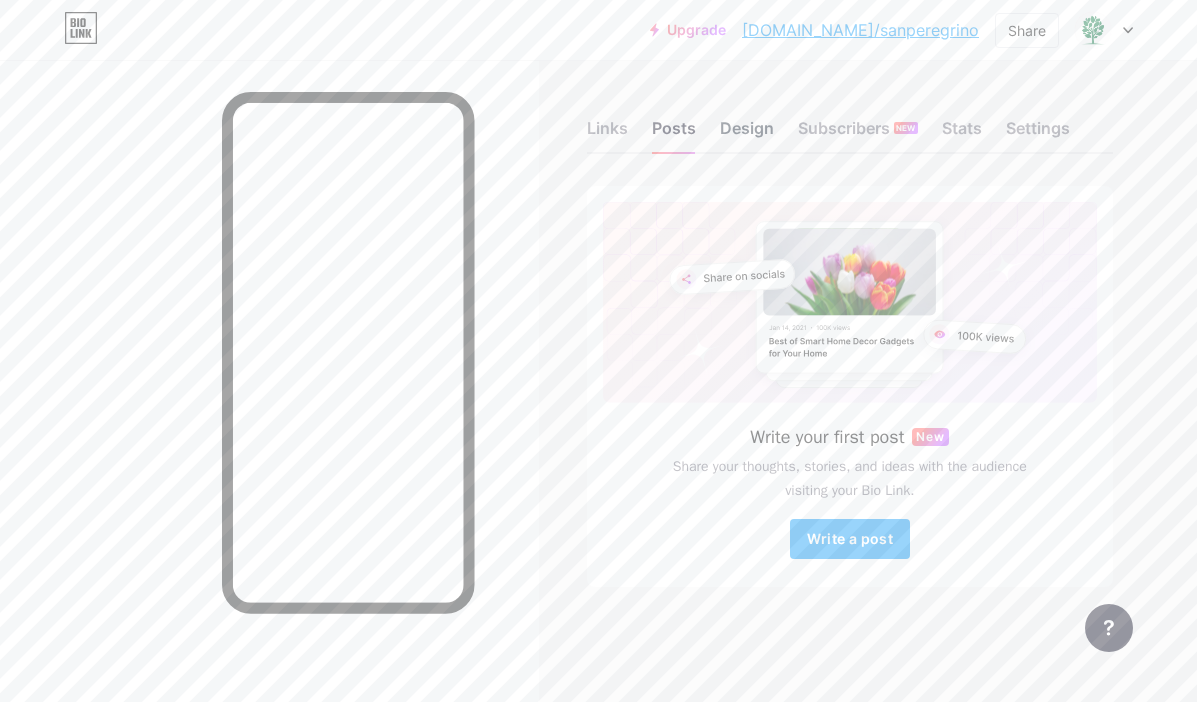click on "Design" at bounding box center (747, 134) 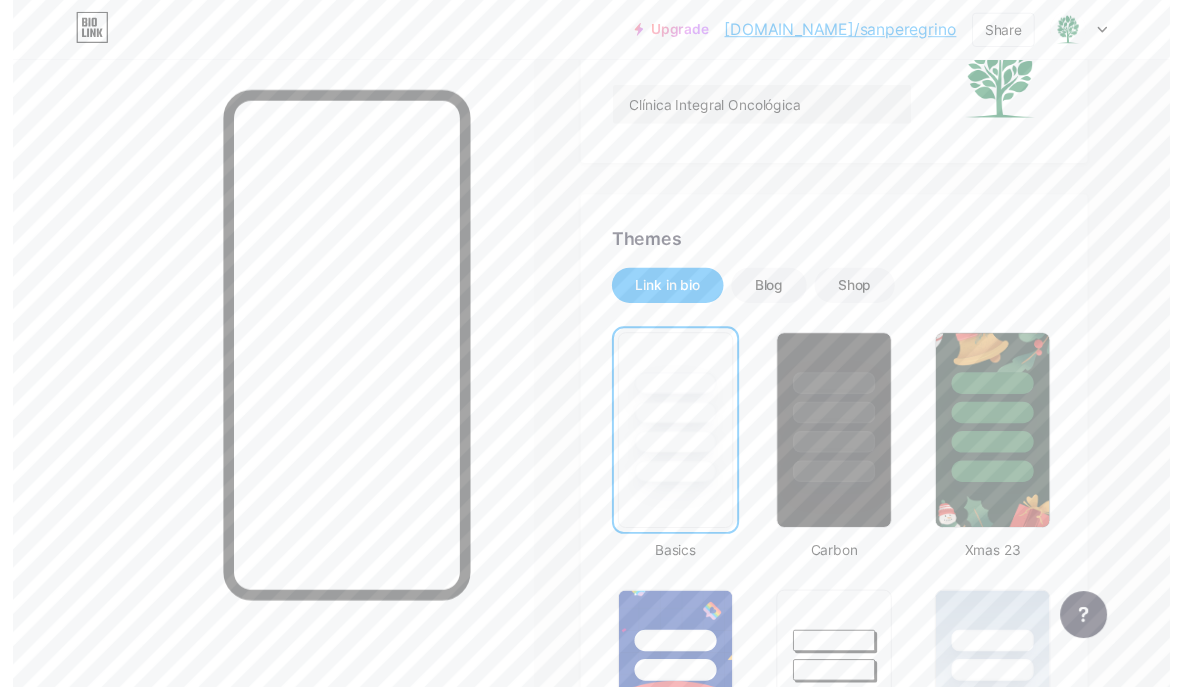scroll, scrollTop: 0, scrollLeft: 0, axis: both 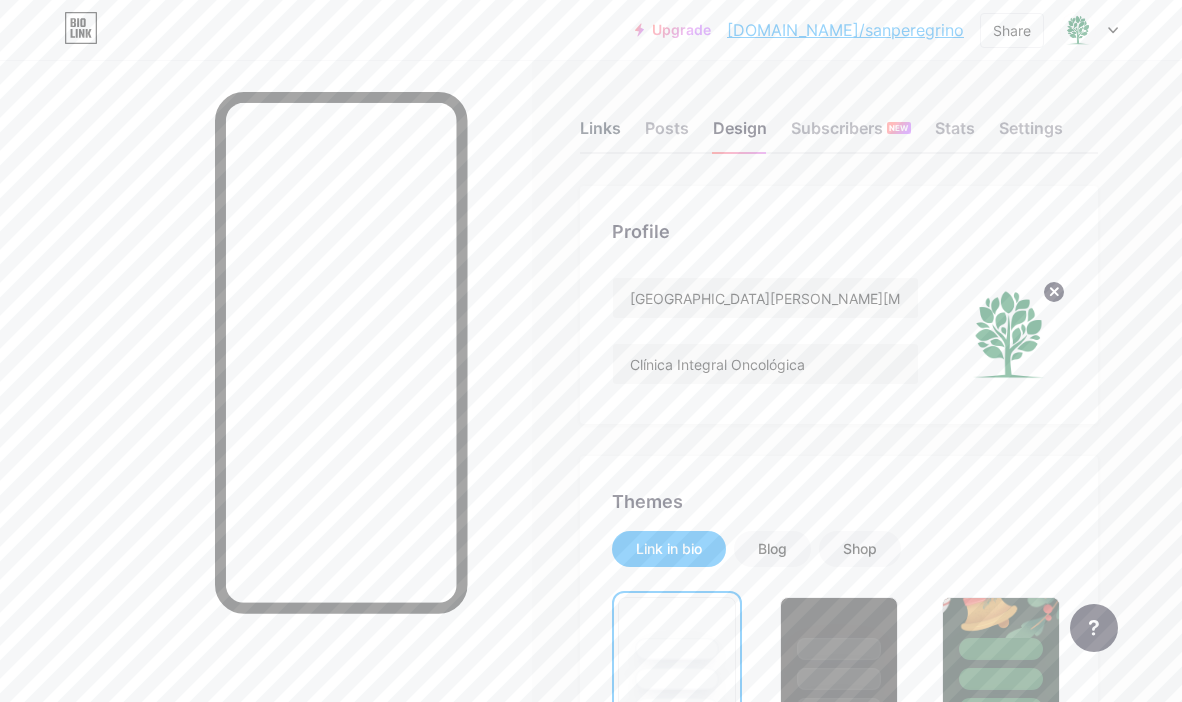 click on "Links" at bounding box center (600, 134) 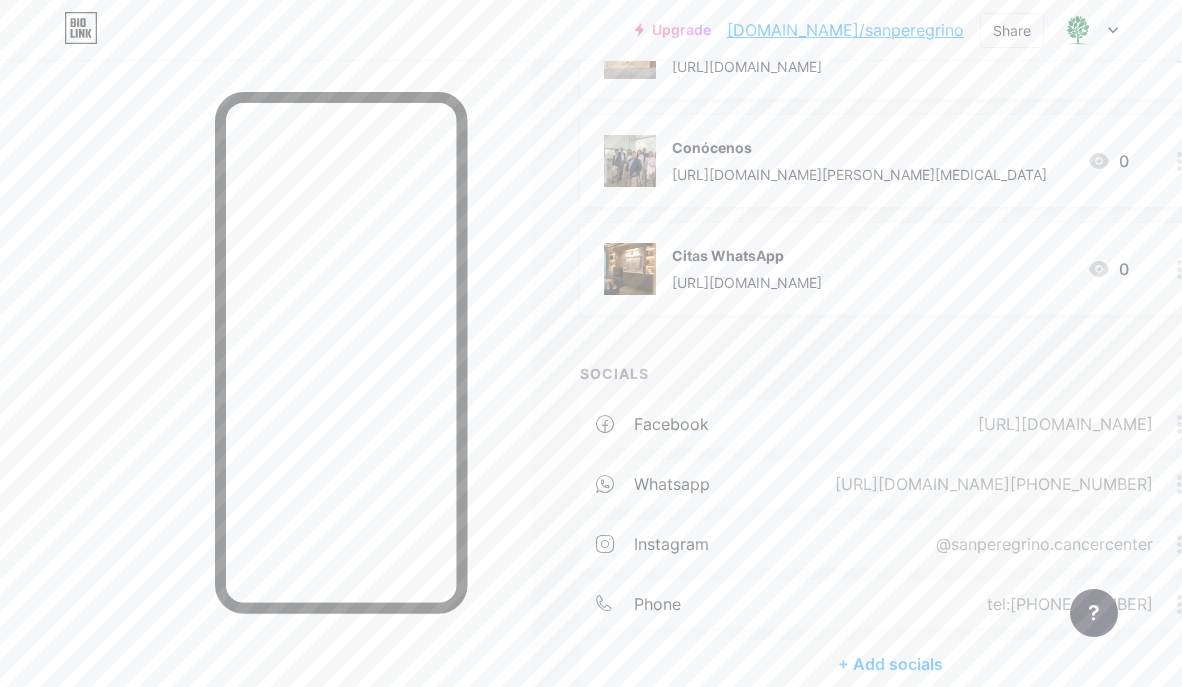 scroll, scrollTop: 408, scrollLeft: 0, axis: vertical 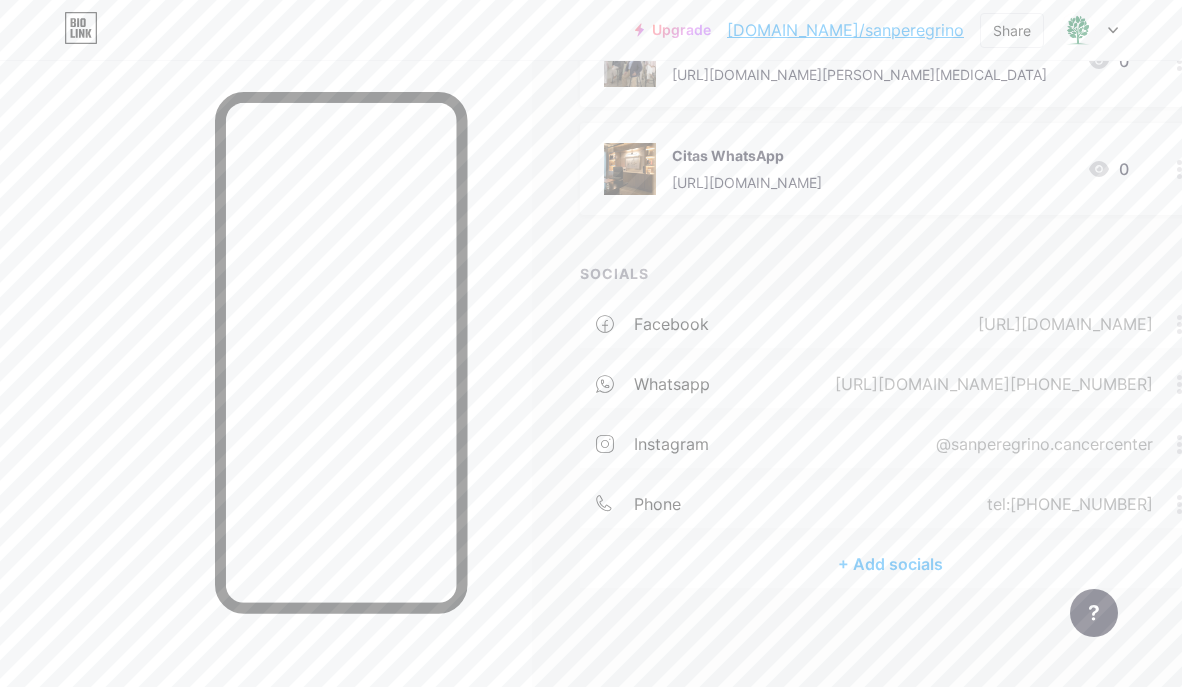 click on "+ Add socials" at bounding box center (890, 564) 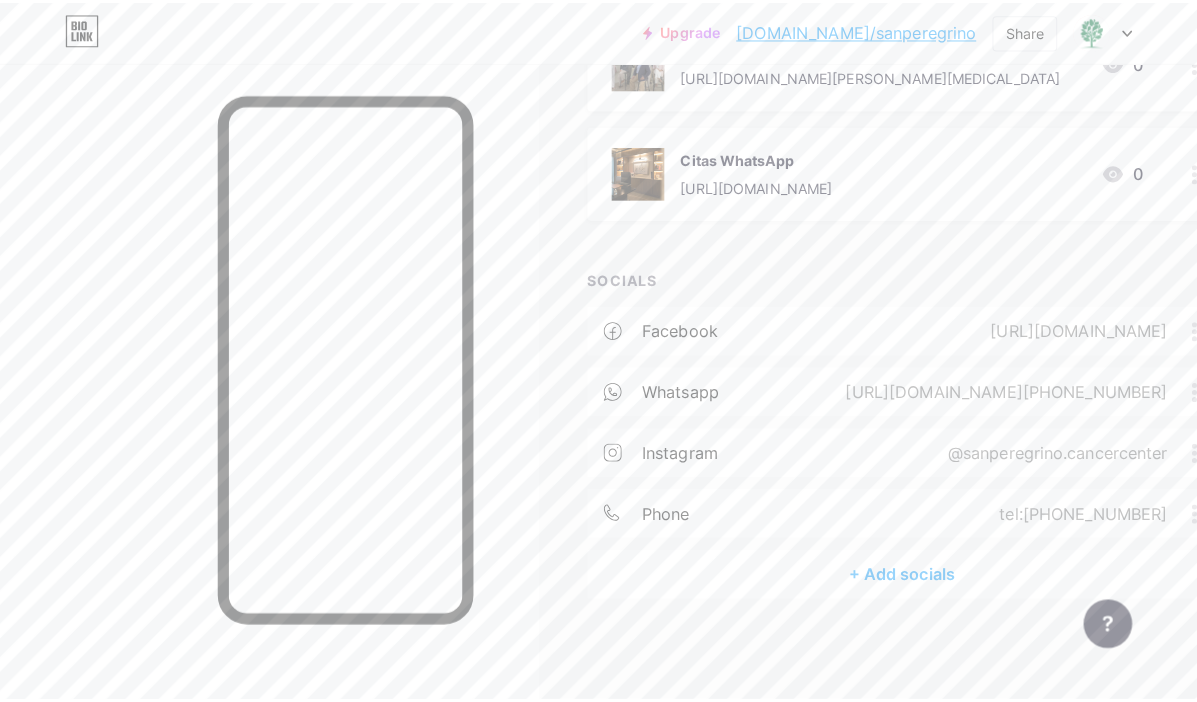 scroll, scrollTop: 393, scrollLeft: 0, axis: vertical 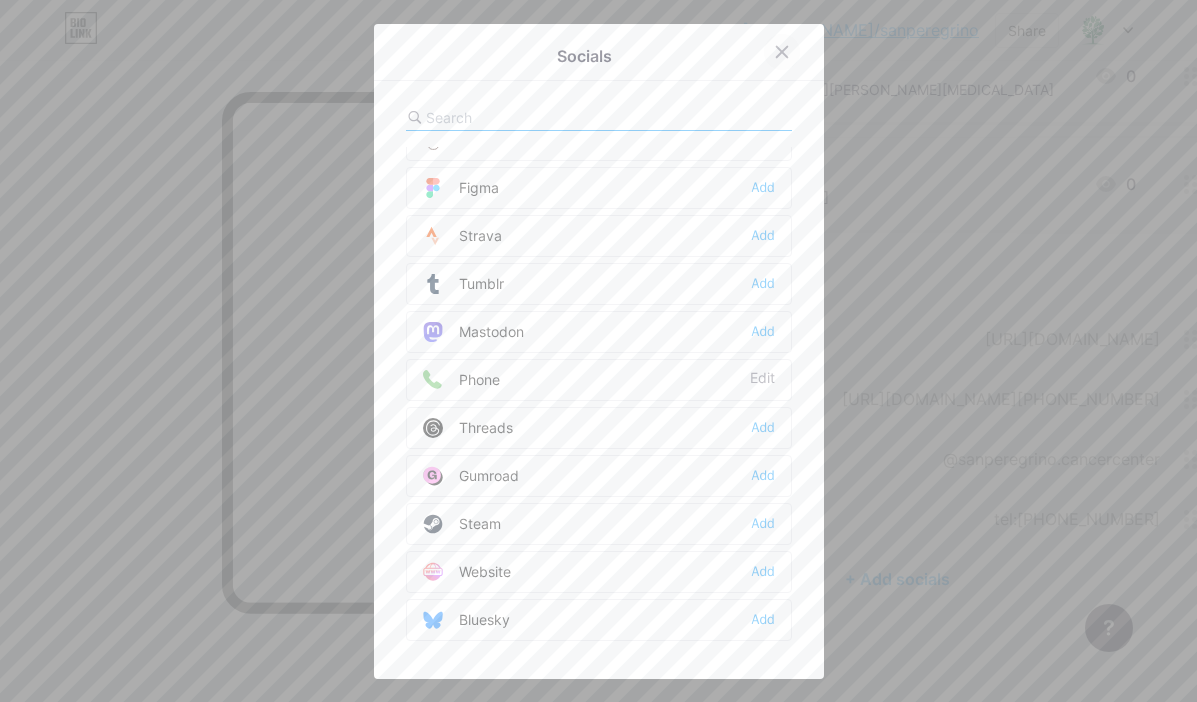 click 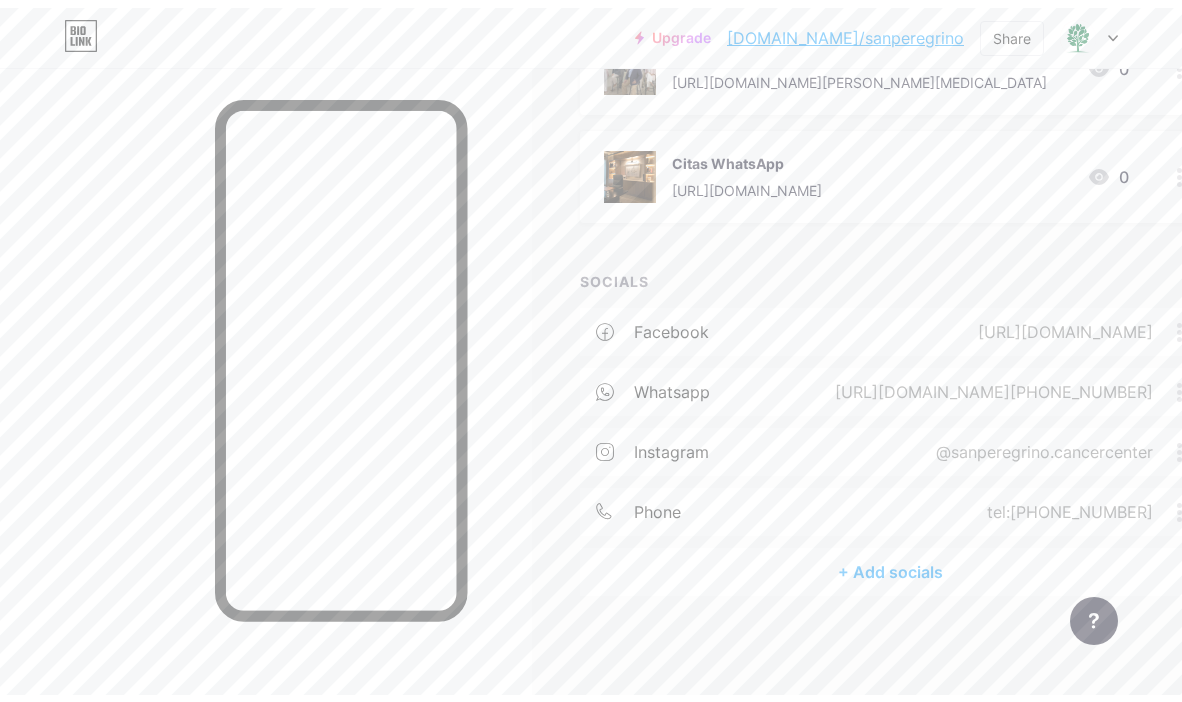 scroll, scrollTop: 0, scrollLeft: 0, axis: both 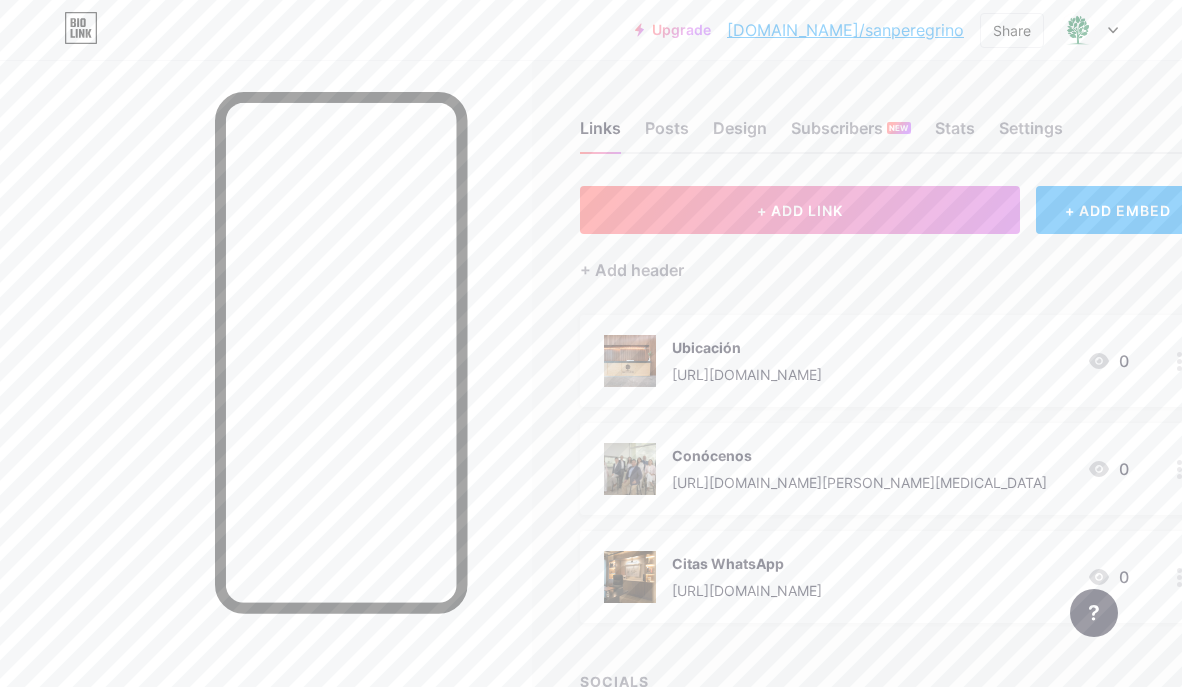 click 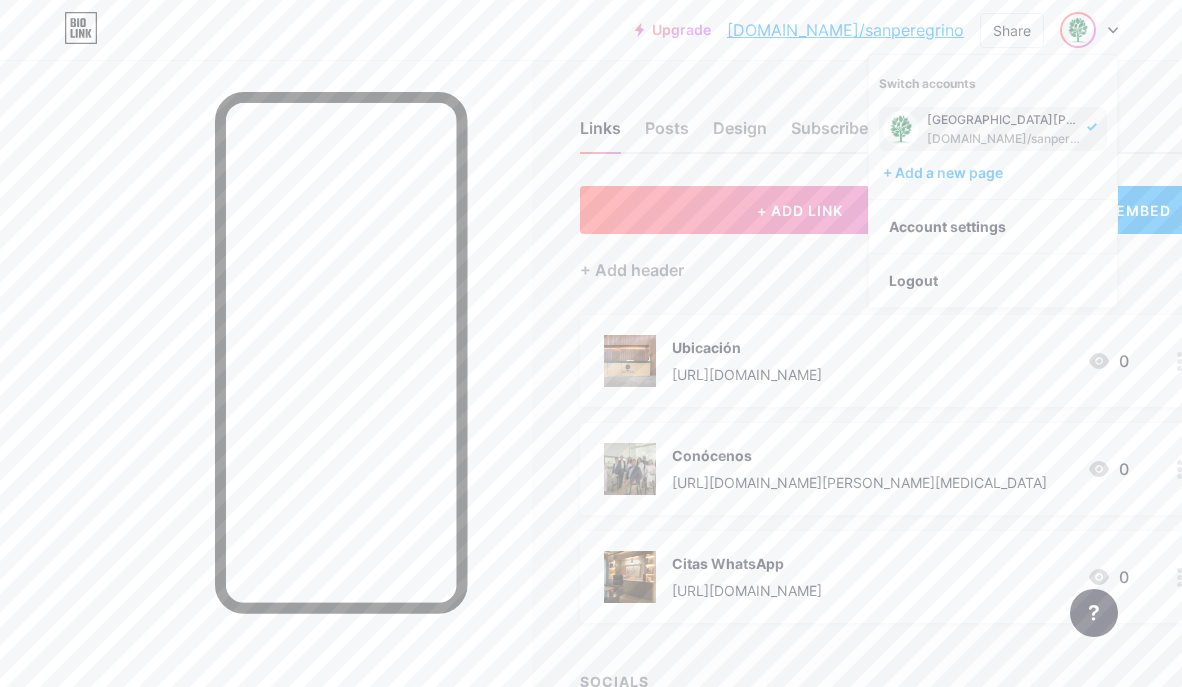 click on "Links
Posts
Design
Subscribers
NEW
Stats
Settings" at bounding box center [890, 119] 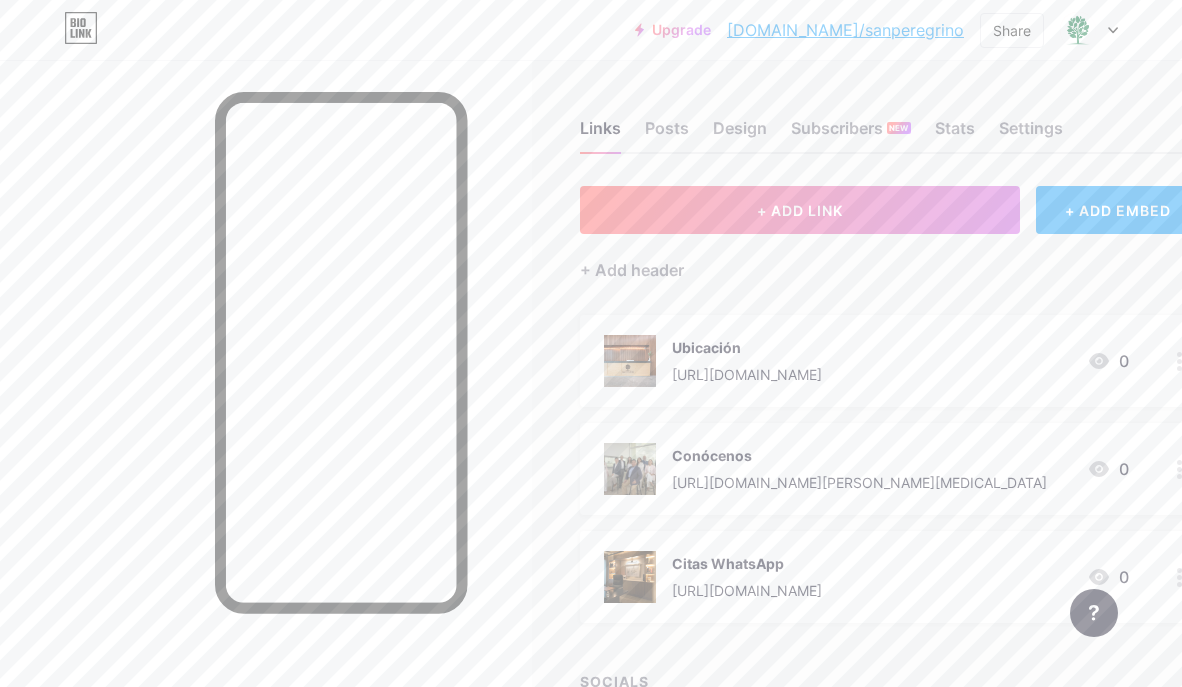 click on "Links
Posts
Design
Subscribers
NEW
Stats
Settings" at bounding box center (890, 119) 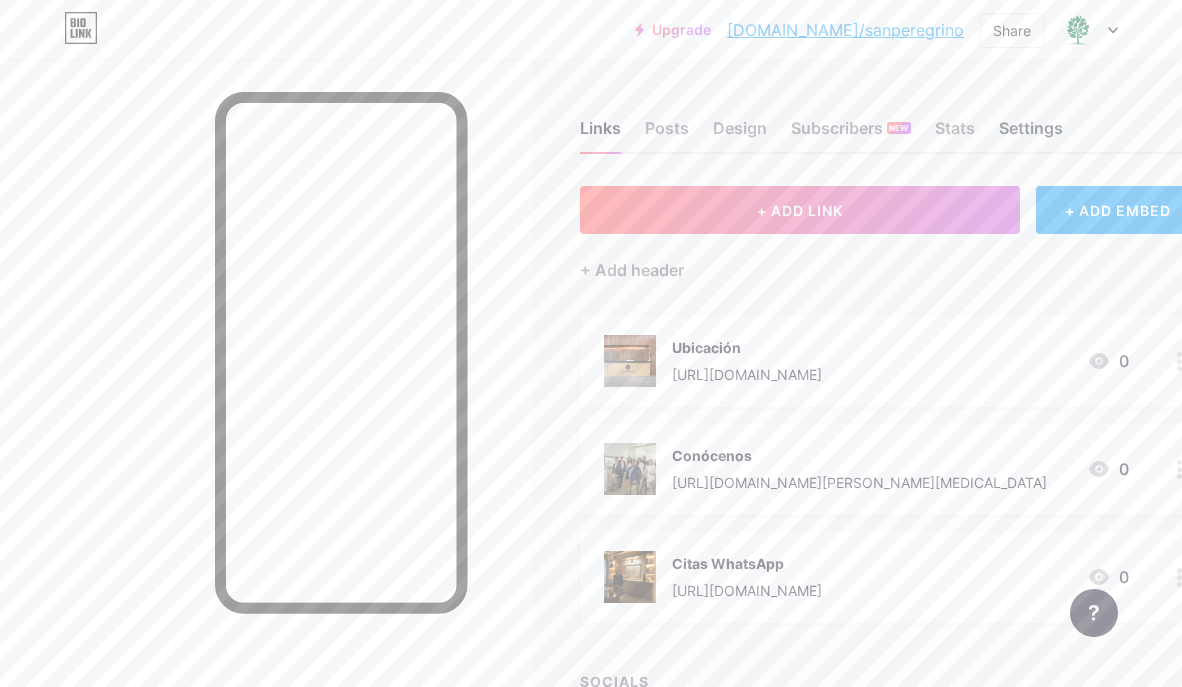 click on "Settings" at bounding box center [1031, 134] 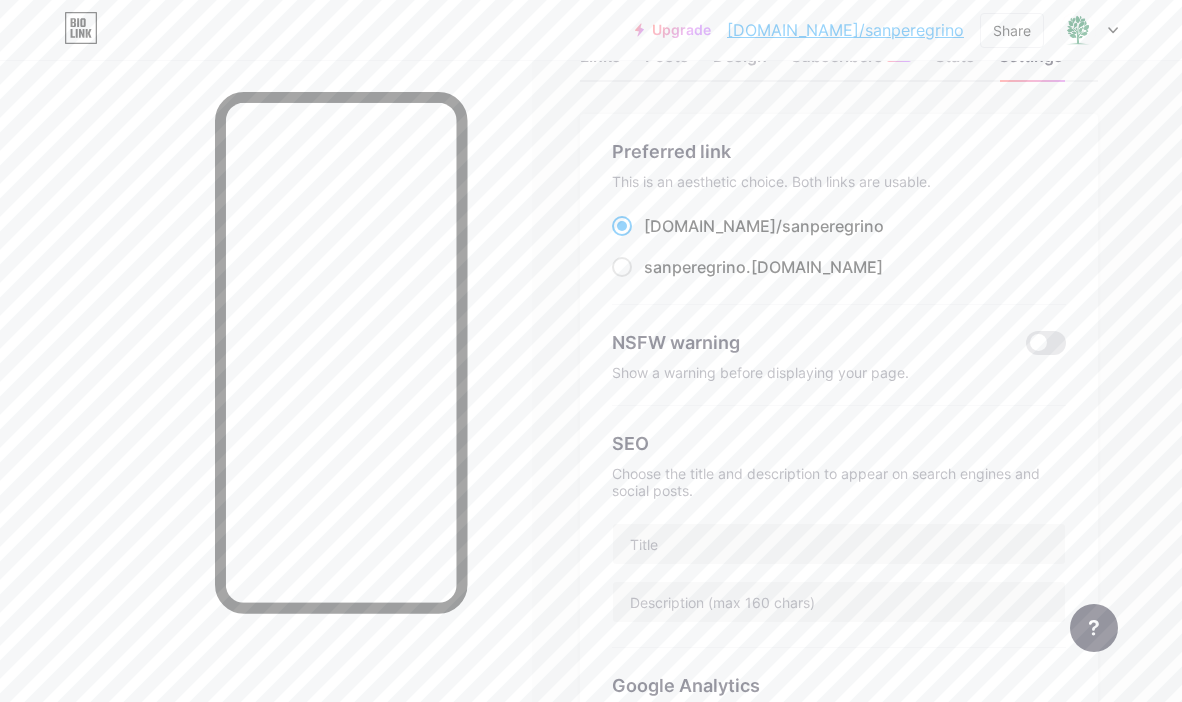 scroll, scrollTop: 0, scrollLeft: 0, axis: both 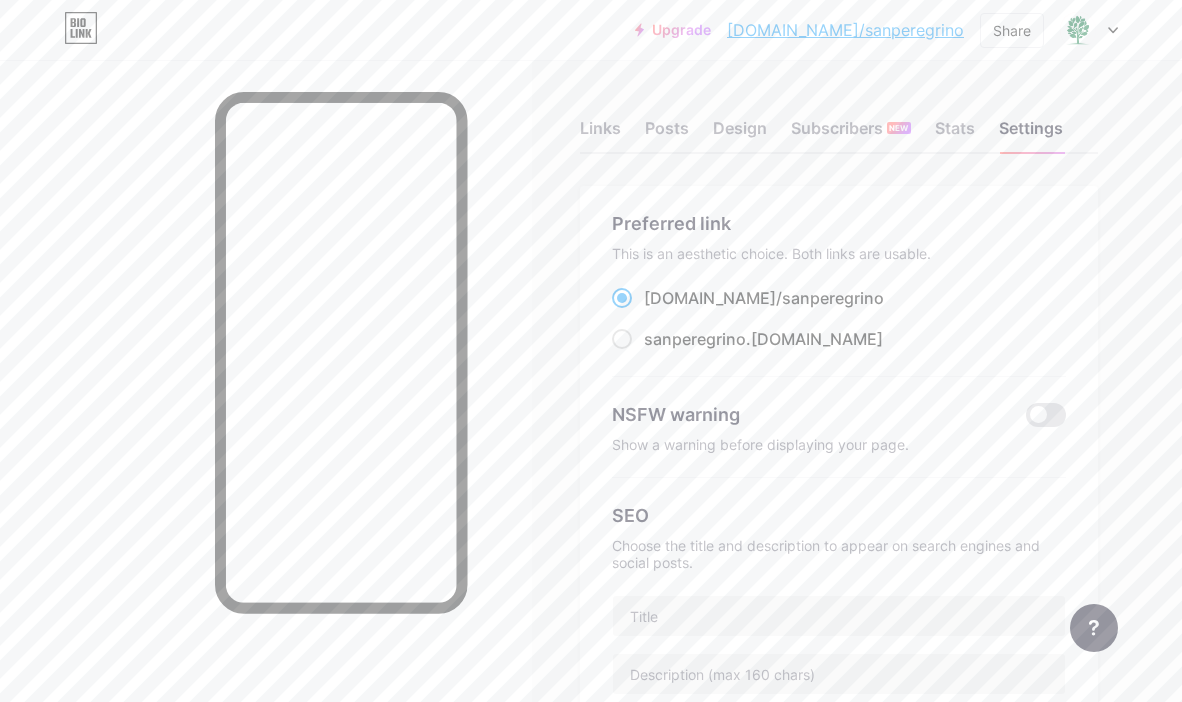 click on "[DOMAIN_NAME]/sanperegrino" at bounding box center (845, 30) 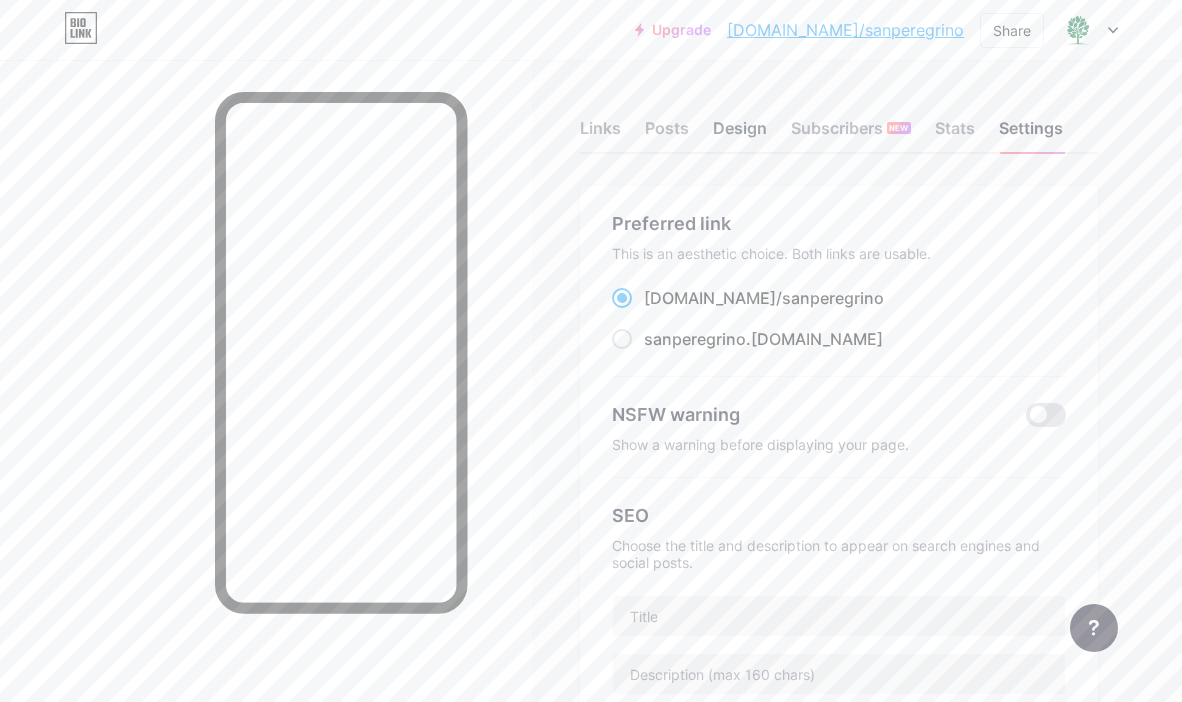 click on "Design" at bounding box center (740, 134) 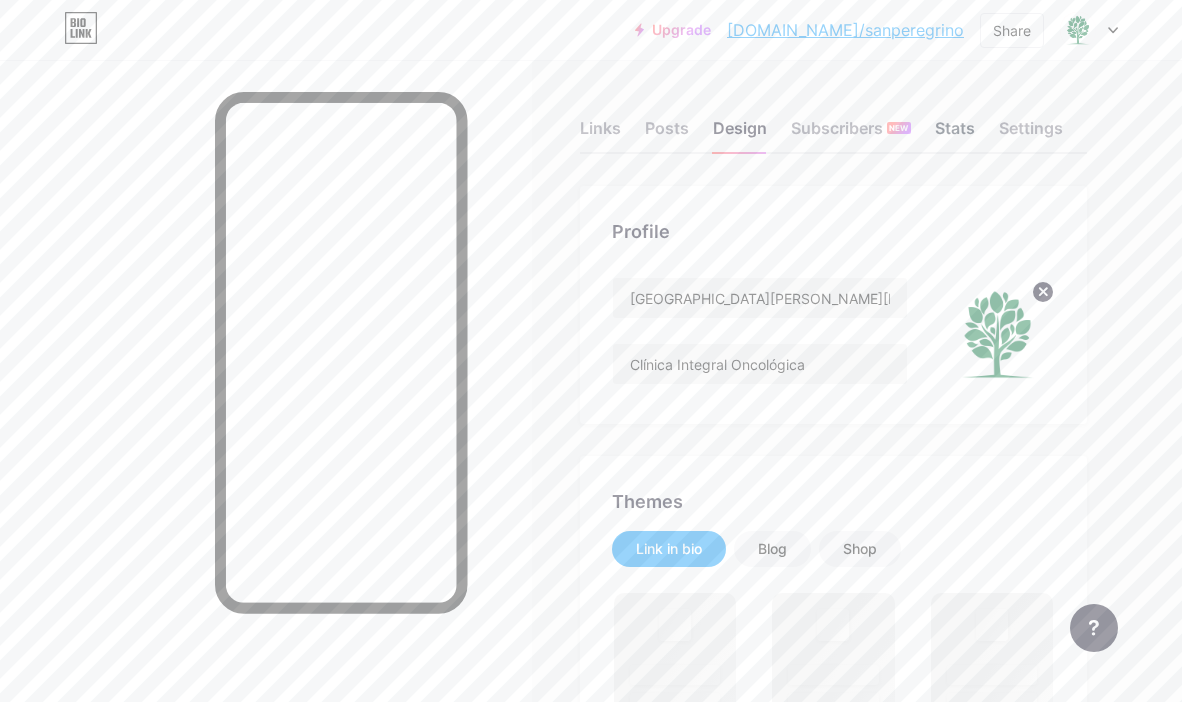 click on "Stats" at bounding box center [955, 134] 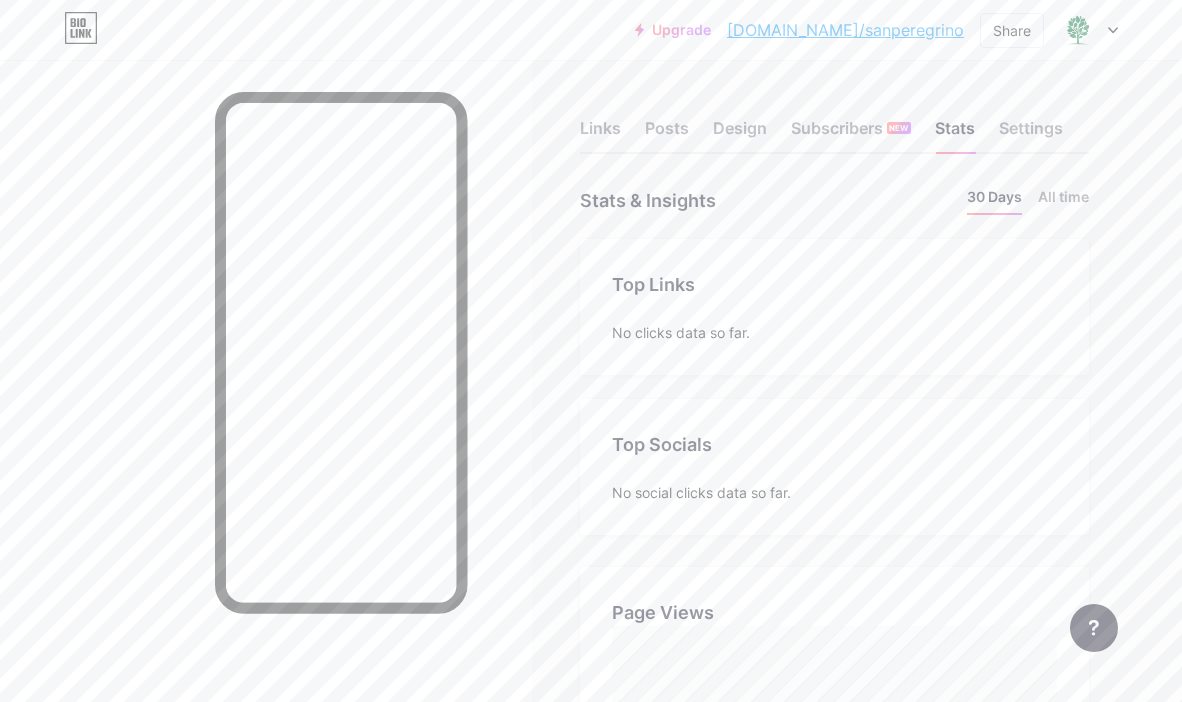 scroll, scrollTop: 999298, scrollLeft: 998818, axis: both 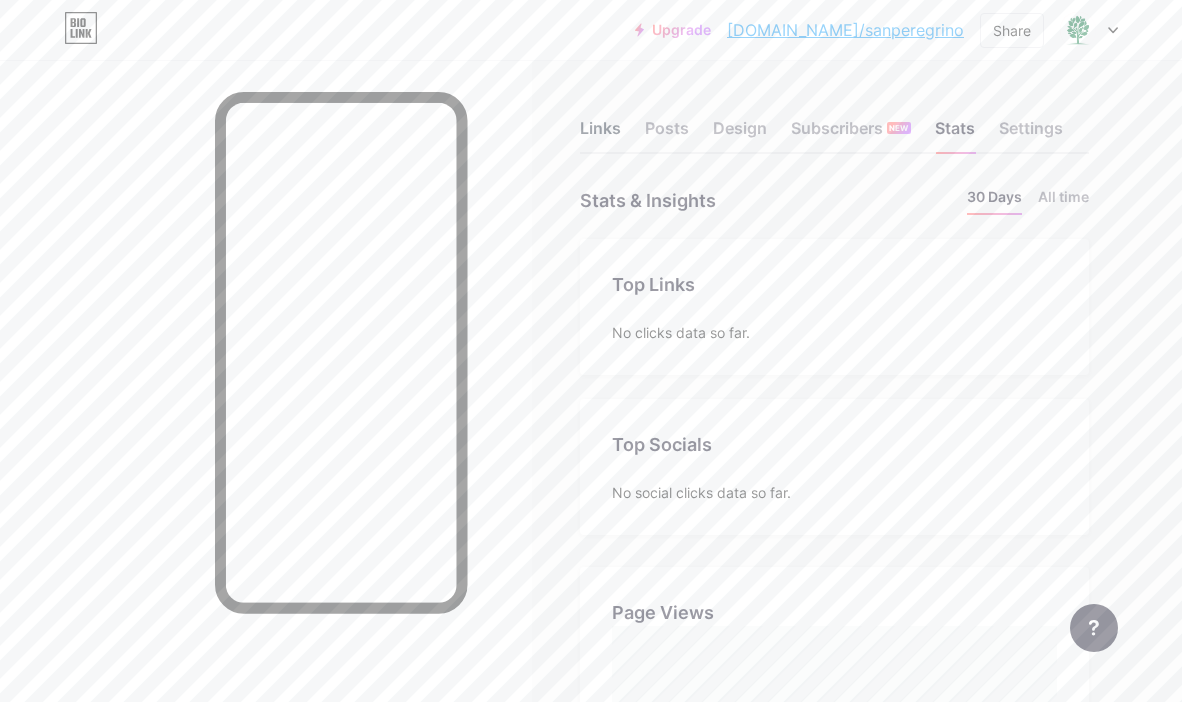click on "Links" at bounding box center [600, 134] 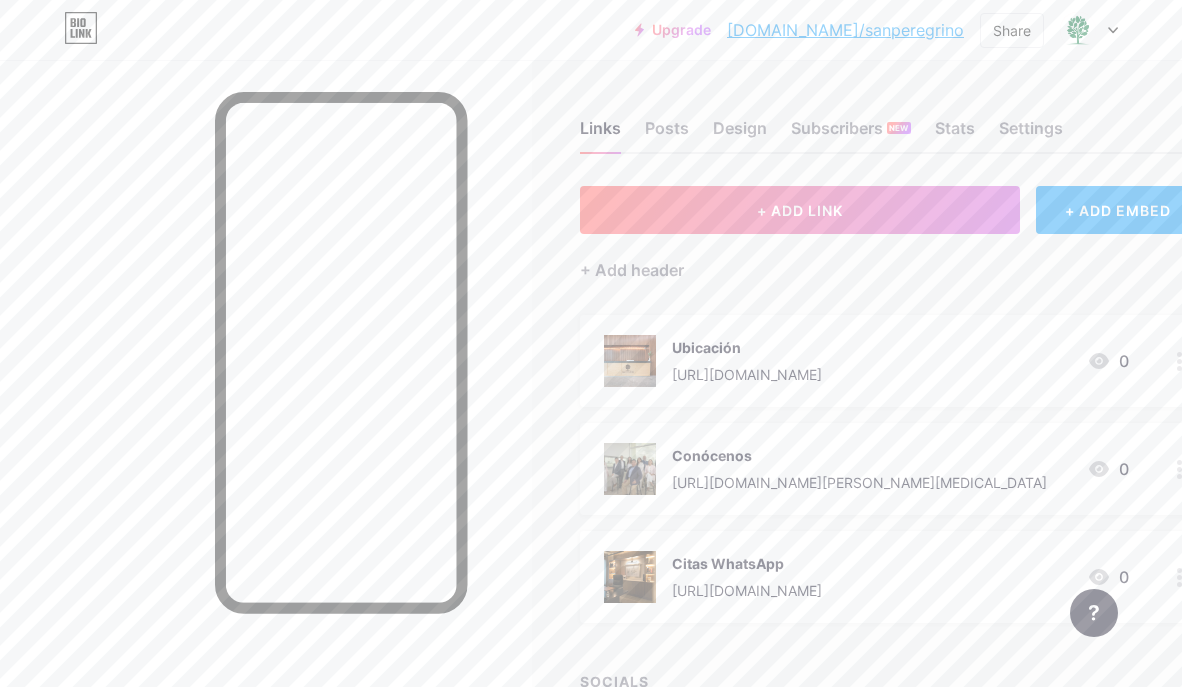 click on "[DOMAIN_NAME]/sanperegrino" at bounding box center (845, 30) 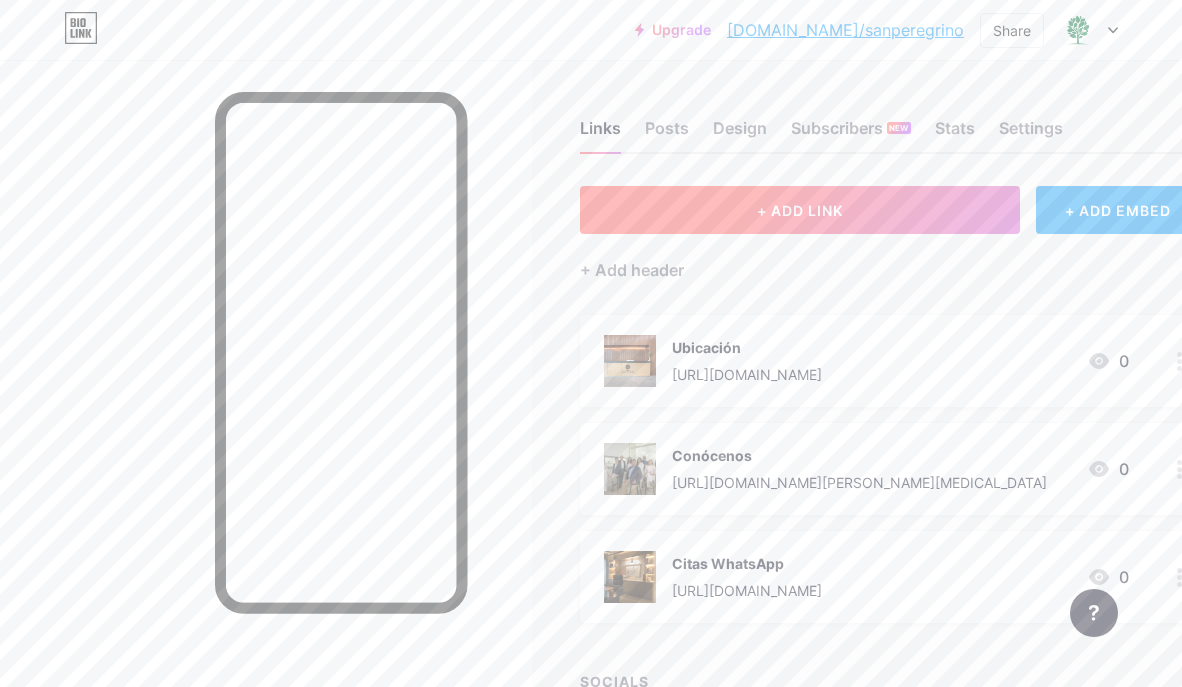 click on "+ ADD LINK" at bounding box center (800, 210) 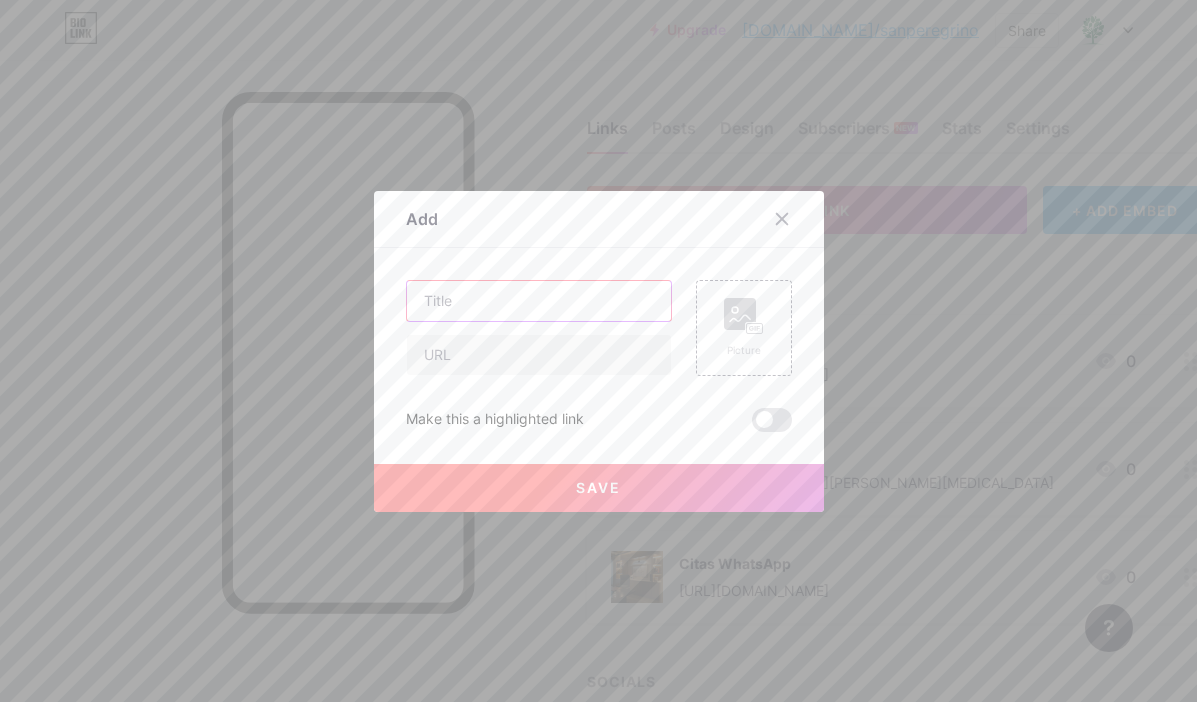 click at bounding box center [539, 301] 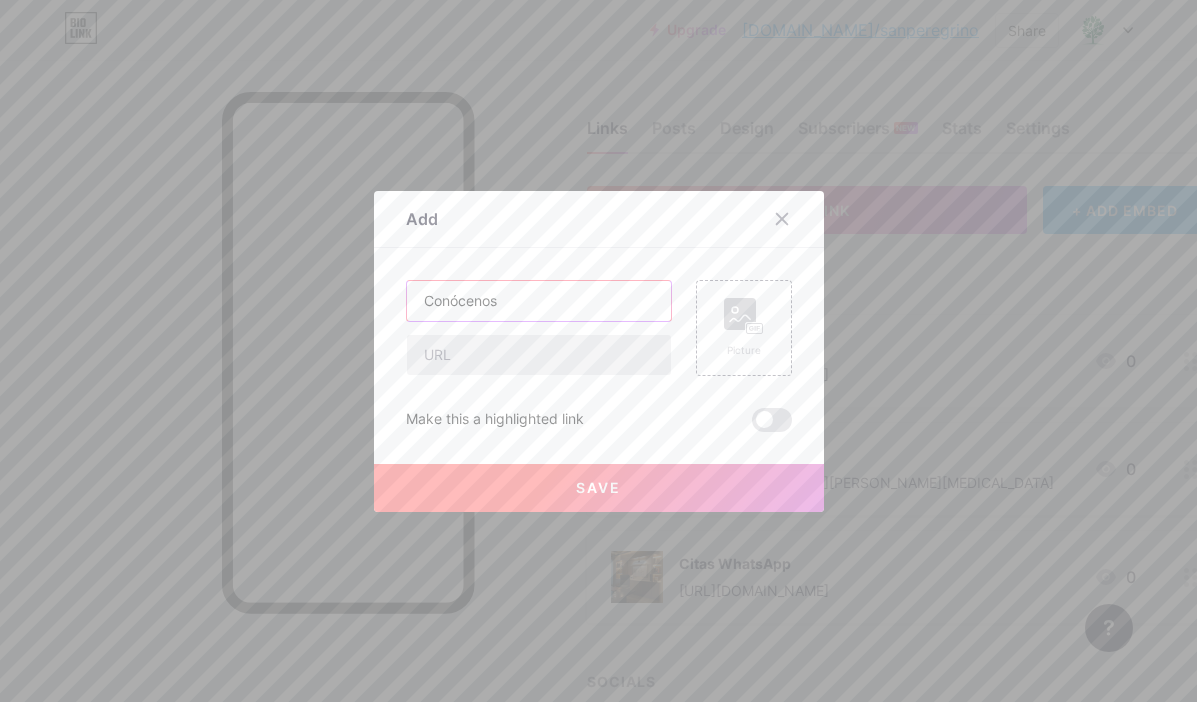 type on "Conócenos" 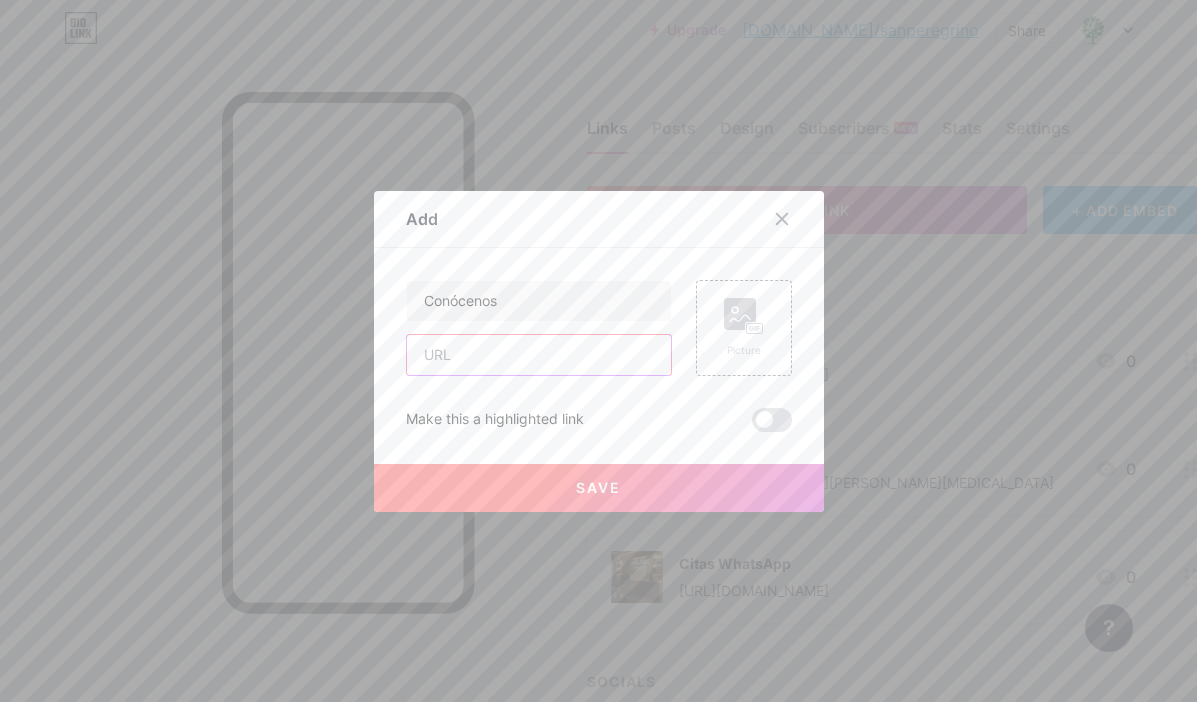 click at bounding box center [539, 355] 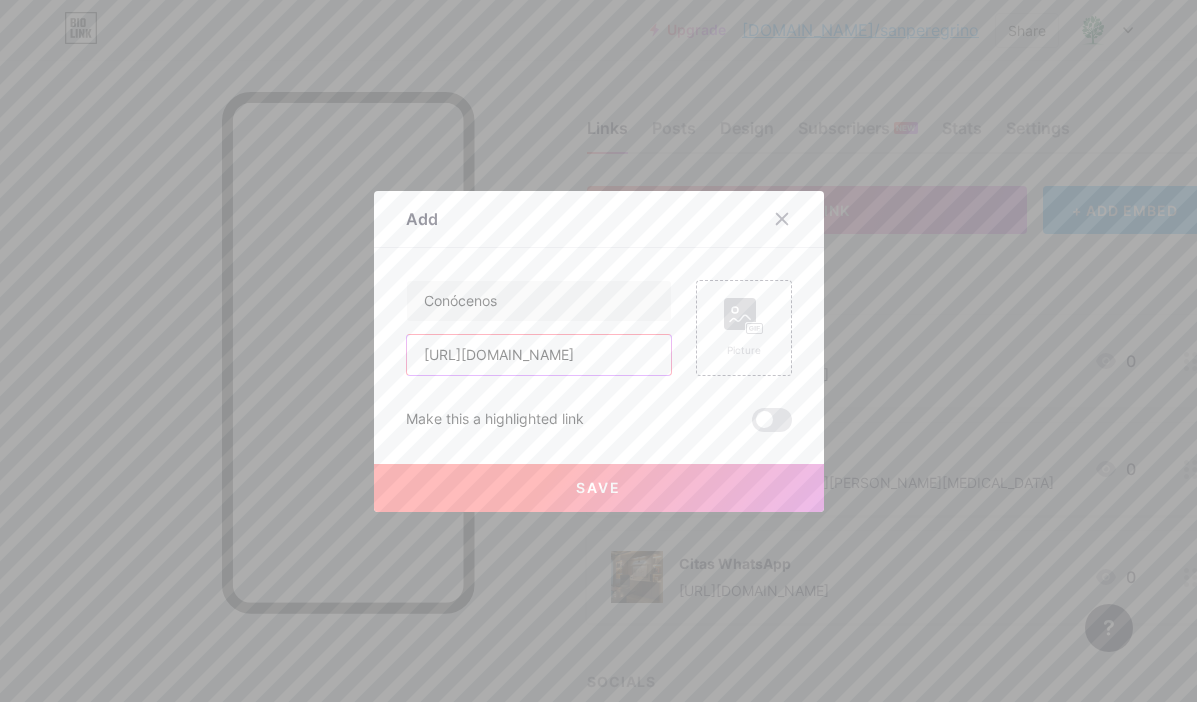 scroll, scrollTop: 0, scrollLeft: 369, axis: horizontal 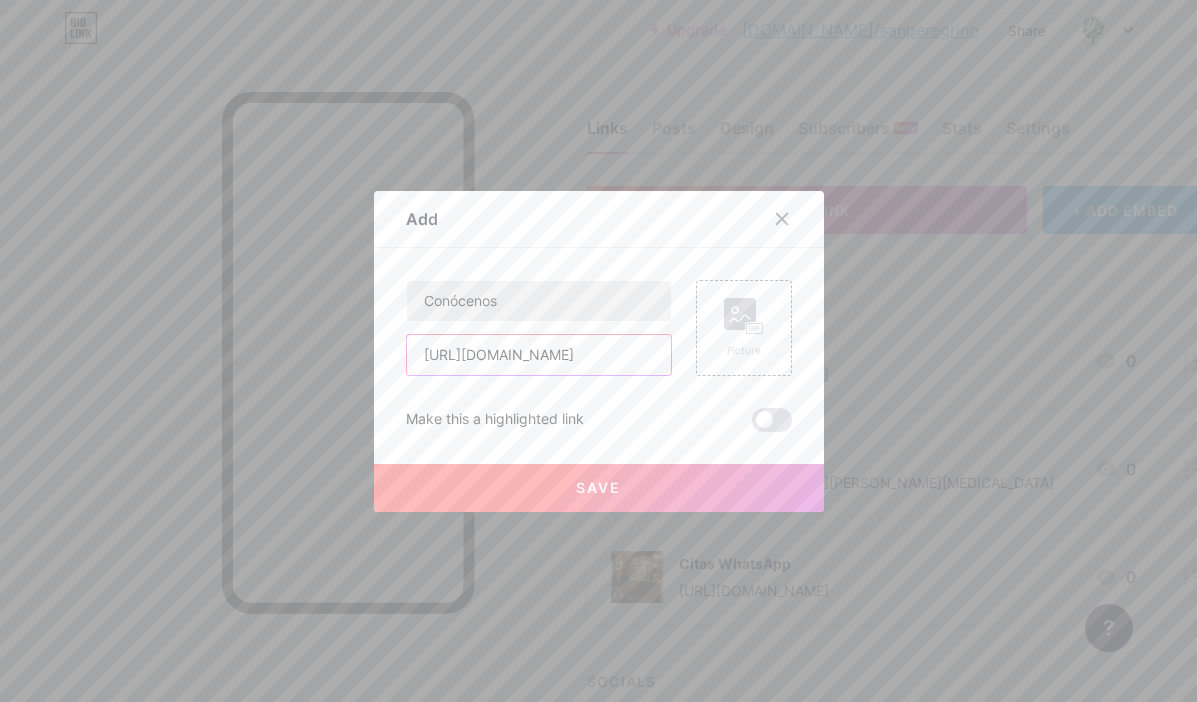 type on "[URL][DOMAIN_NAME]" 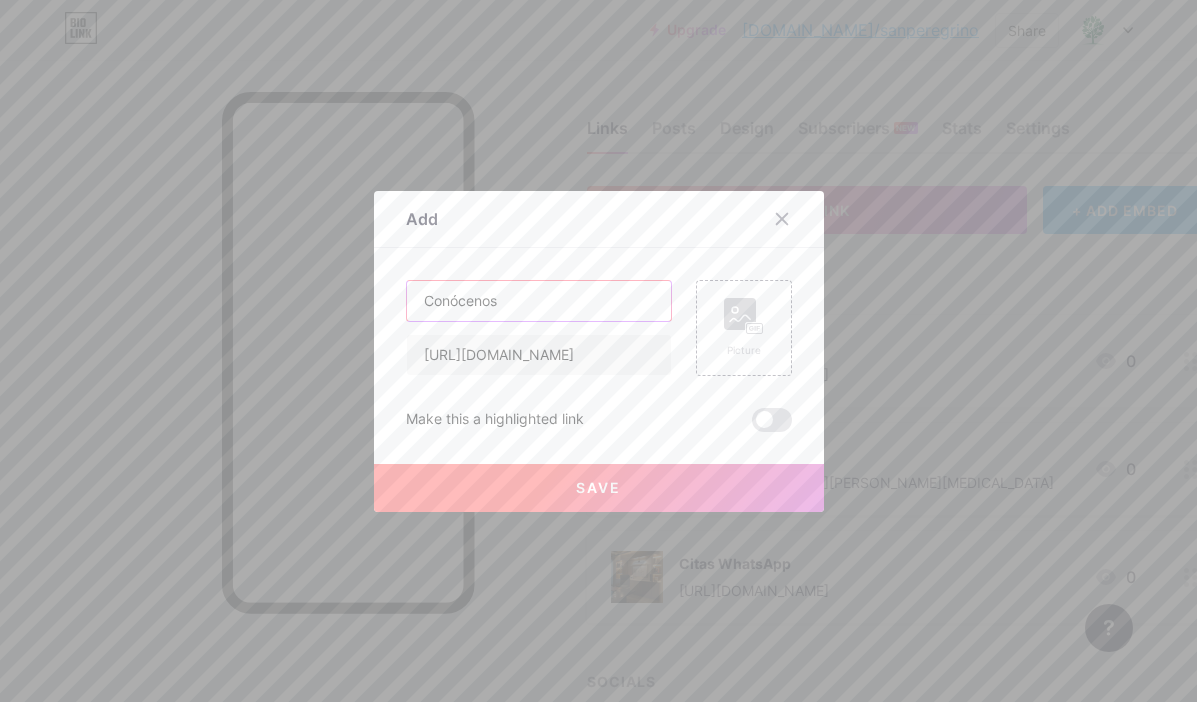 scroll, scrollTop: 0, scrollLeft: 0, axis: both 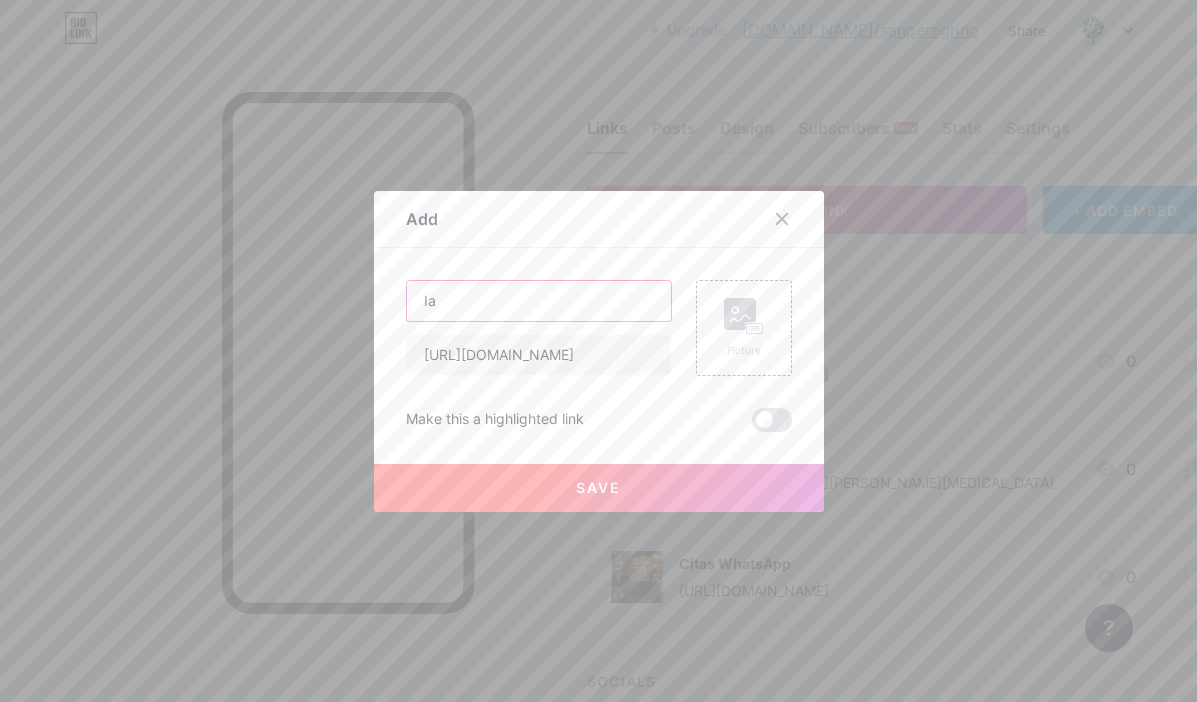 type on "I" 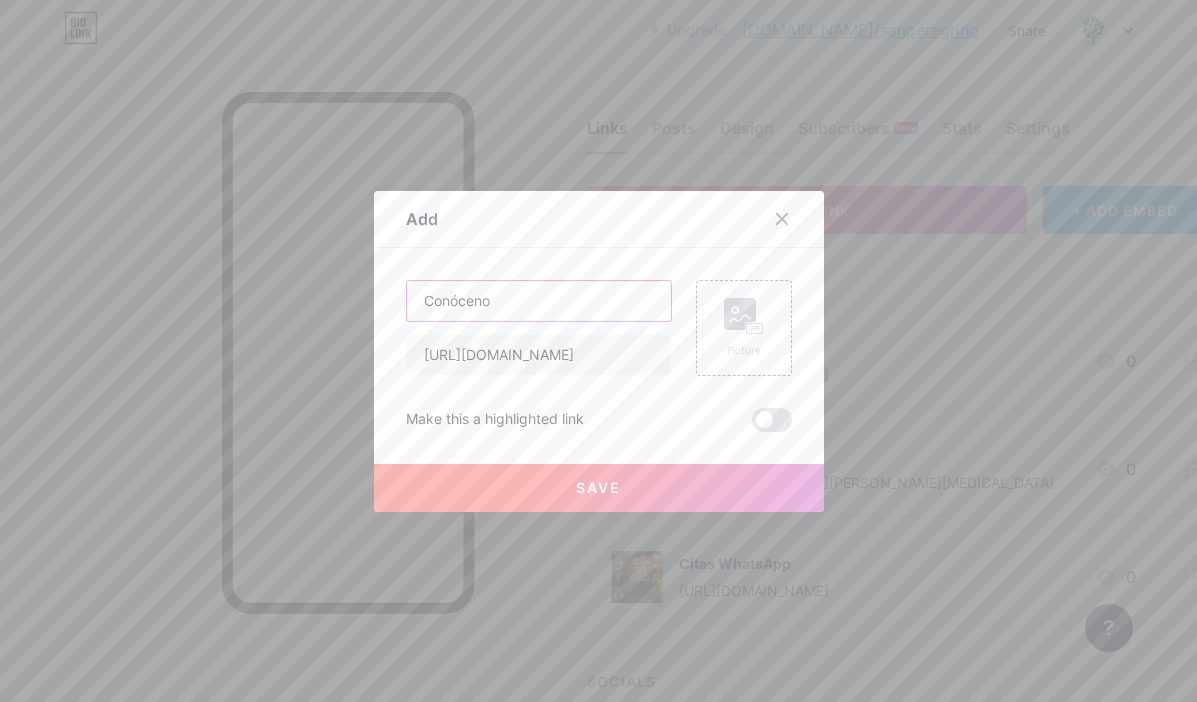 type on "Conócenos" 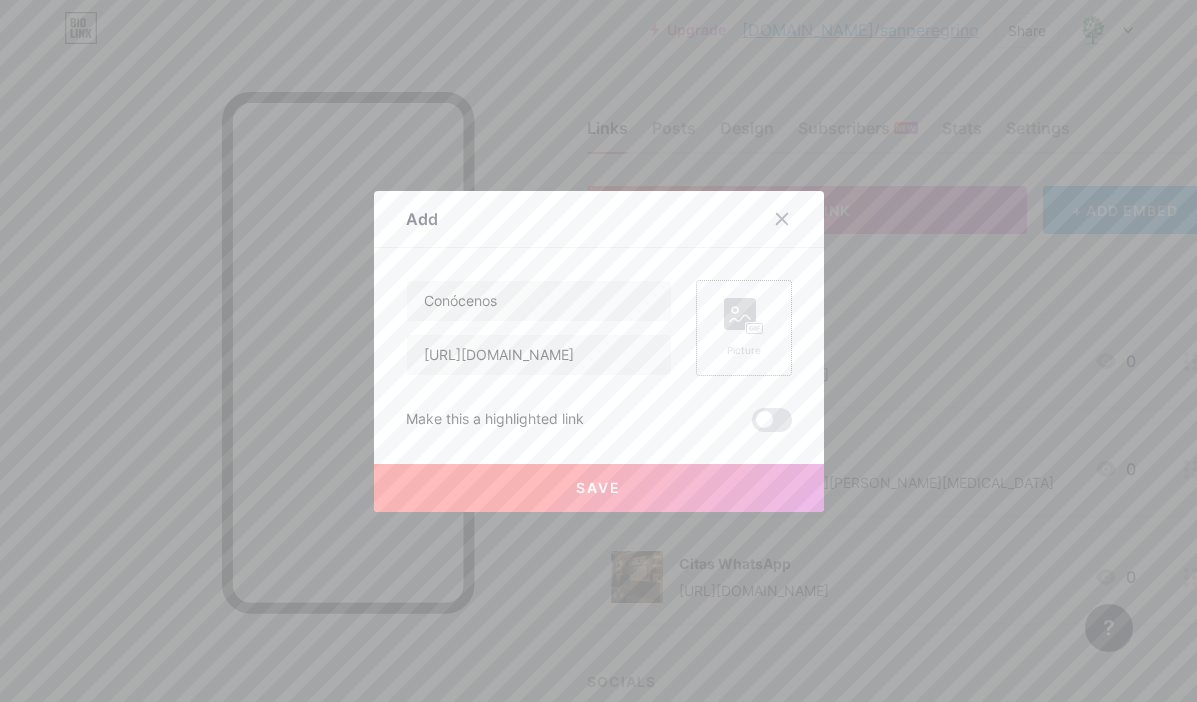 click on "Picture" at bounding box center (744, 328) 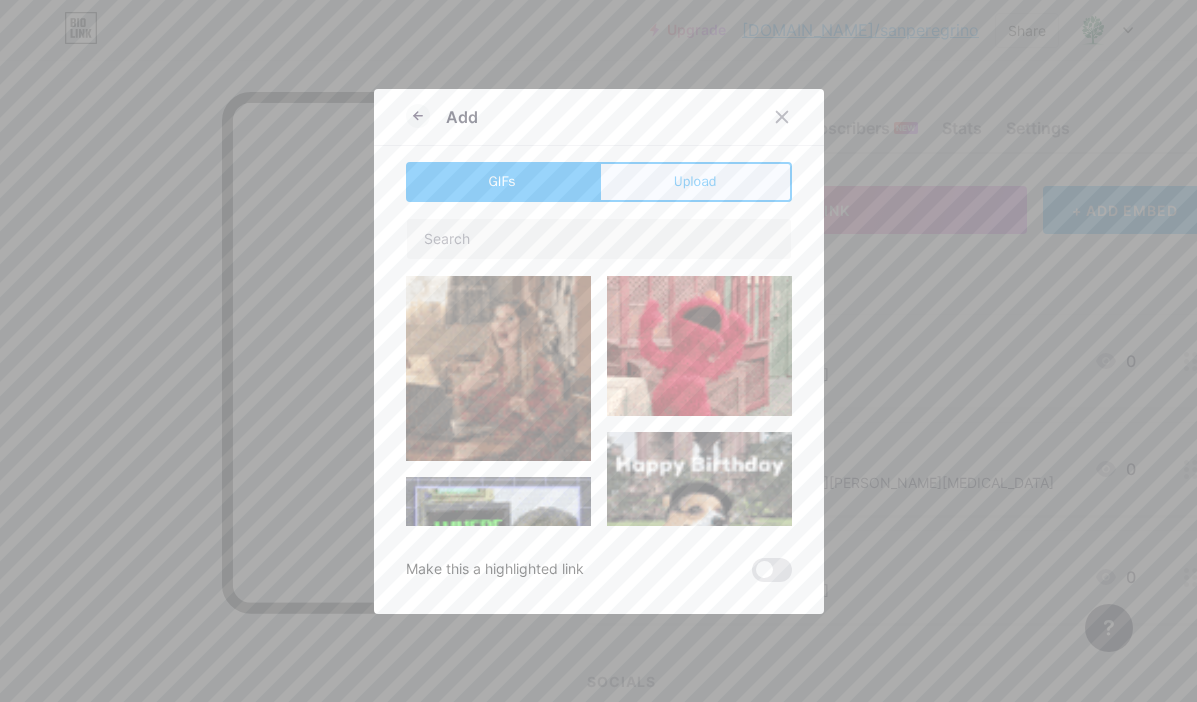 click on "Upload" at bounding box center [695, 181] 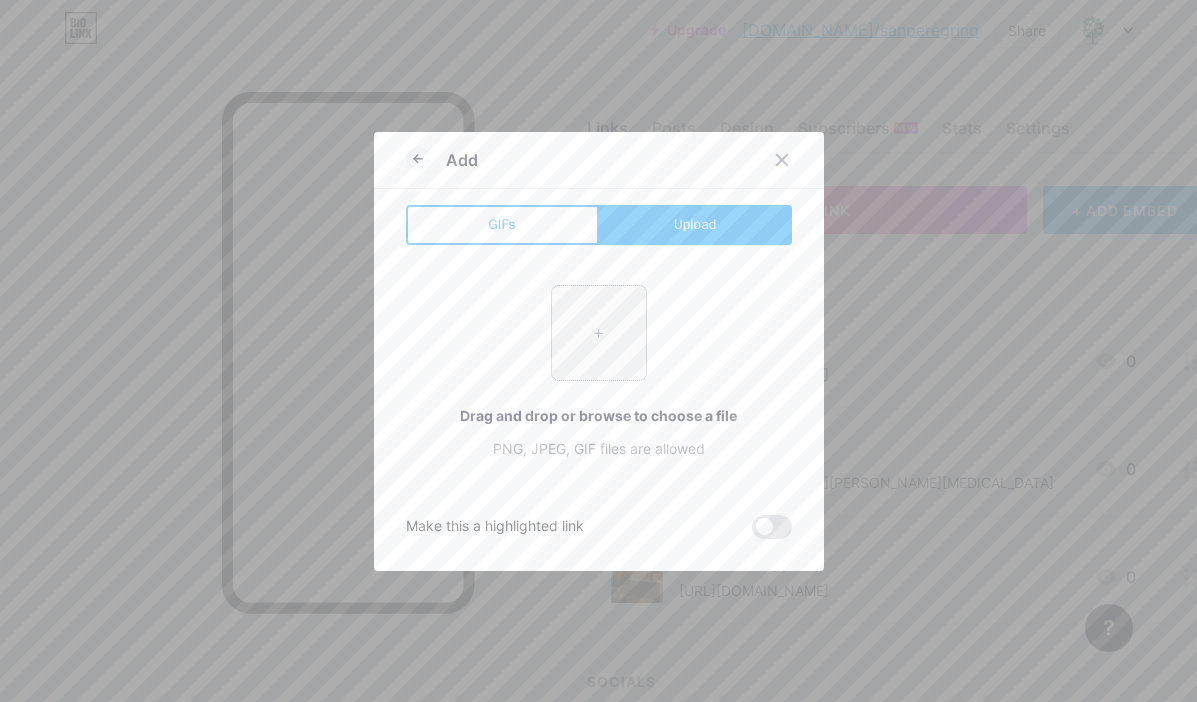 click at bounding box center (599, 333) 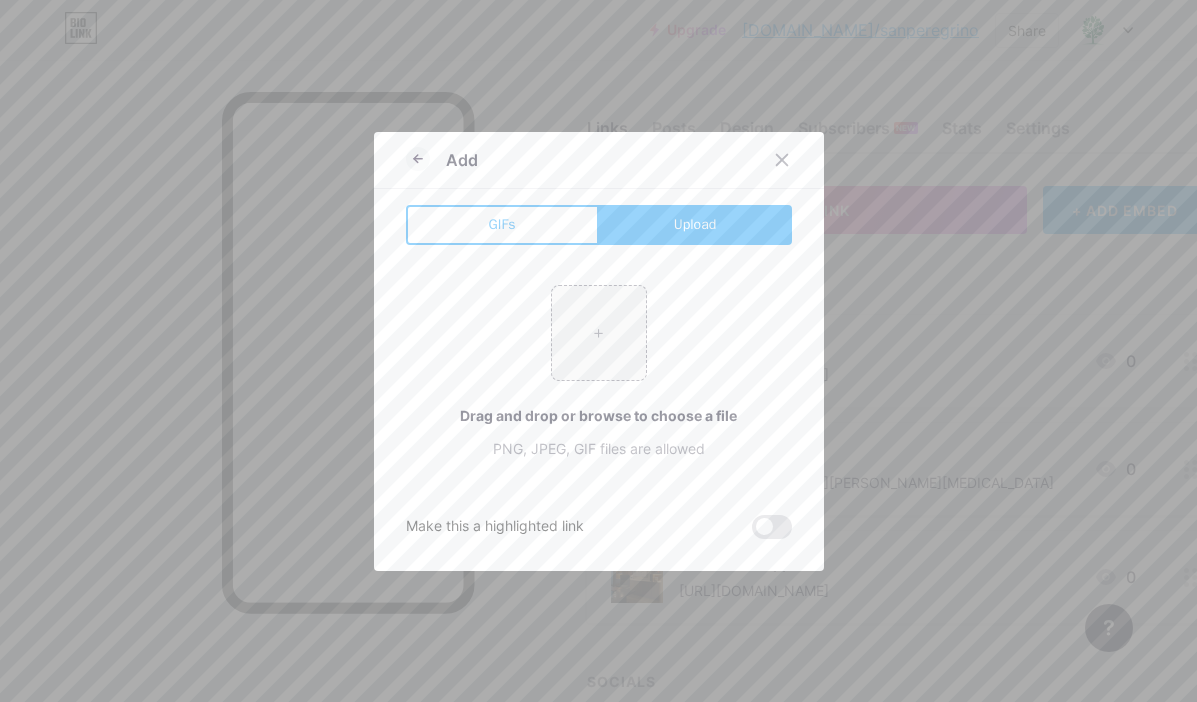 type on "C:\fakepath\Sanperegrino-39_websize (1).jpg" 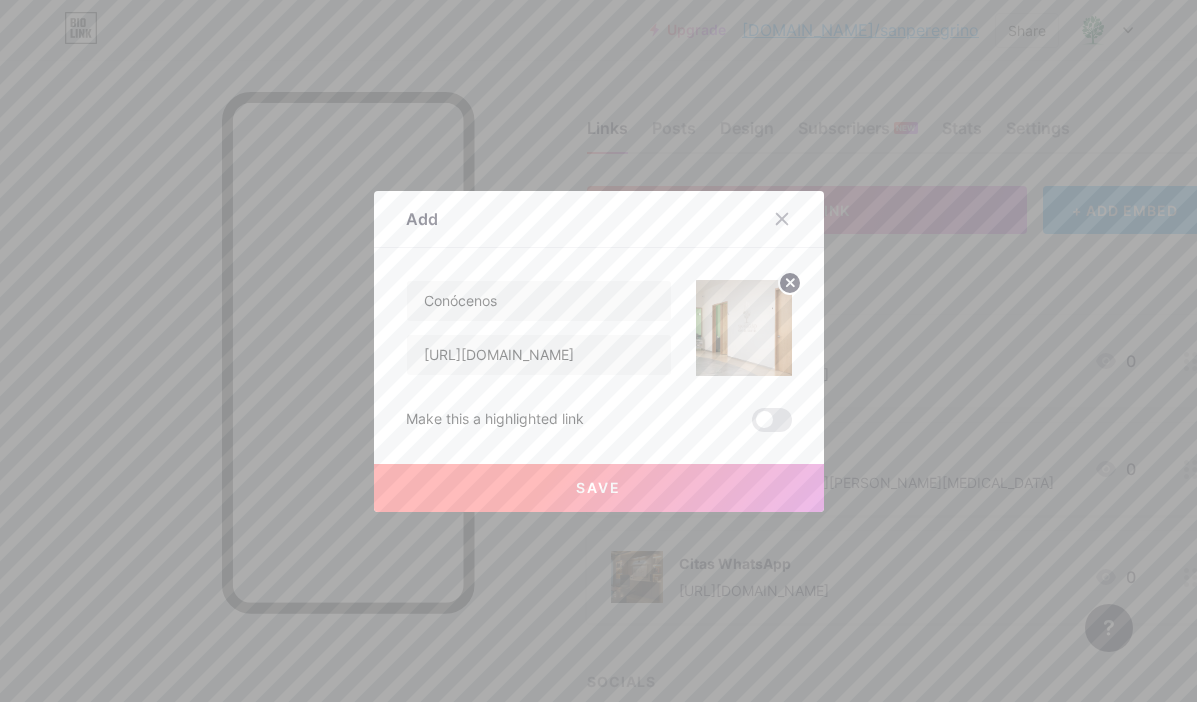 click on "Save" at bounding box center [599, 488] 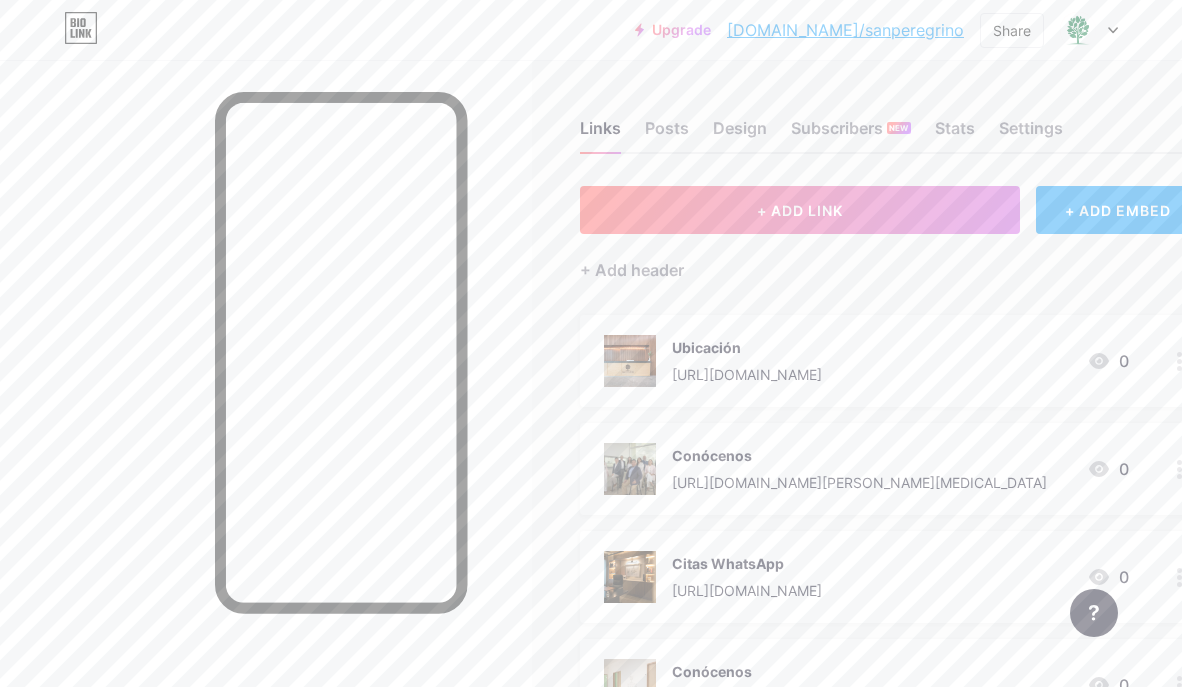 click on "[URL][DOMAIN_NAME][PERSON_NAME][MEDICAL_DATA]" at bounding box center [859, 482] 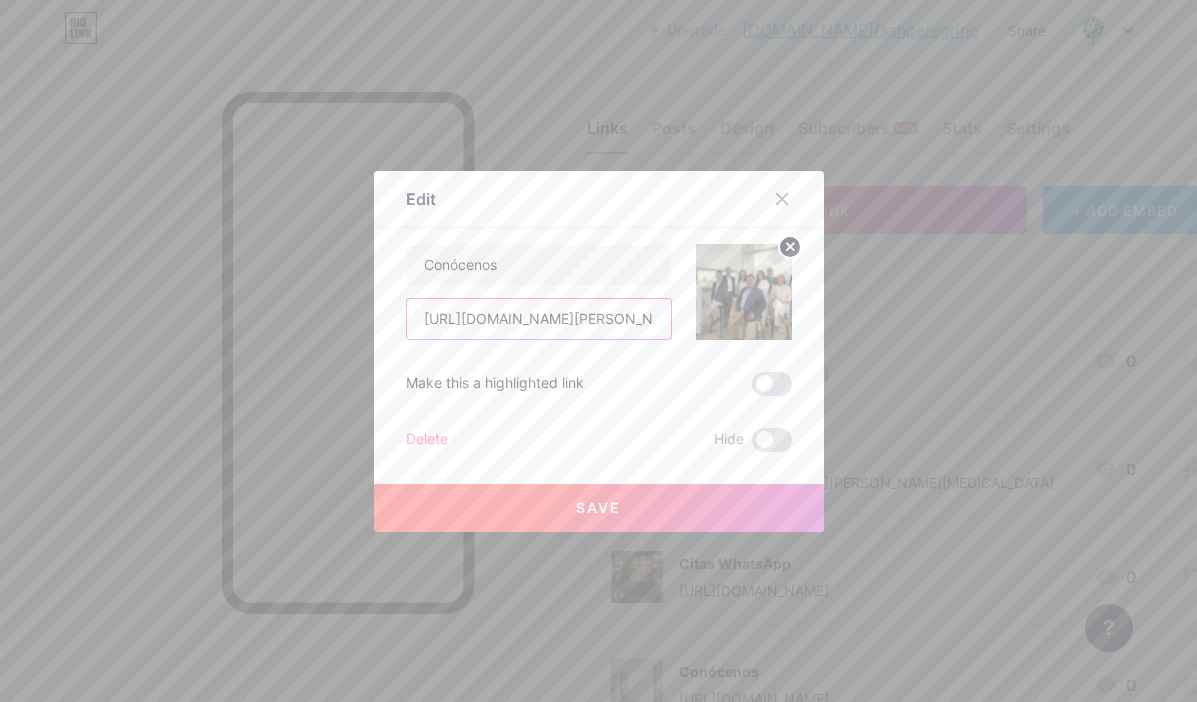 click on "[URL][DOMAIN_NAME][PERSON_NAME][MEDICAL_DATA]" at bounding box center [539, 319] 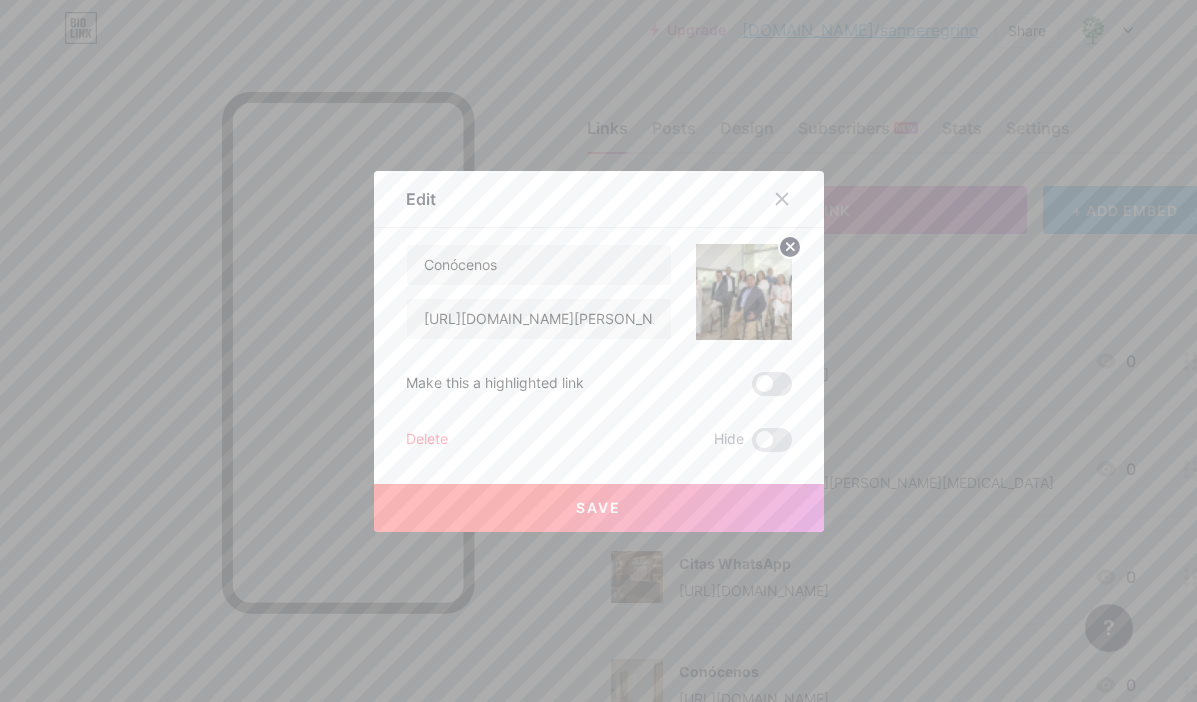 click on "Delete" at bounding box center [427, 440] 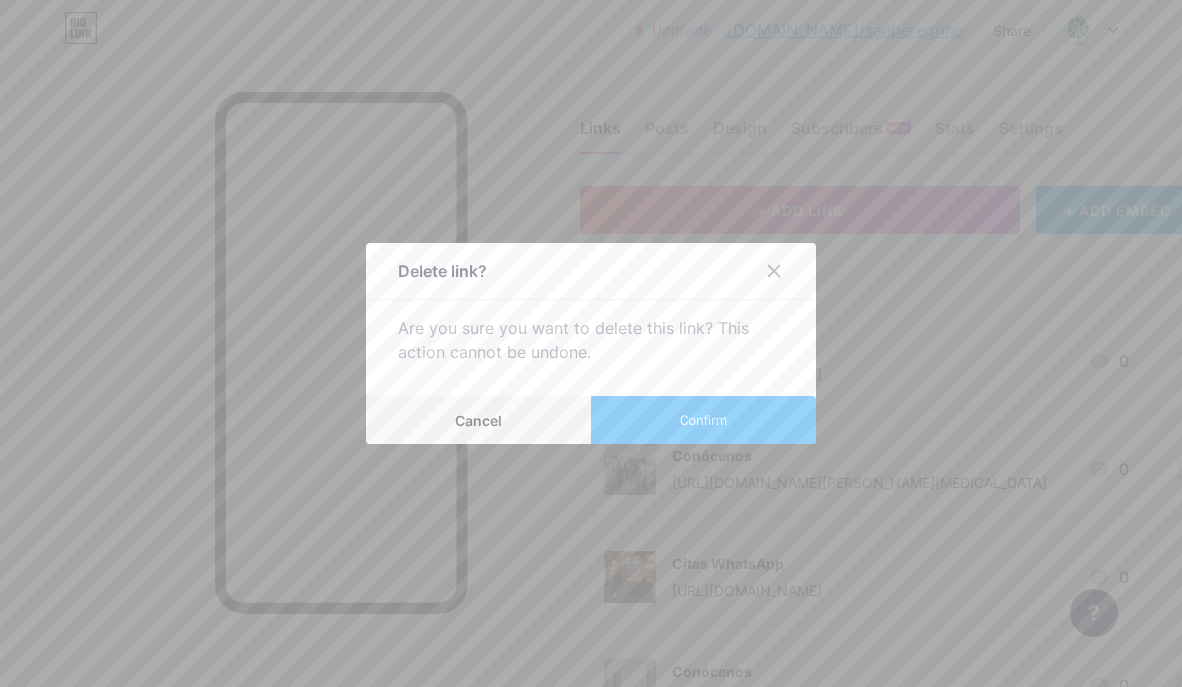 click on "Confirm" at bounding box center (703, 420) 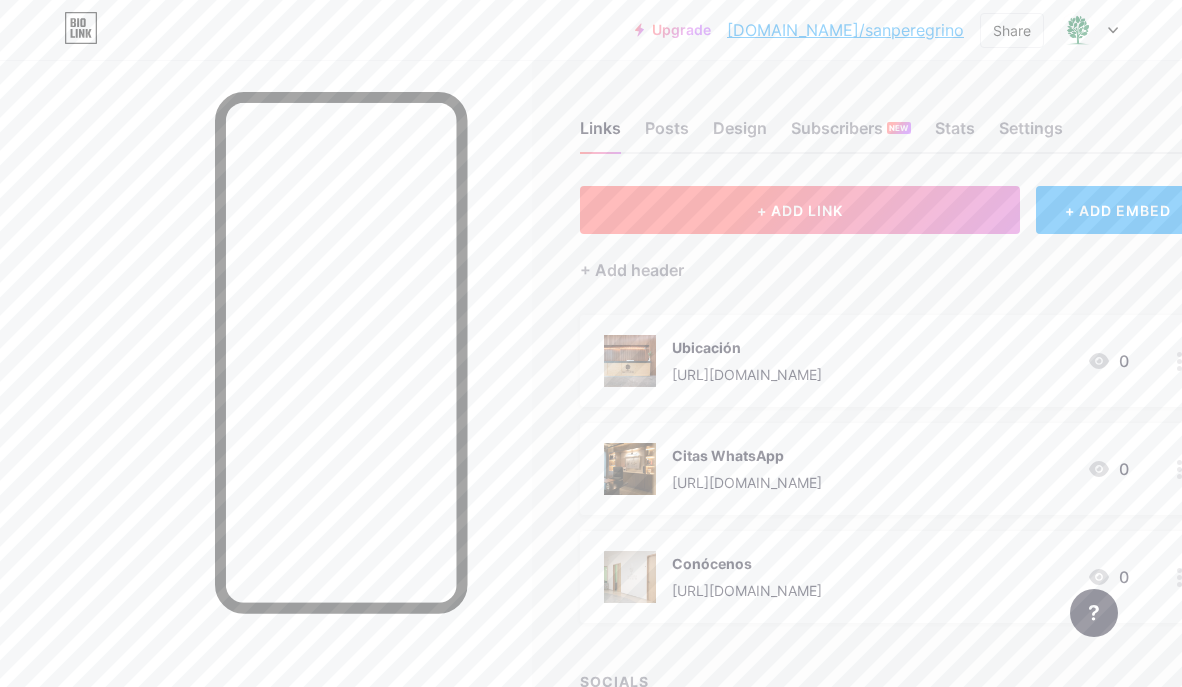 click on "+ ADD LINK" at bounding box center [800, 210] 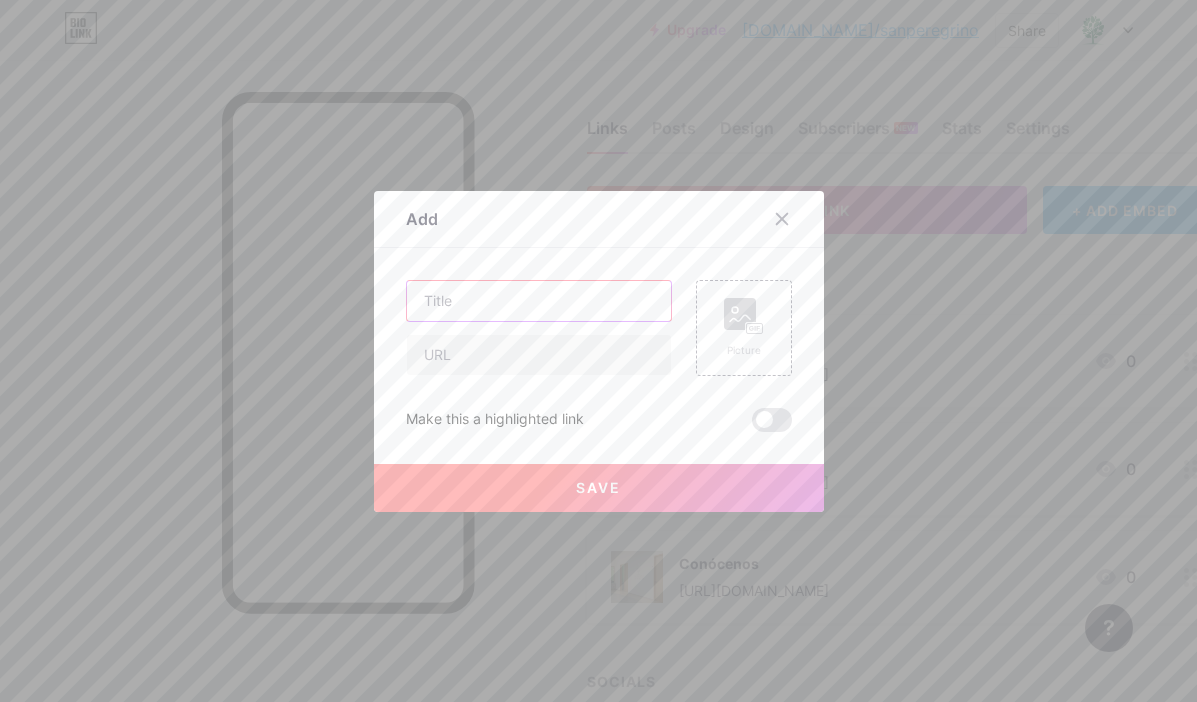 click at bounding box center [539, 301] 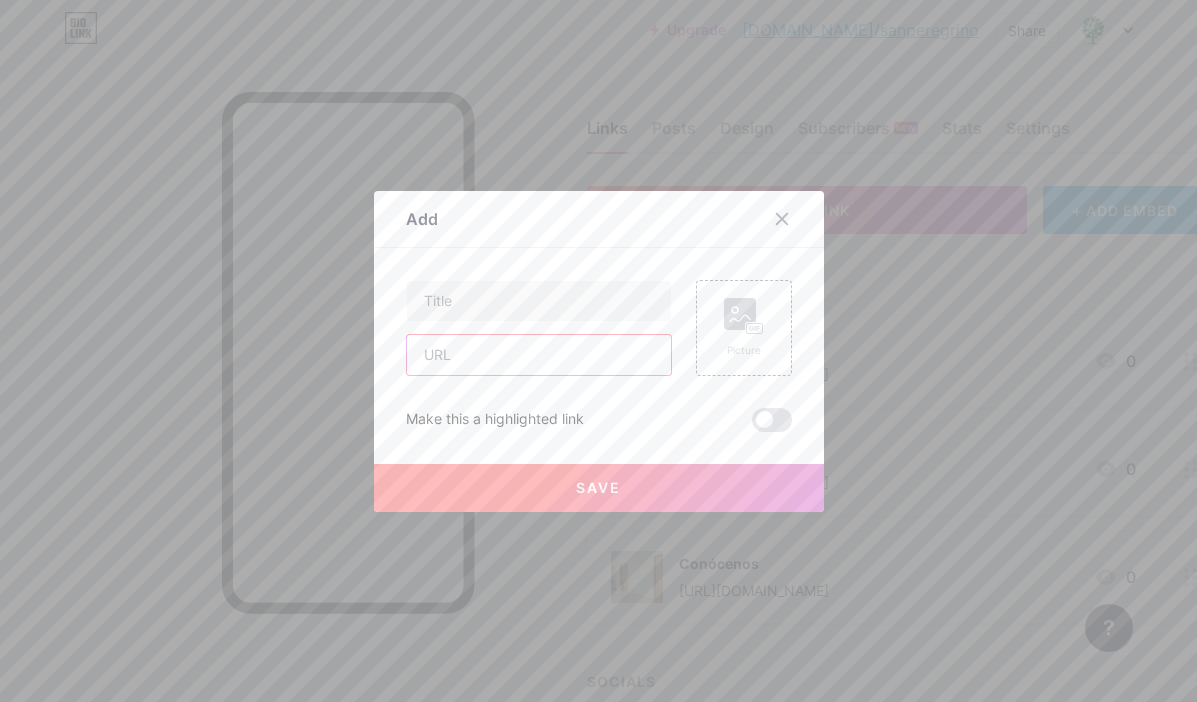 click at bounding box center (539, 355) 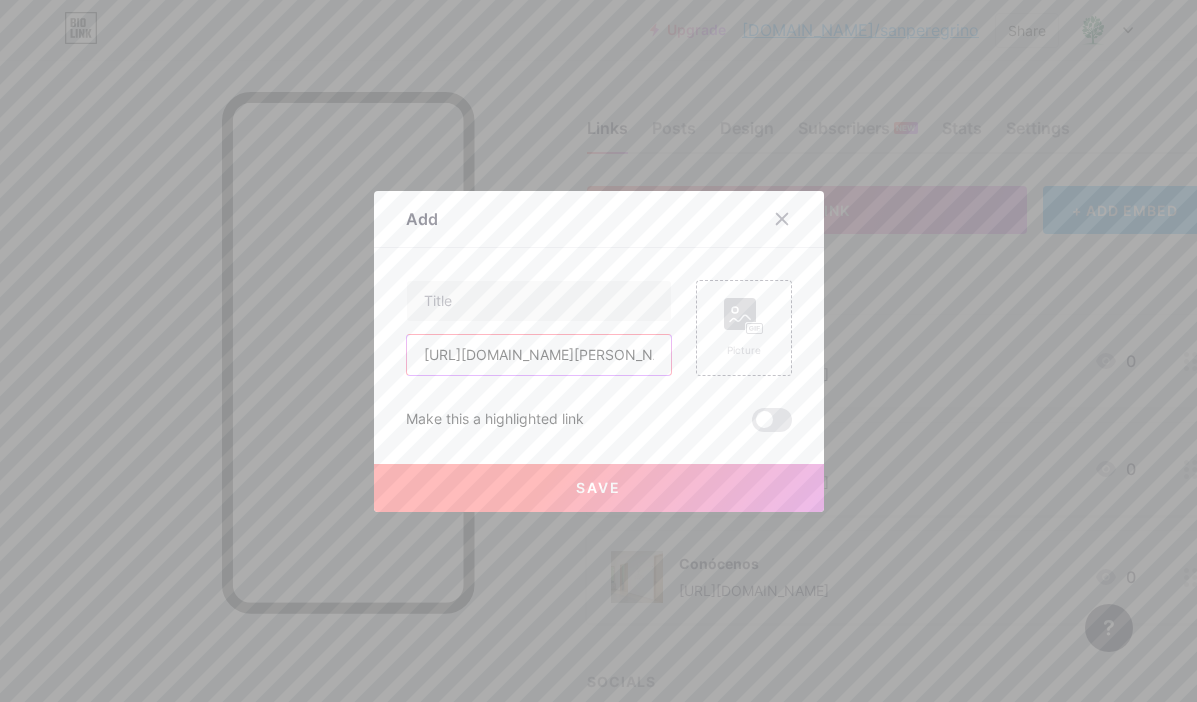 scroll, scrollTop: 0, scrollLeft: 503, axis: horizontal 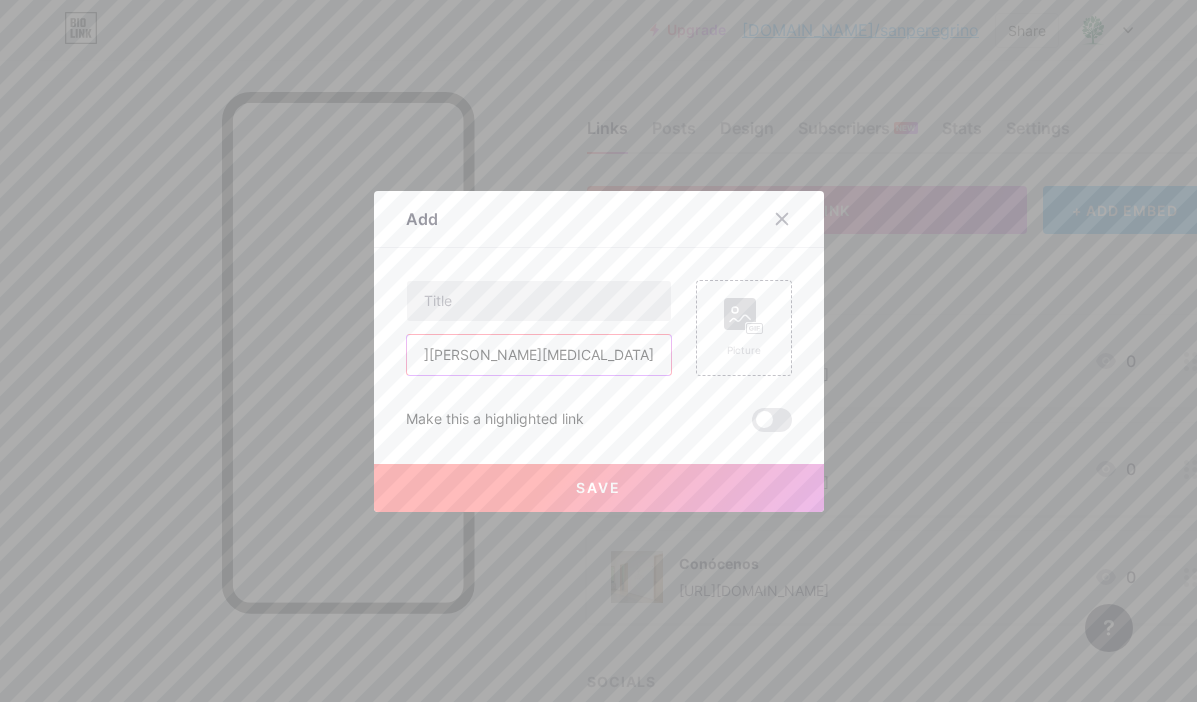 type on "[URL][DOMAIN_NAME][PERSON_NAME][MEDICAL_DATA]" 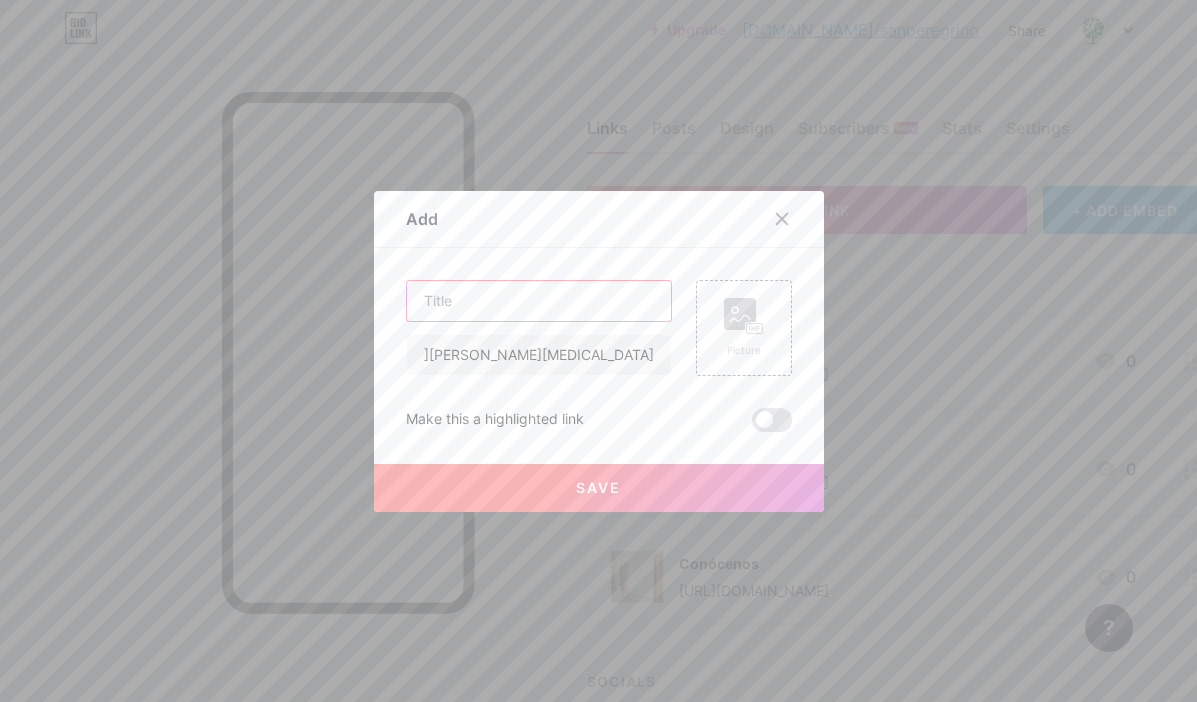 click at bounding box center (539, 301) 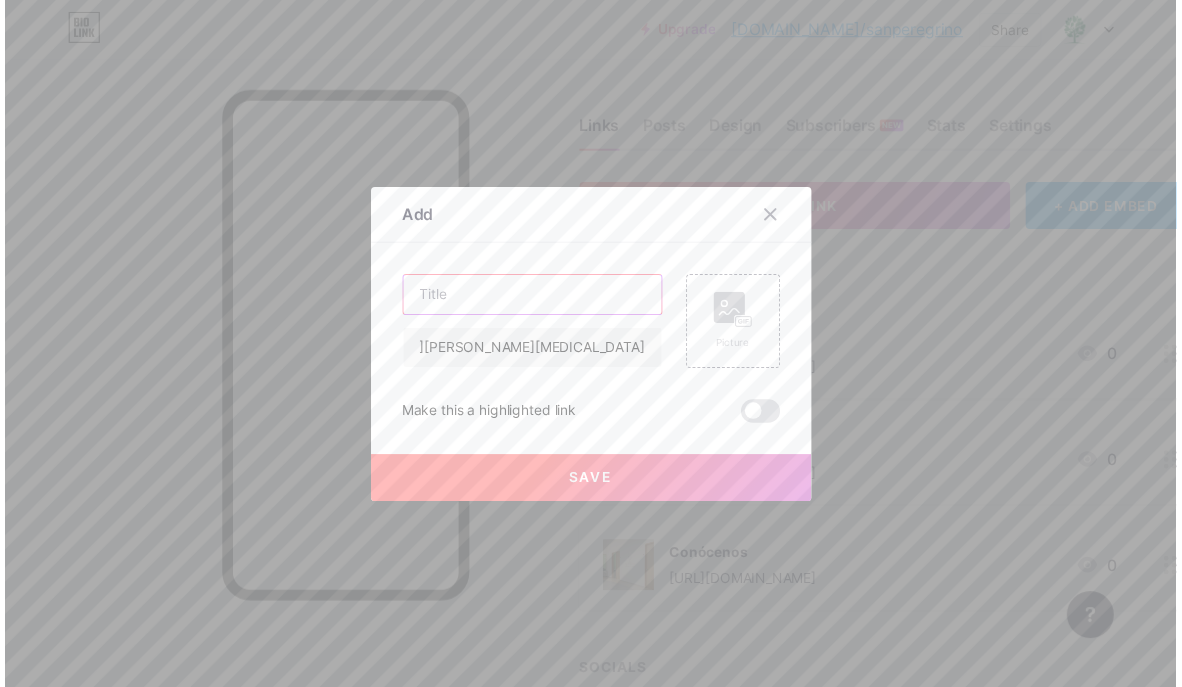 scroll, scrollTop: 0, scrollLeft: 0, axis: both 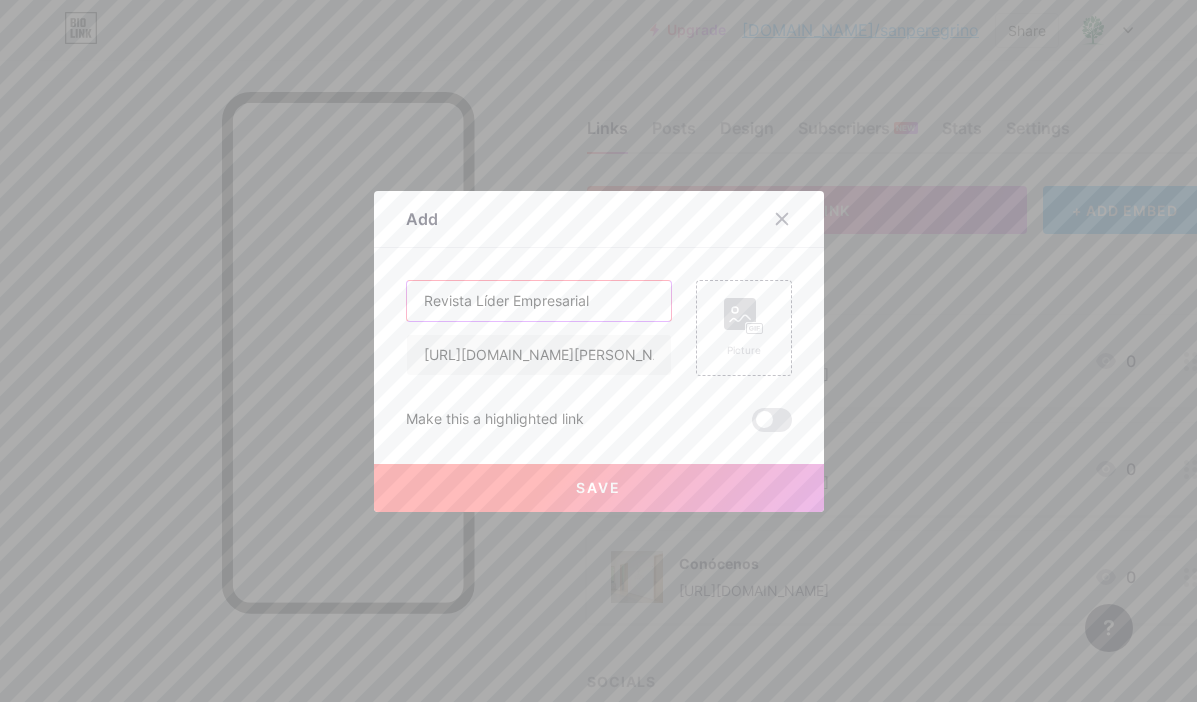 type on "Revista Líder Empresarial" 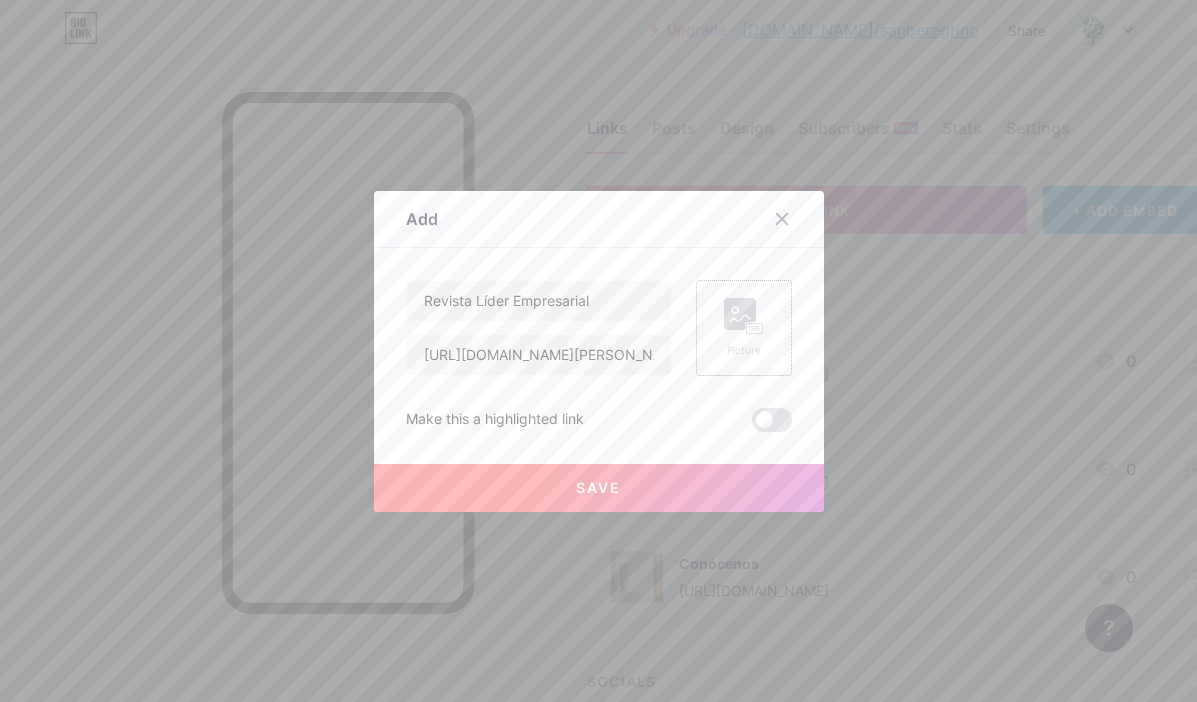 click 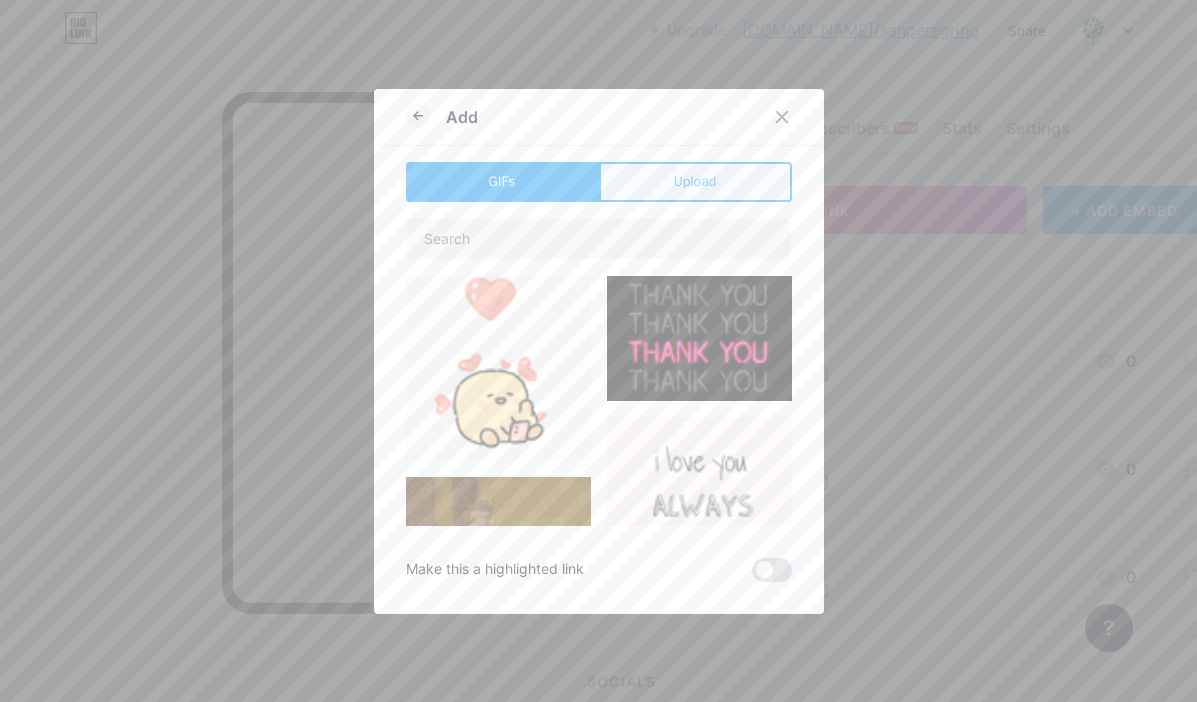 click on "Upload" at bounding box center (695, 182) 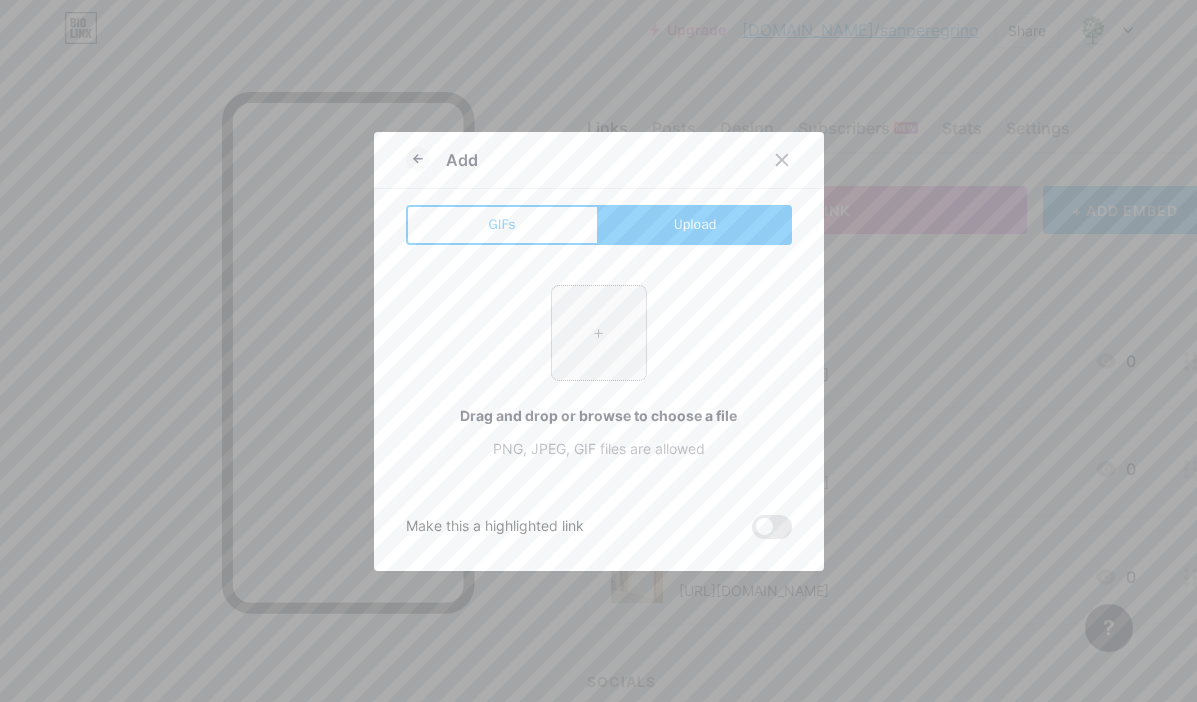 click at bounding box center (599, 333) 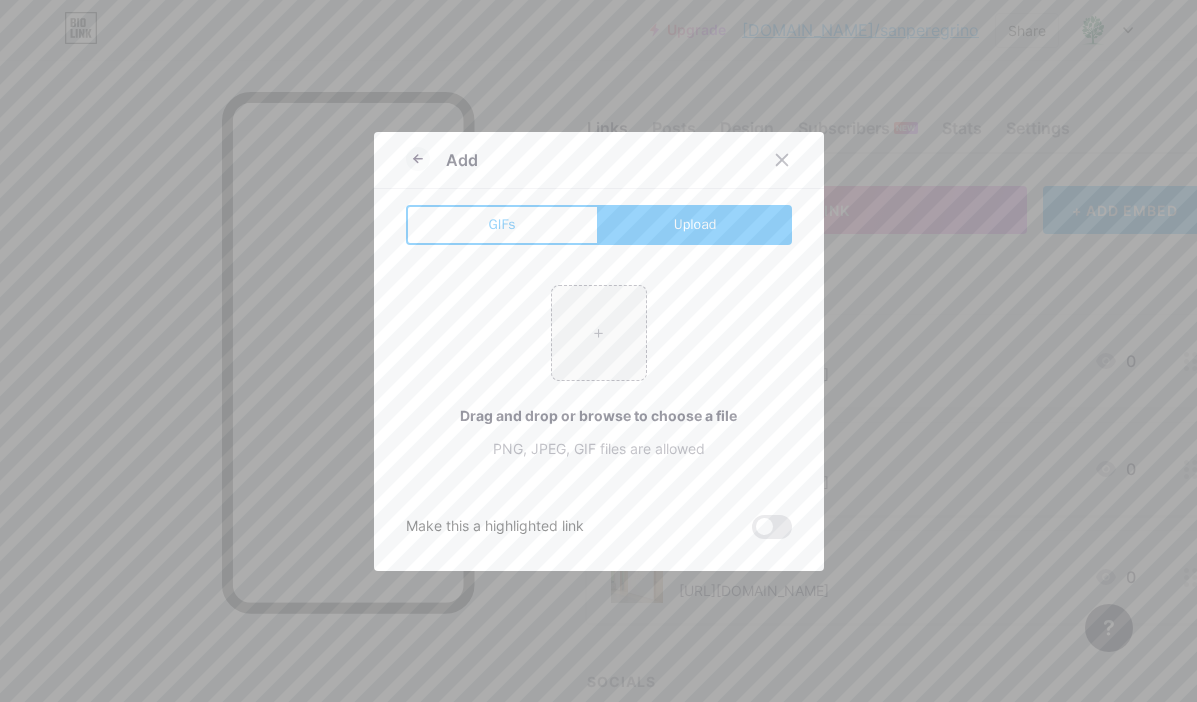 type on "C:\fakepath\San [PERSON_NAME] Portada0427.jpg" 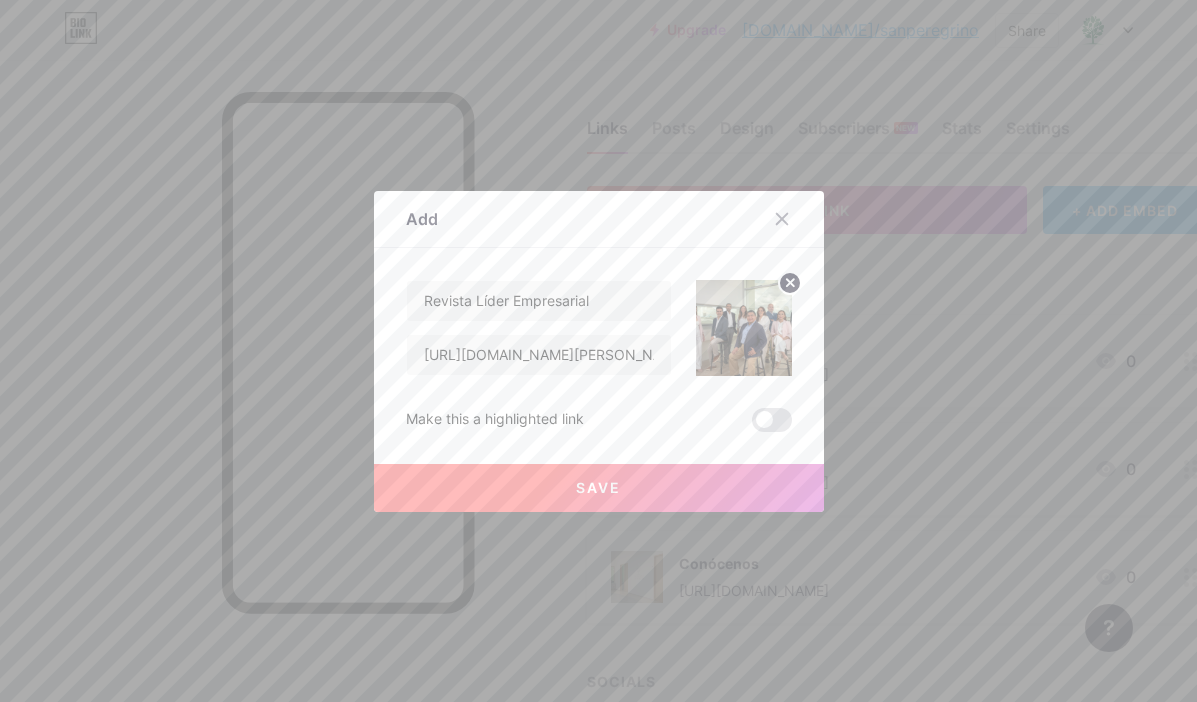 click on "Save" at bounding box center (598, 487) 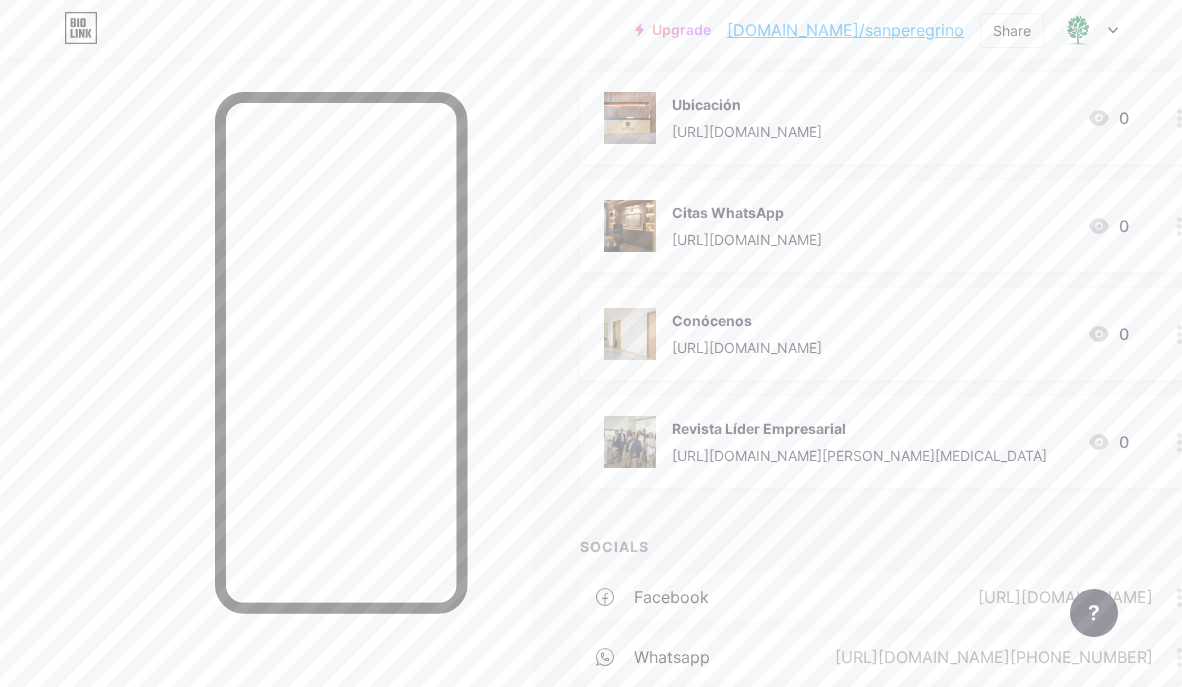 scroll, scrollTop: 516, scrollLeft: 0, axis: vertical 